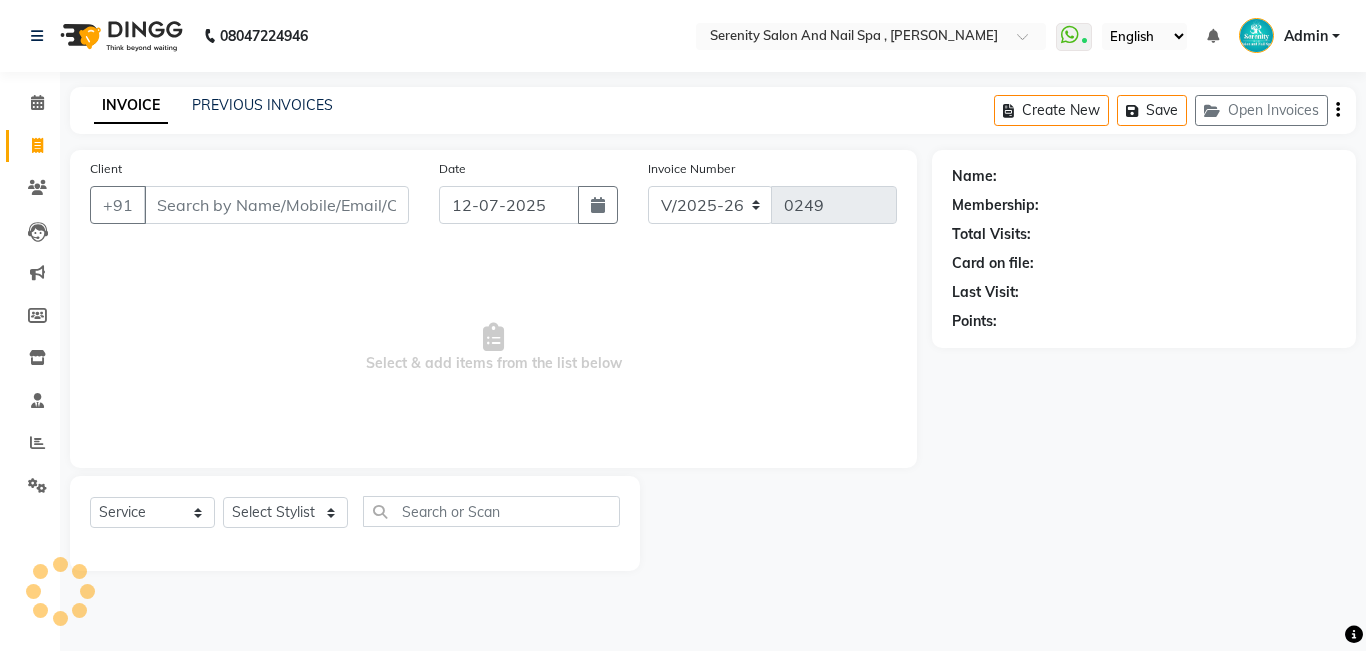 select on "433" 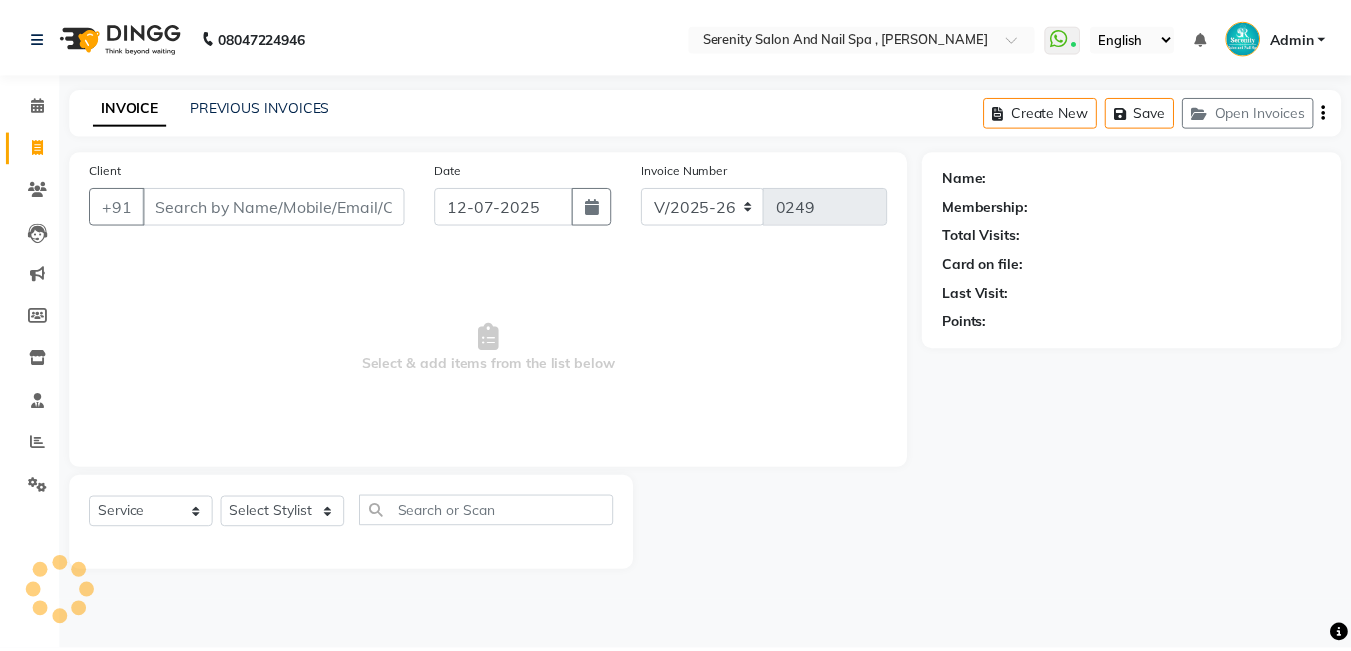 scroll, scrollTop: 0, scrollLeft: 0, axis: both 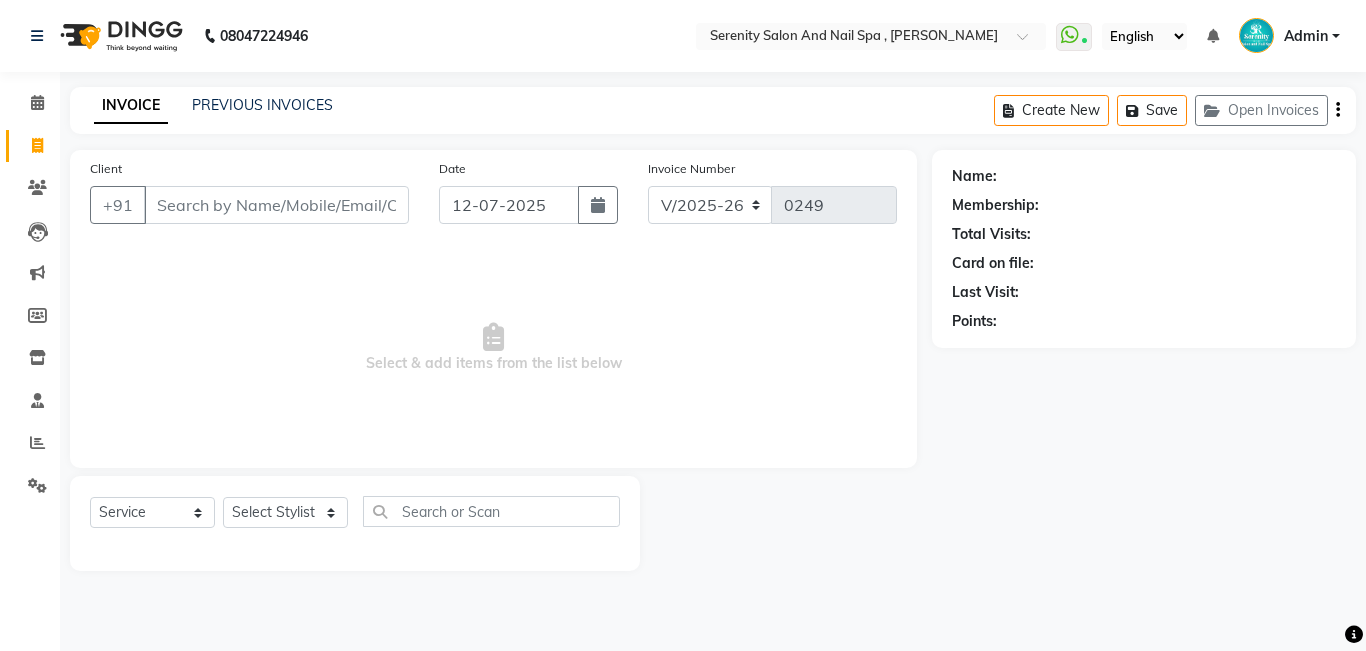 click on "Client" at bounding box center [276, 205] 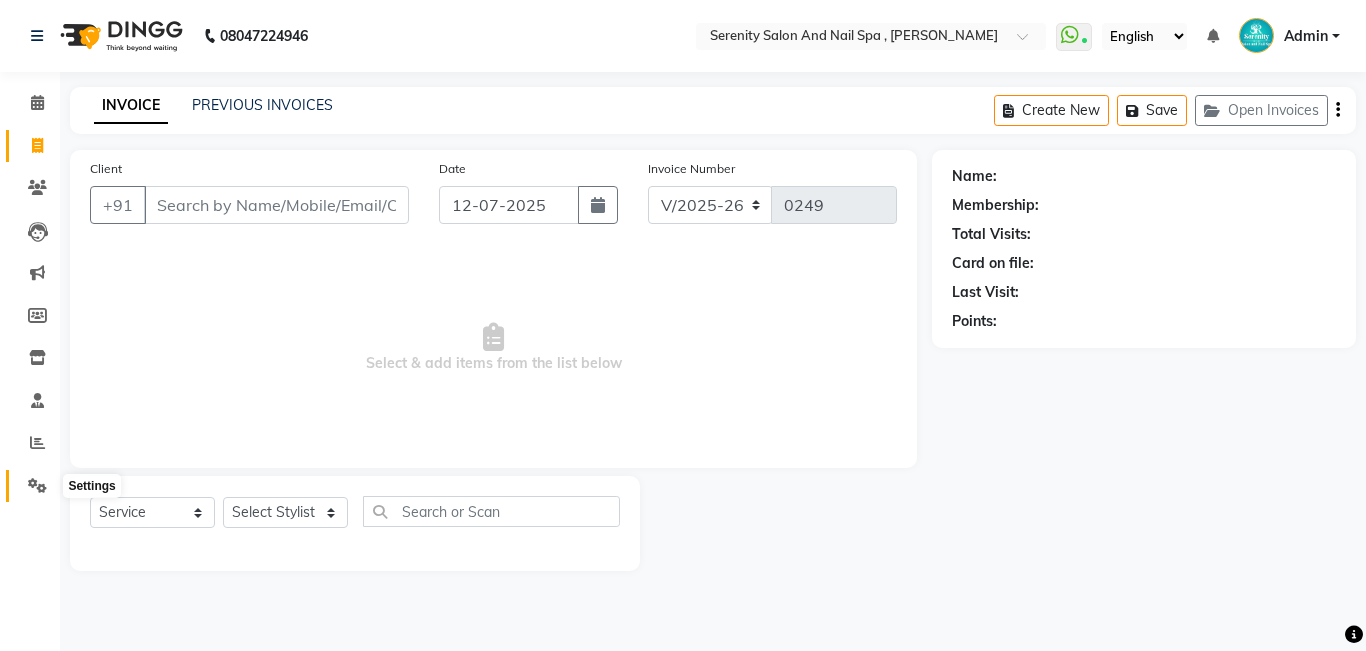 click 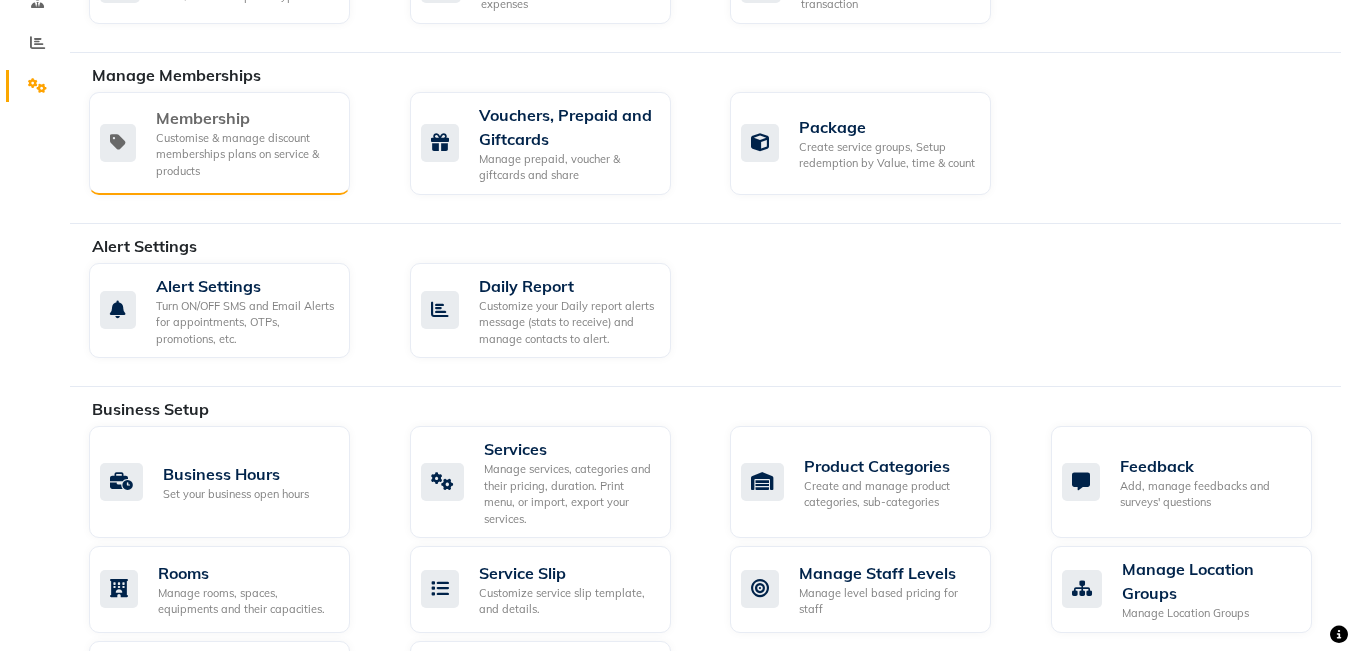 scroll, scrollTop: 500, scrollLeft: 0, axis: vertical 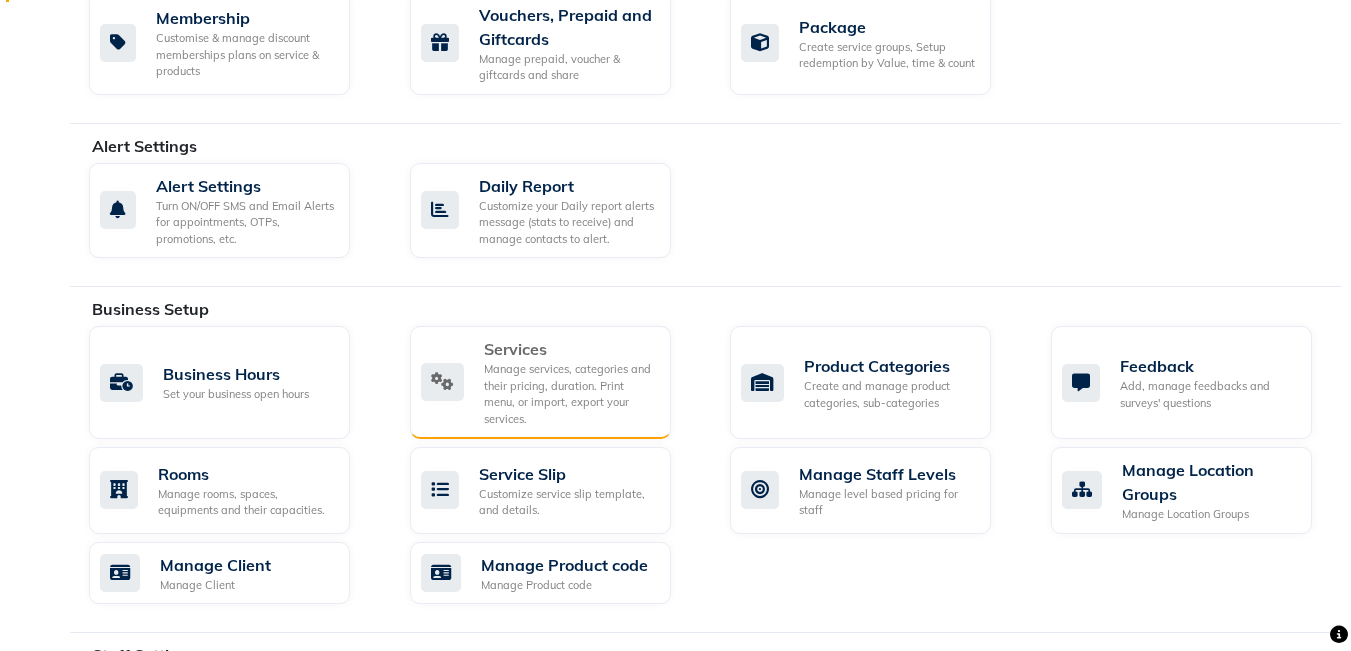 click on "Services" 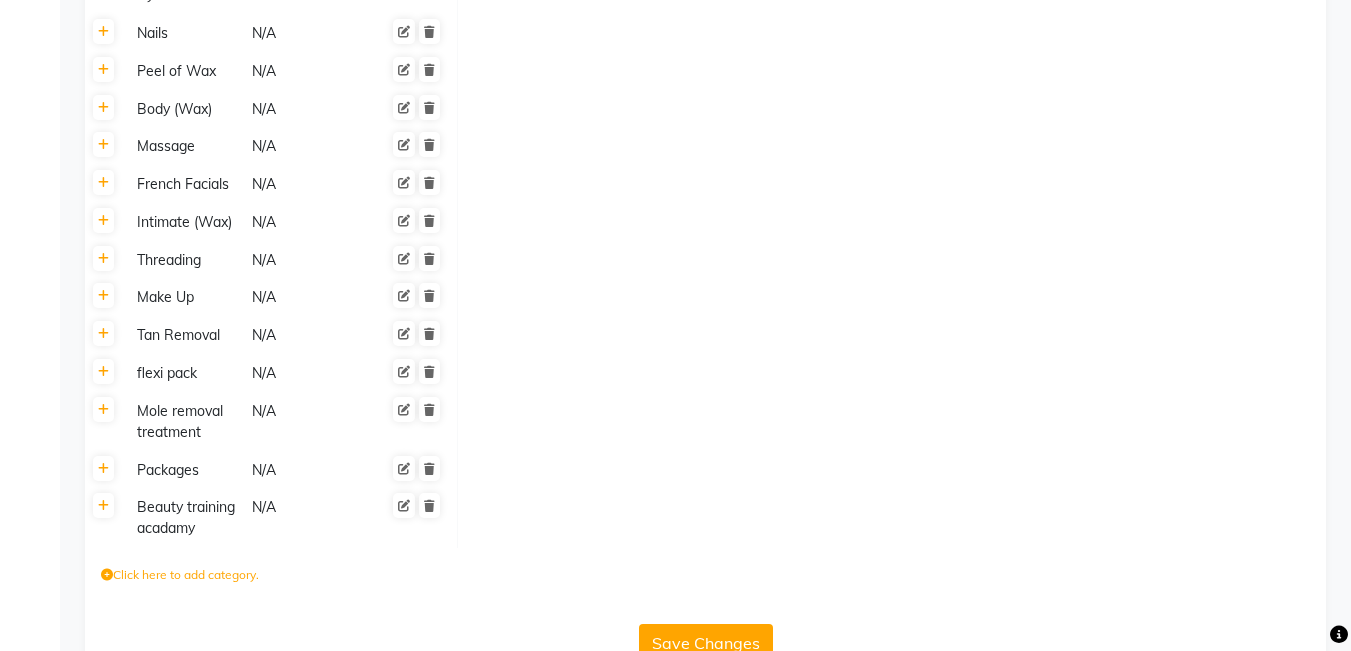 scroll, scrollTop: 2152, scrollLeft: 0, axis: vertical 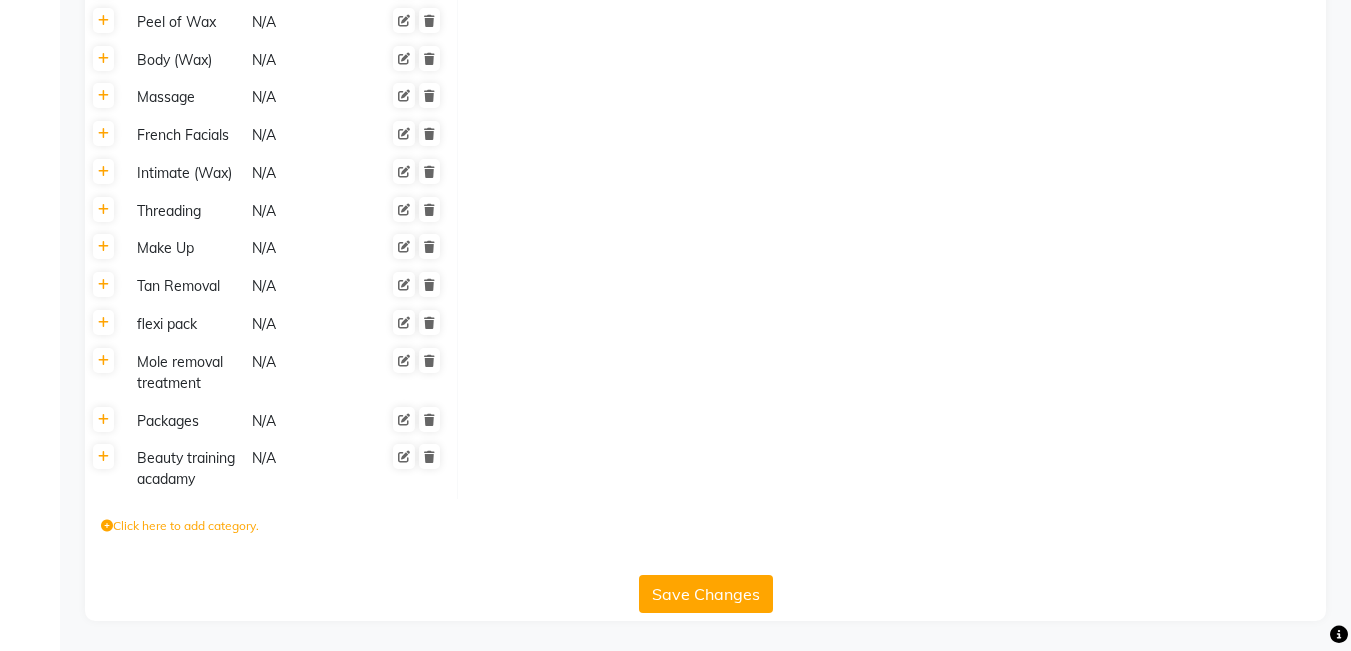 click 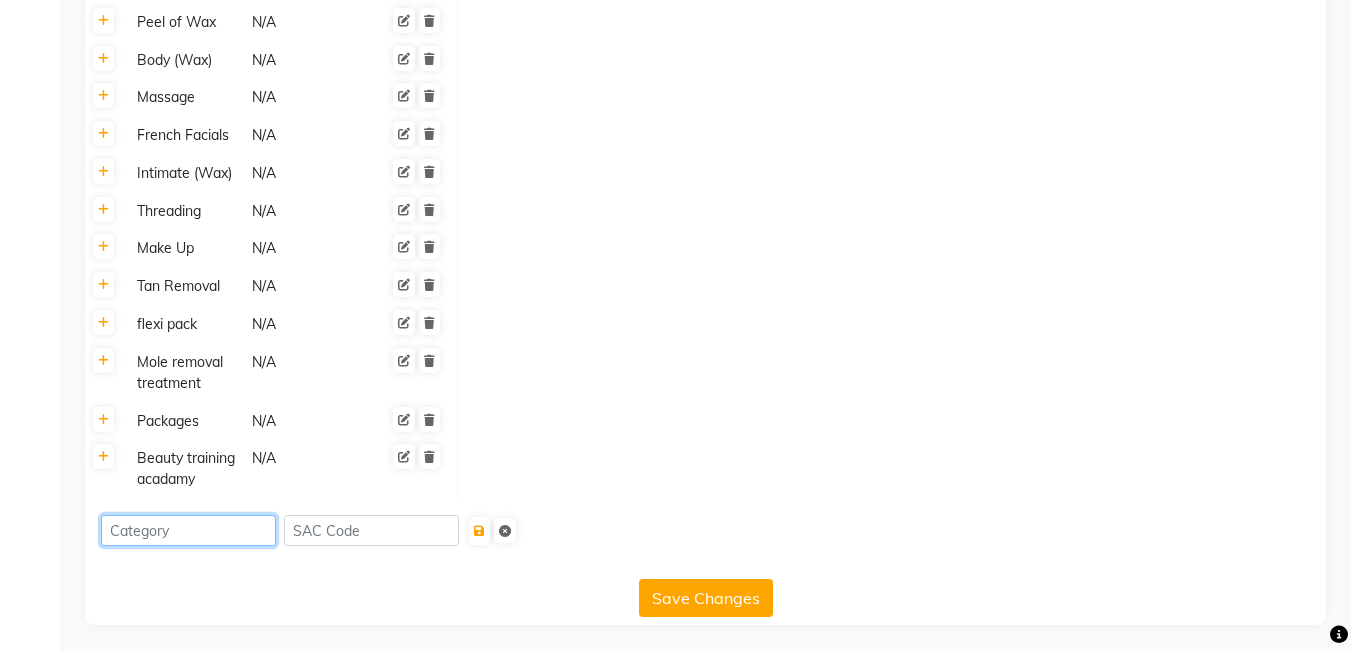 click 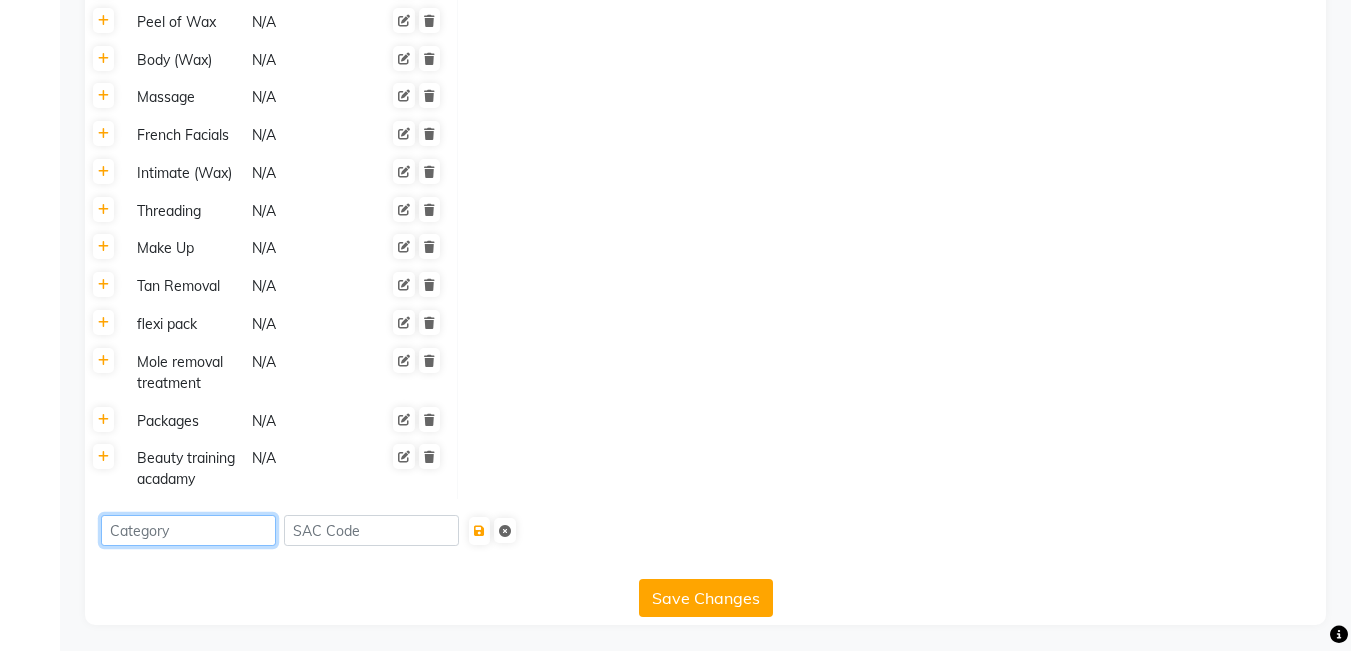 type on "h" 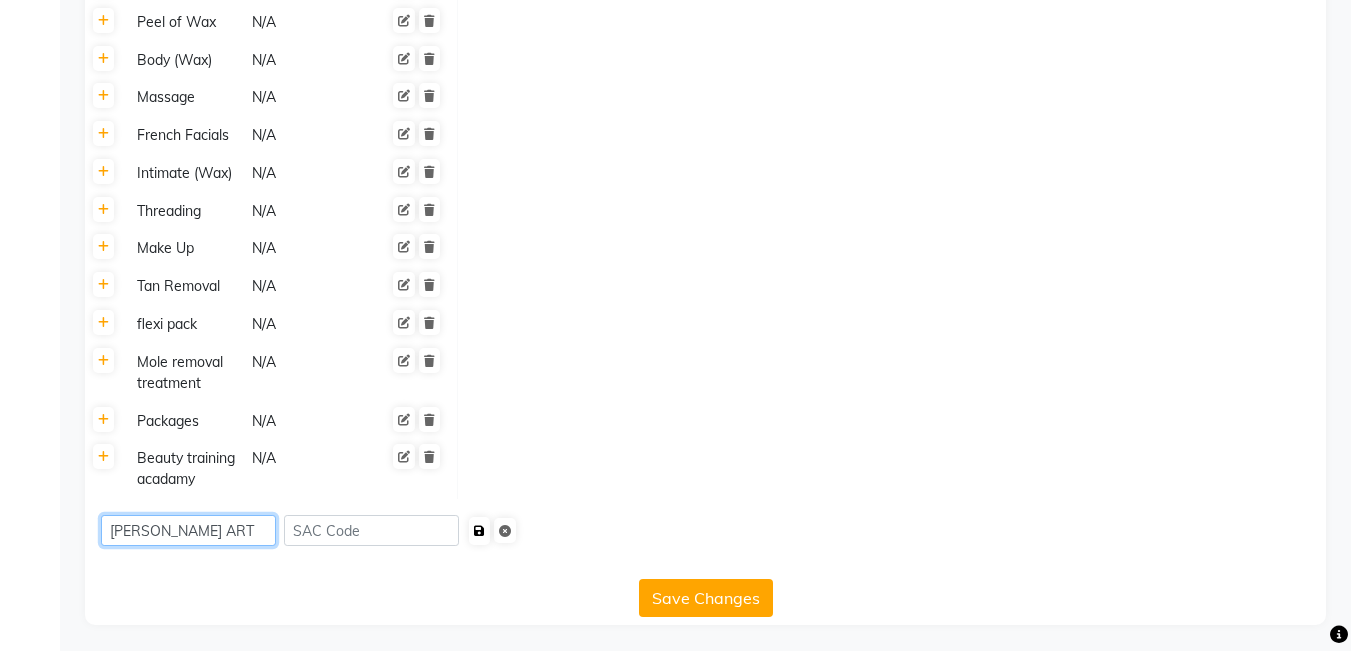type on "[PERSON_NAME] ART" 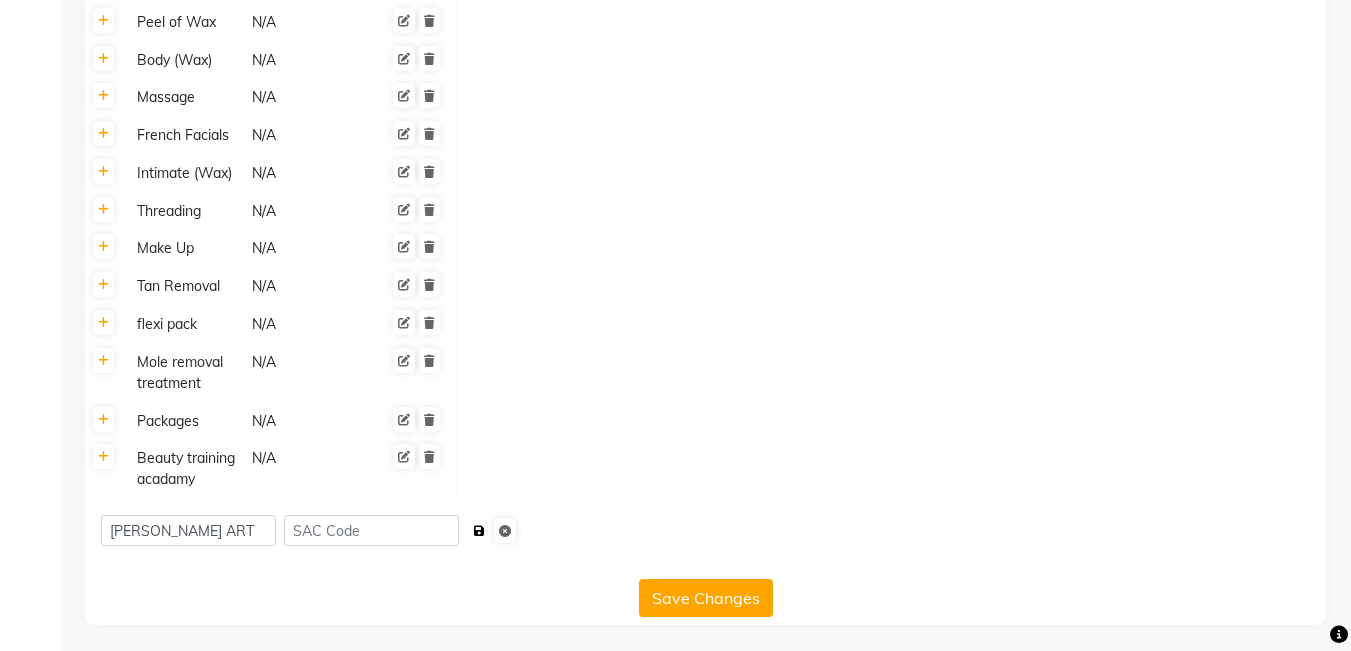 click at bounding box center (479, 531) 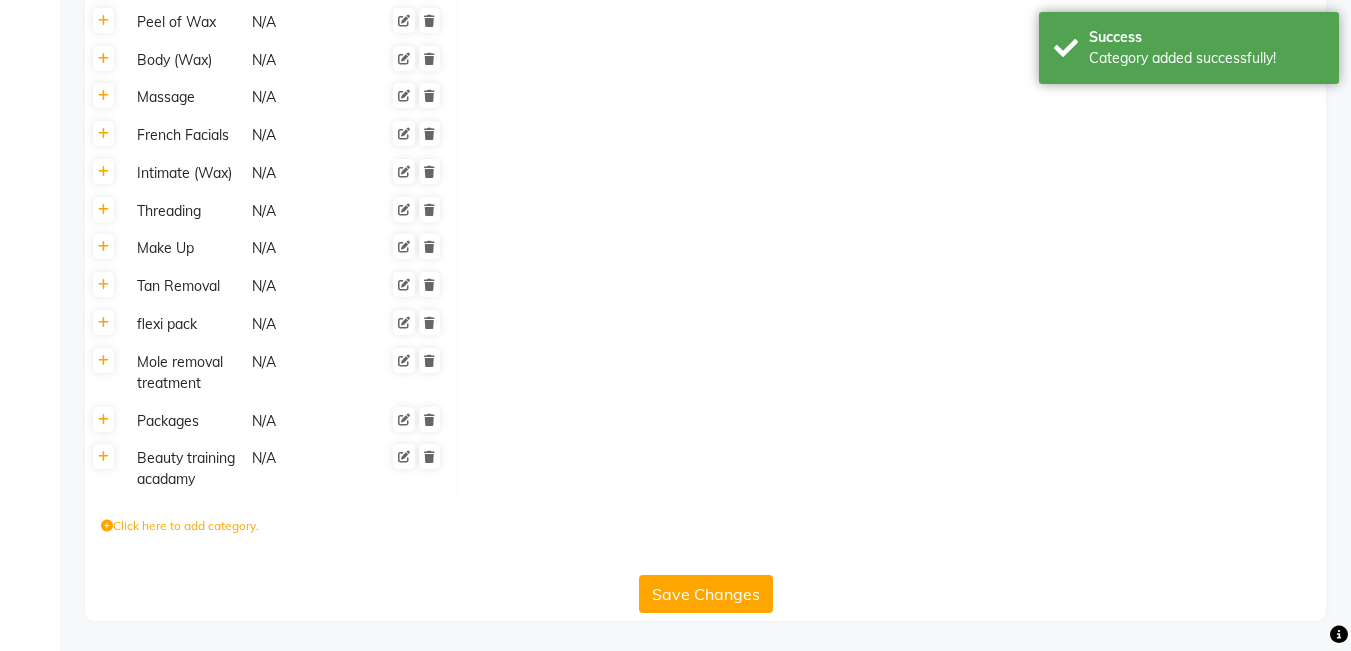 click 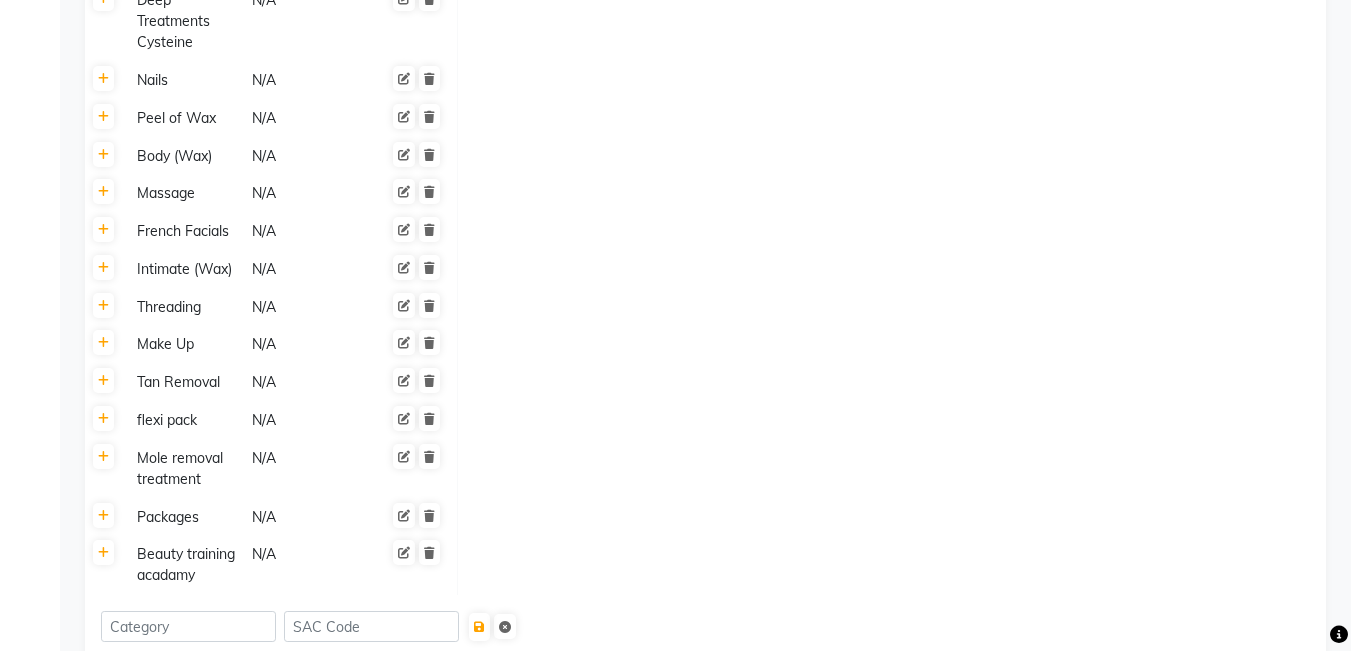 scroll, scrollTop: 2156, scrollLeft: 0, axis: vertical 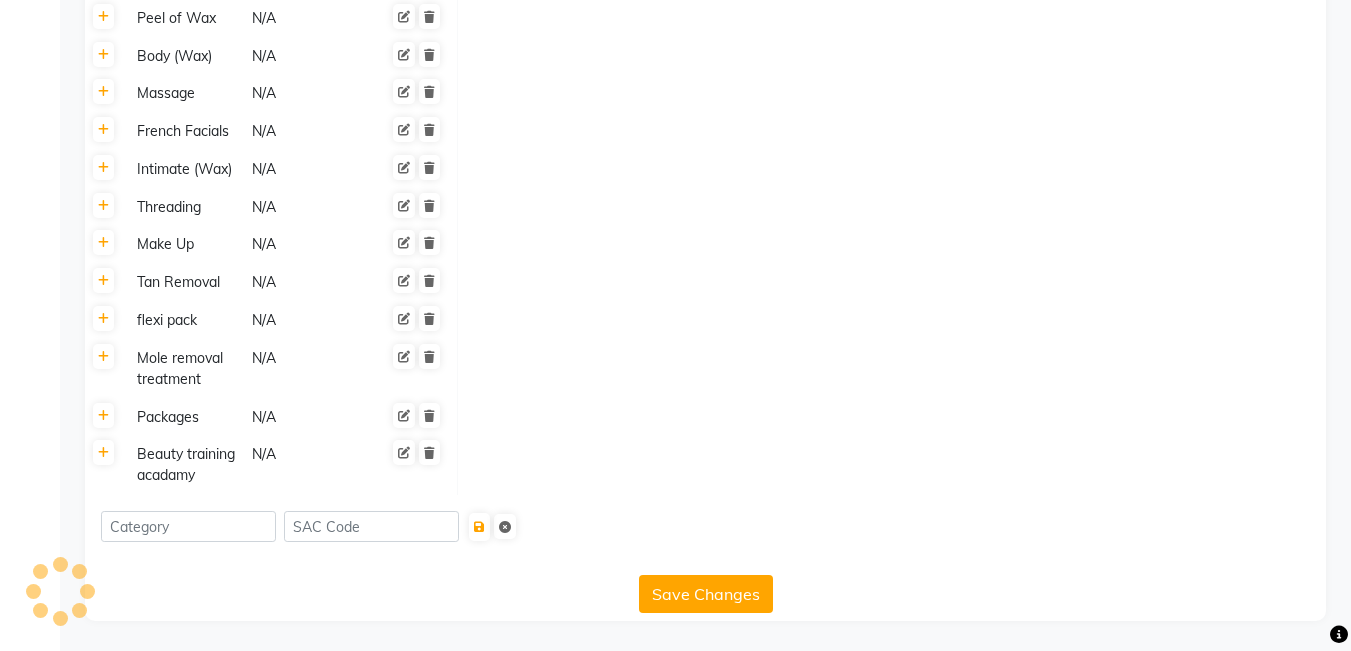 click 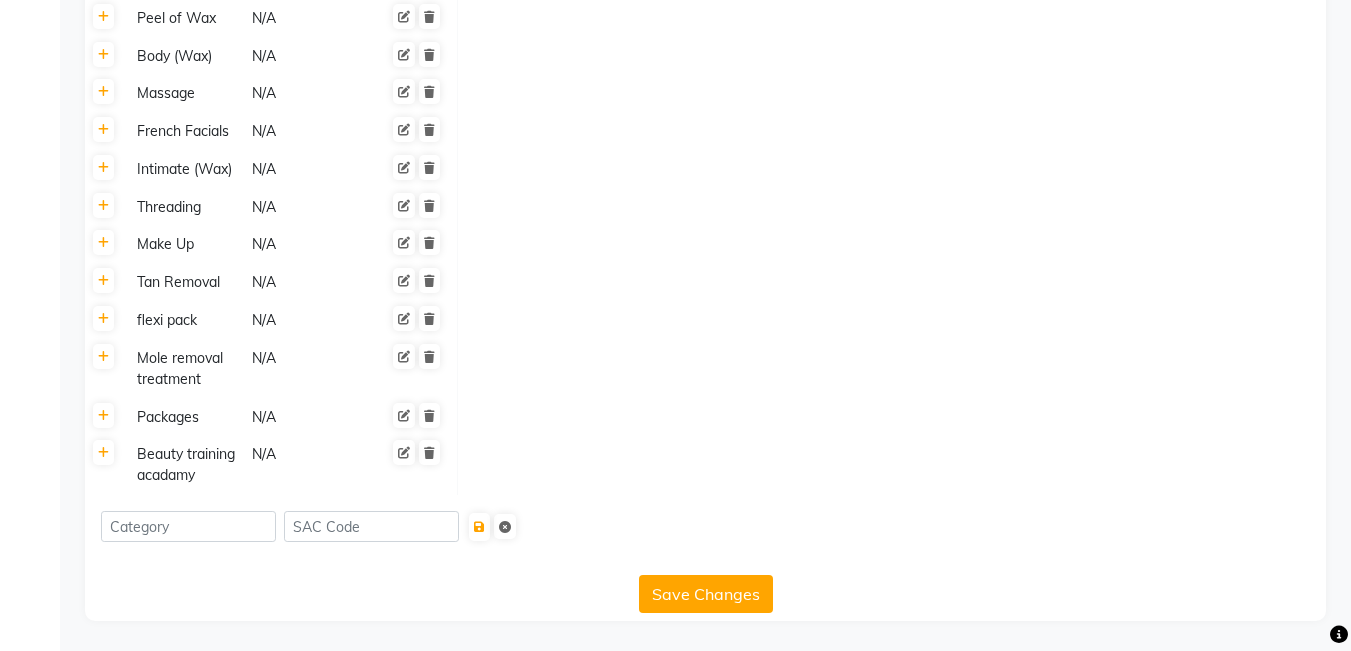 click on "Save Changes" 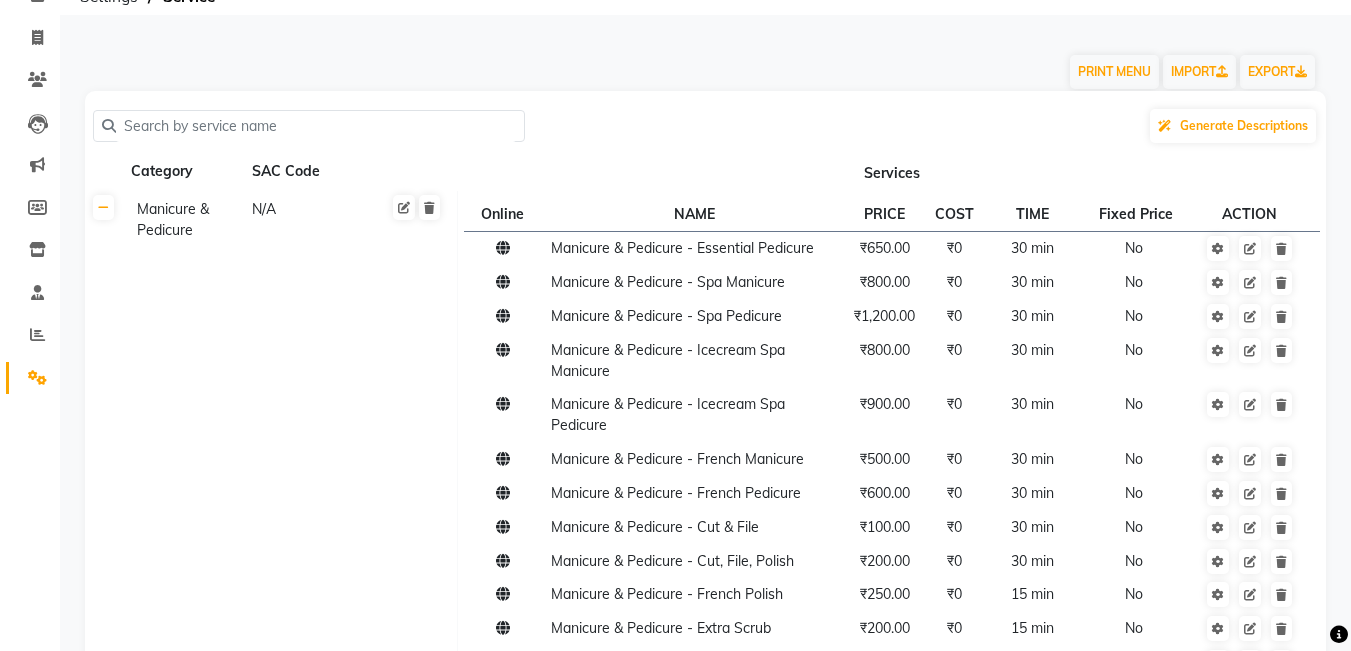 scroll, scrollTop: 0, scrollLeft: 0, axis: both 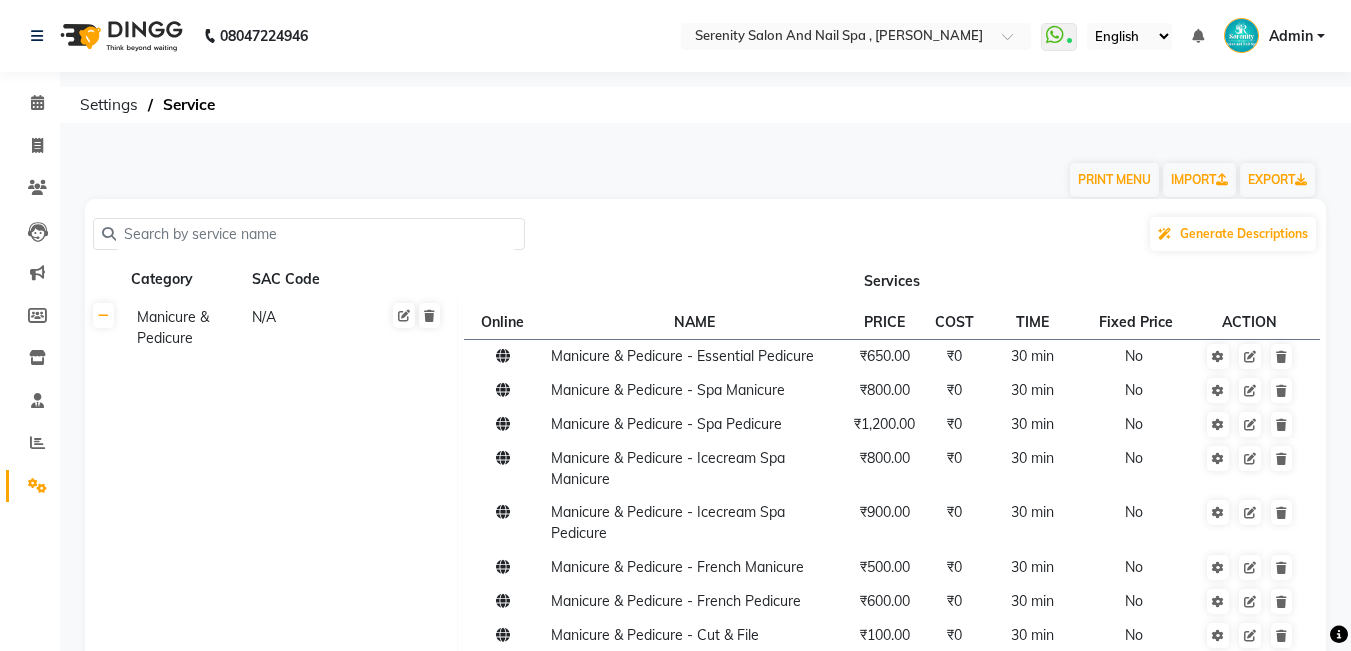 click 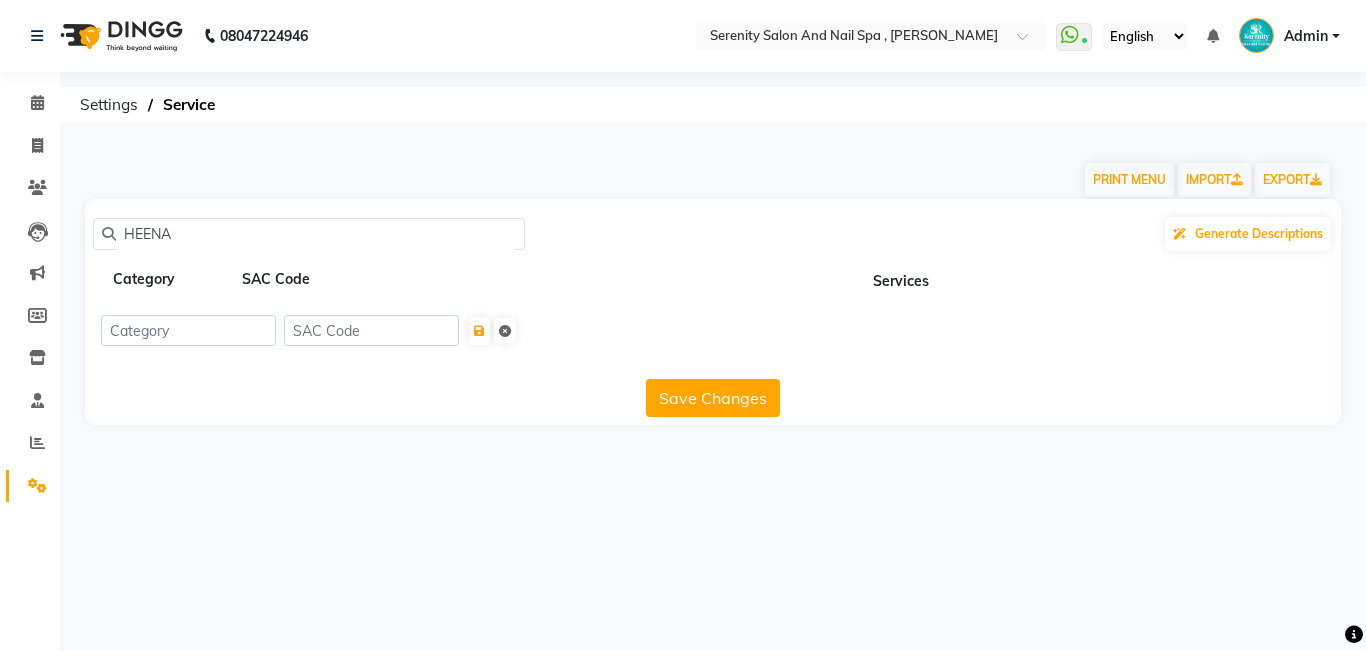 type on "HEENA" 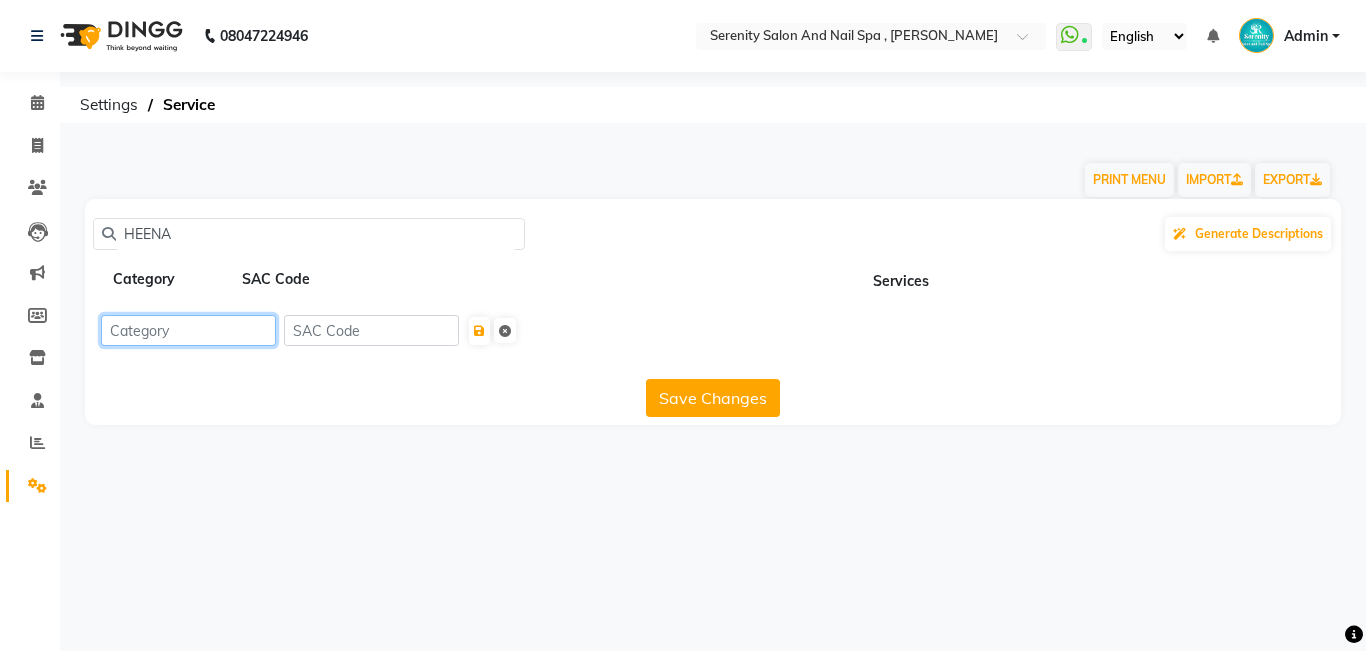 click 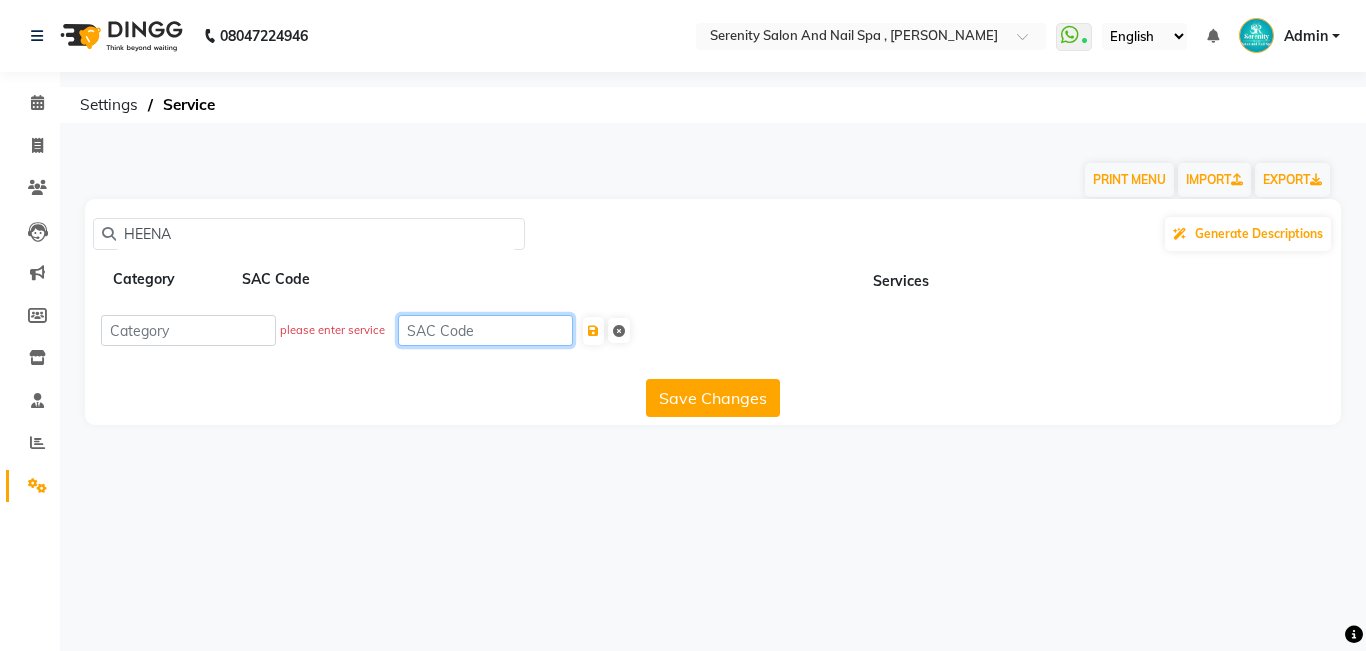 click on "please enter service" 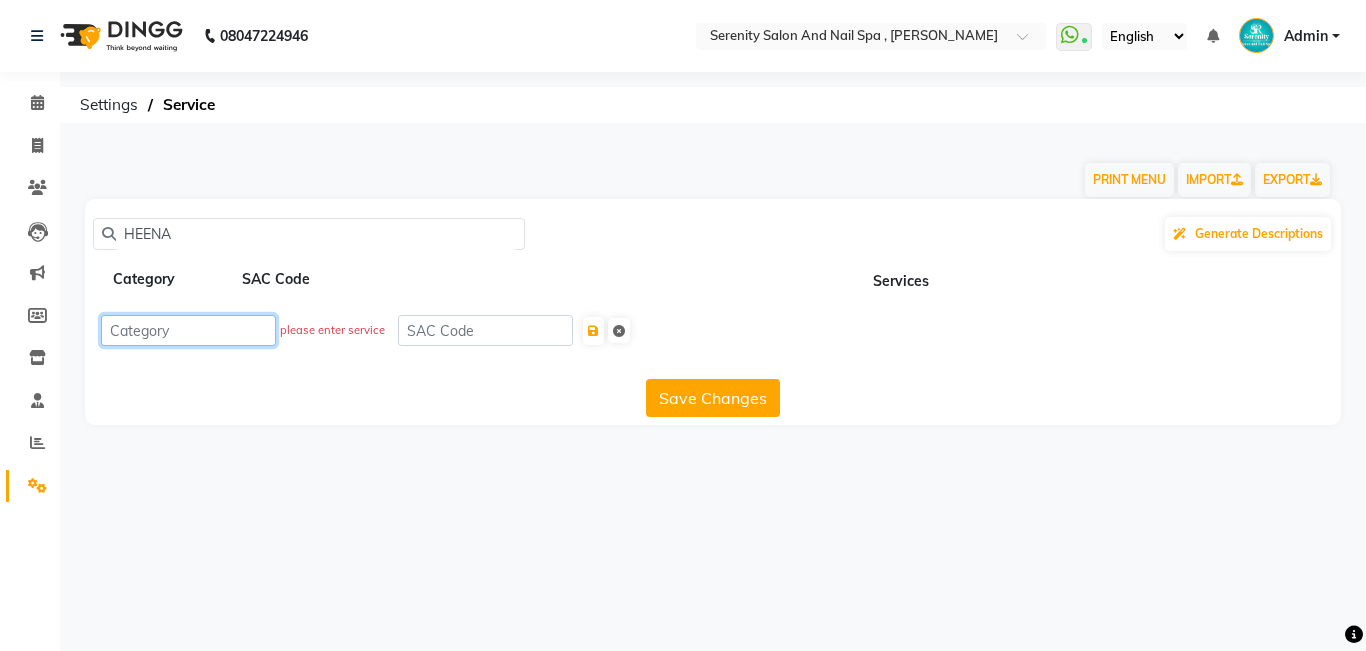 click 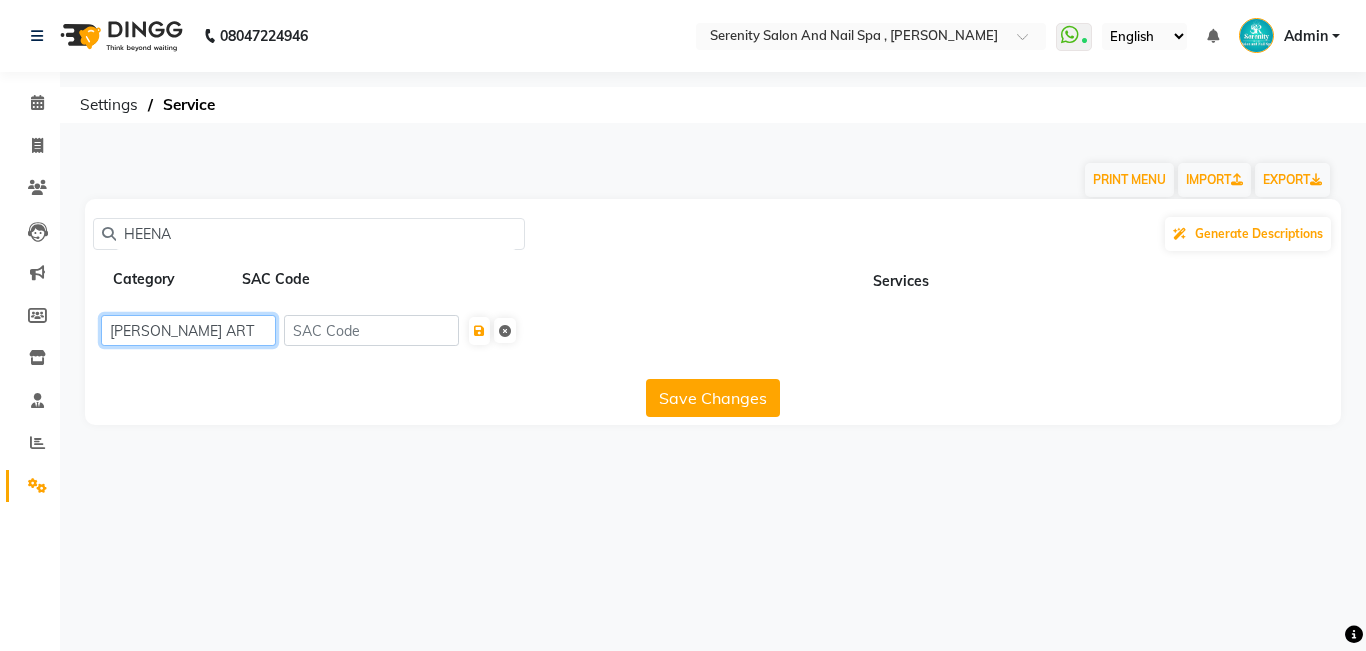type on "[PERSON_NAME] ART" 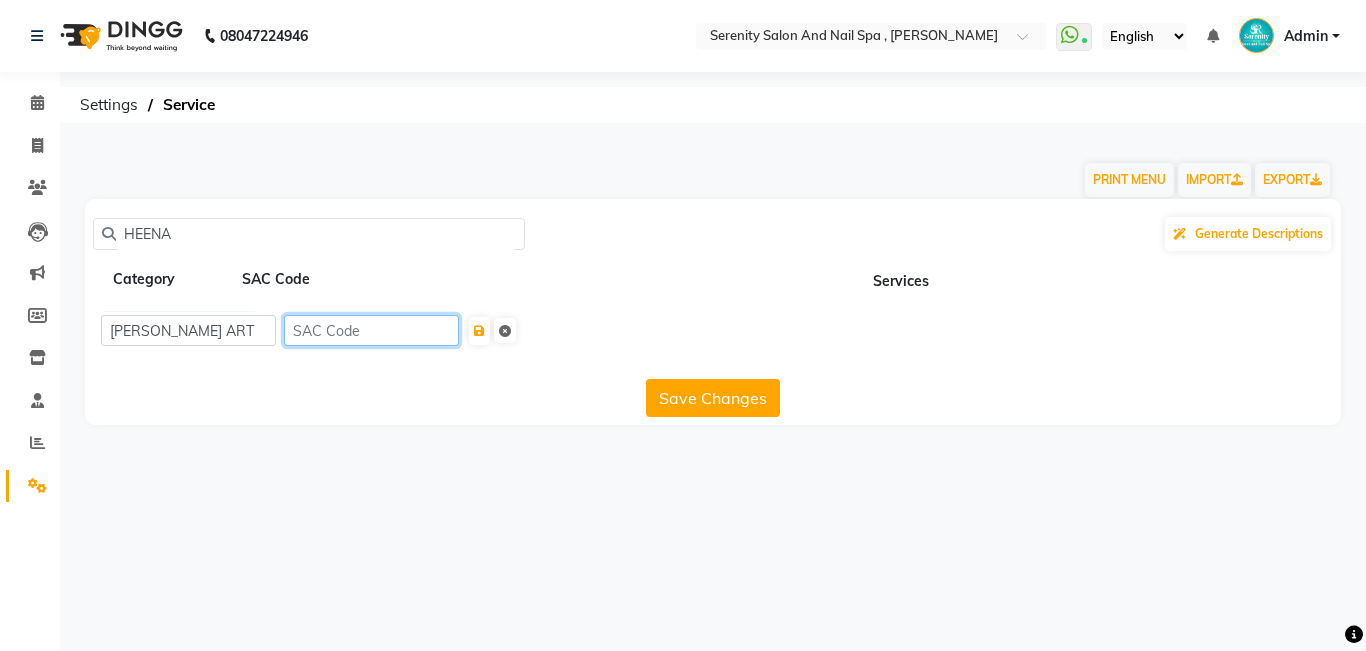 click 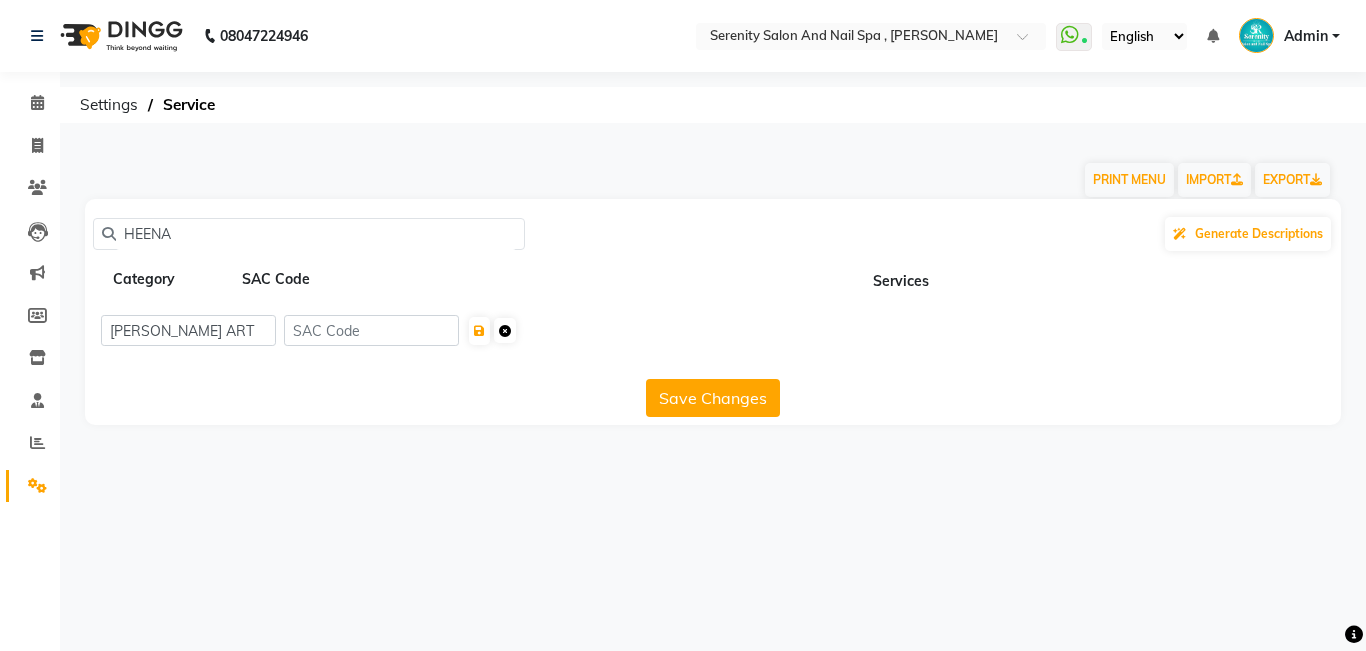 click at bounding box center [505, 330] 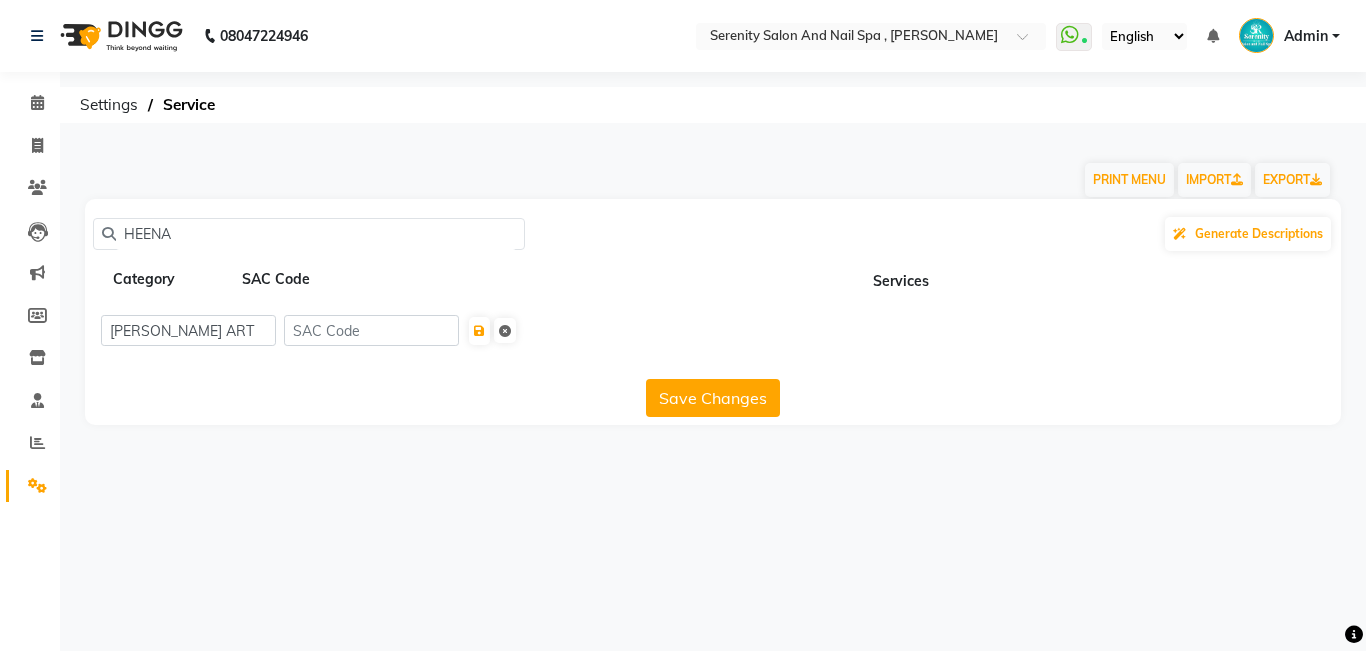 click on "SAC Code" 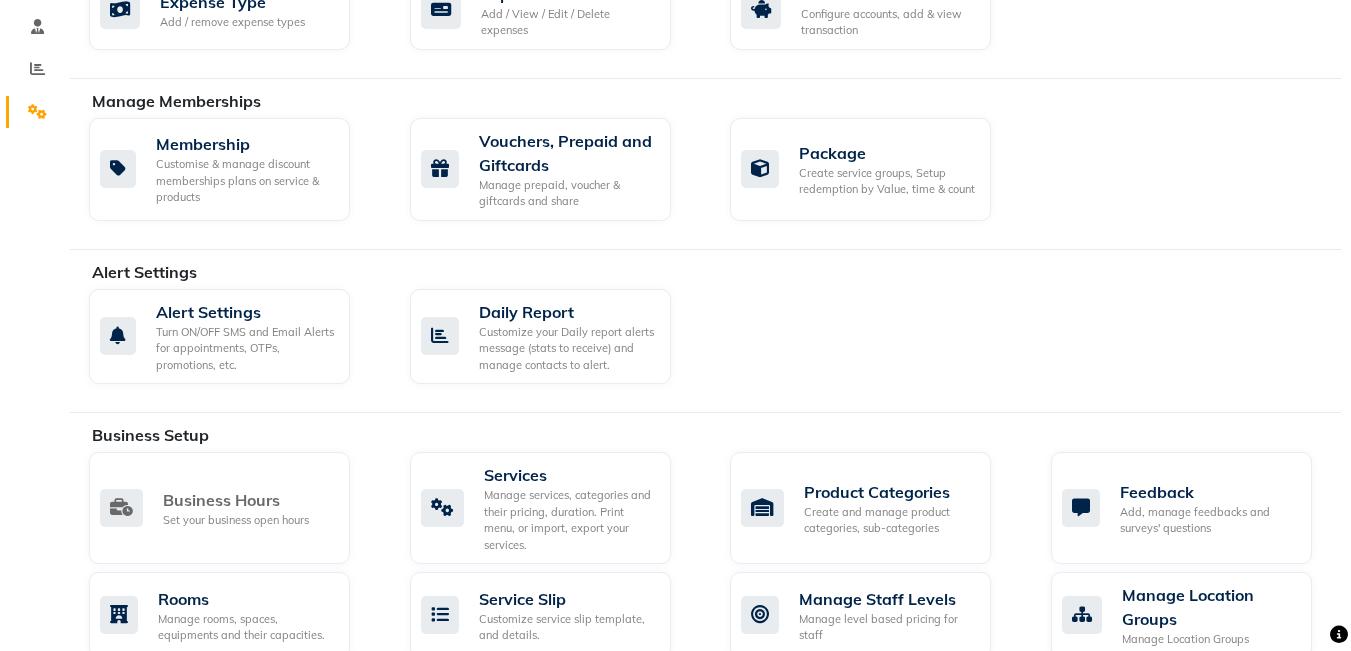 scroll, scrollTop: 400, scrollLeft: 0, axis: vertical 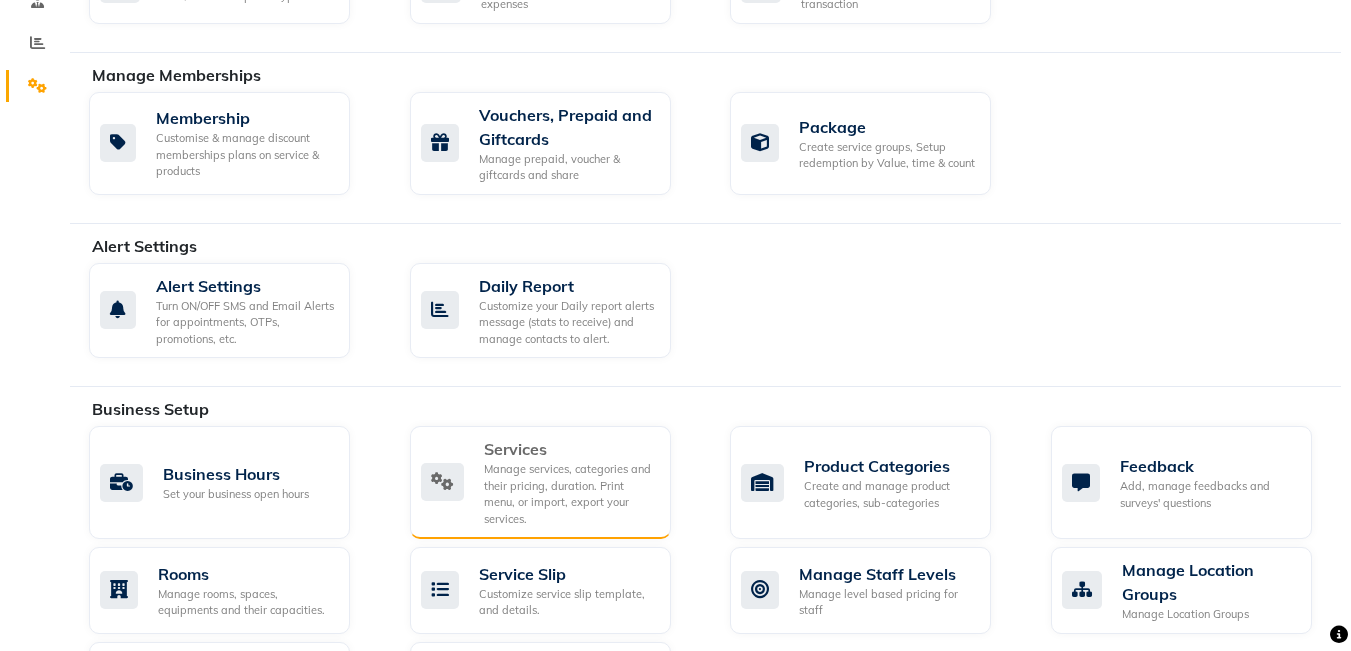 click on "Manage services, categories and their pricing, duration. Print menu, or import, export your services." 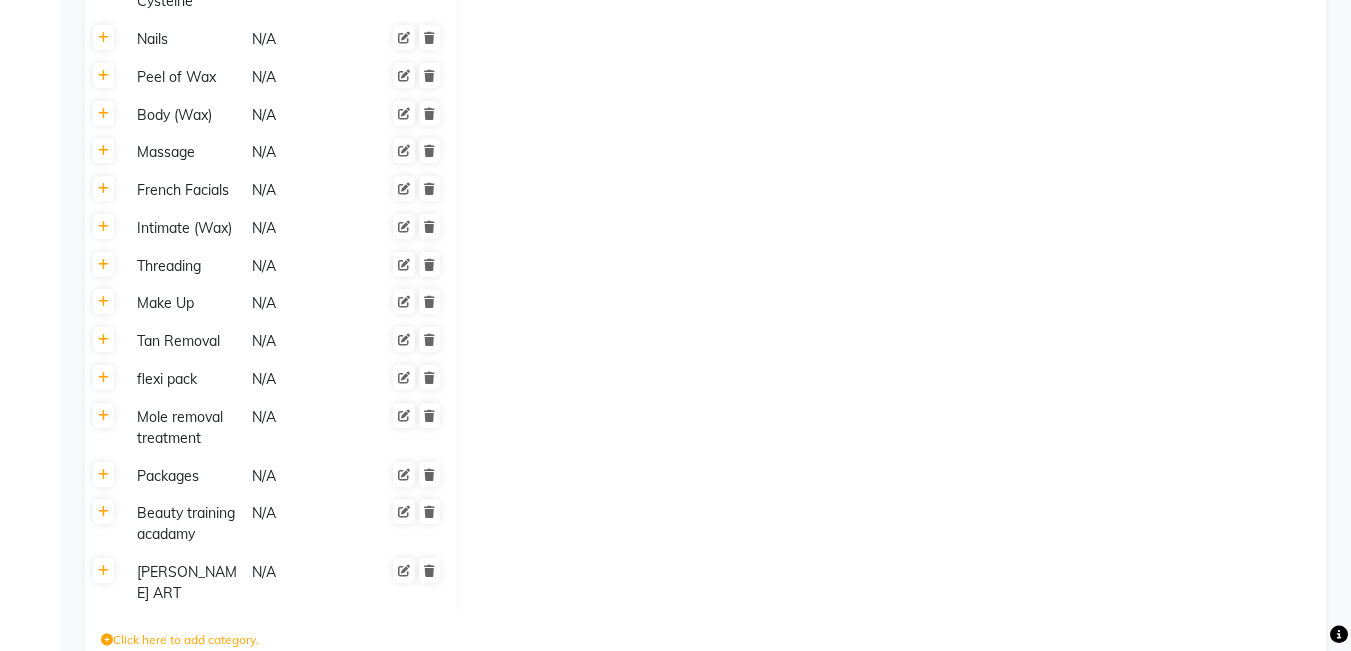 scroll, scrollTop: 2100, scrollLeft: 0, axis: vertical 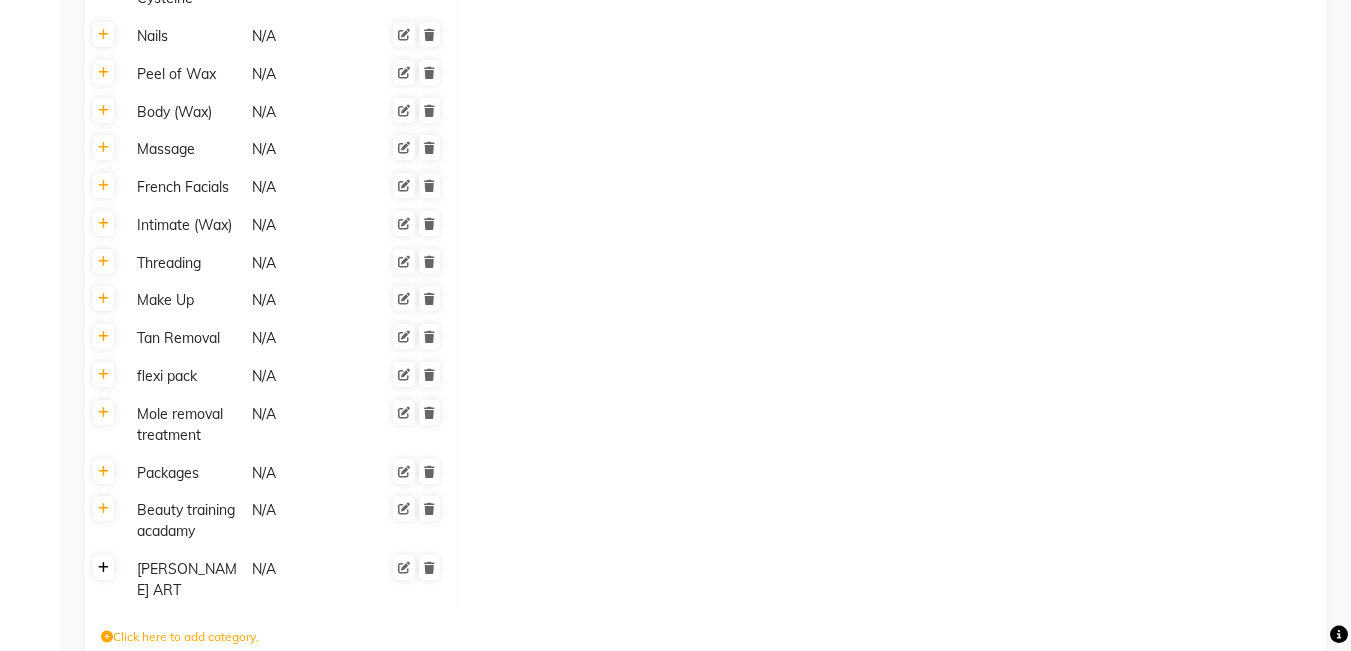 click 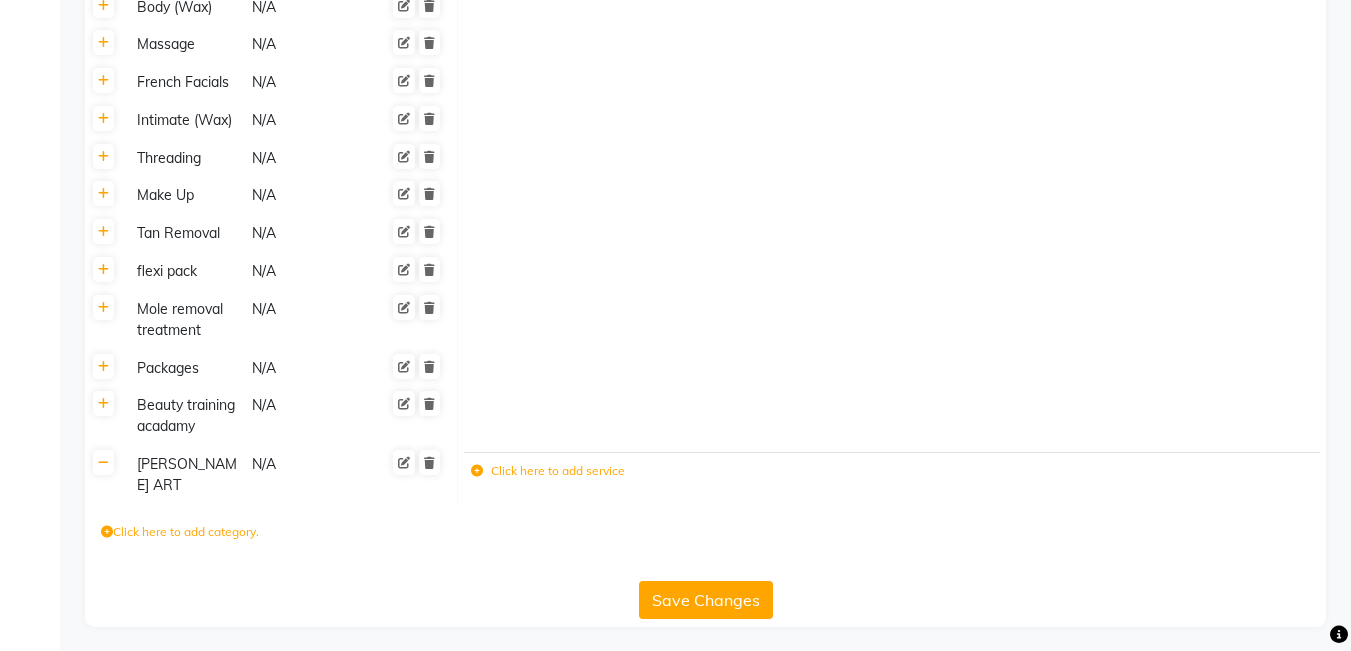 scroll, scrollTop: 2206, scrollLeft: 0, axis: vertical 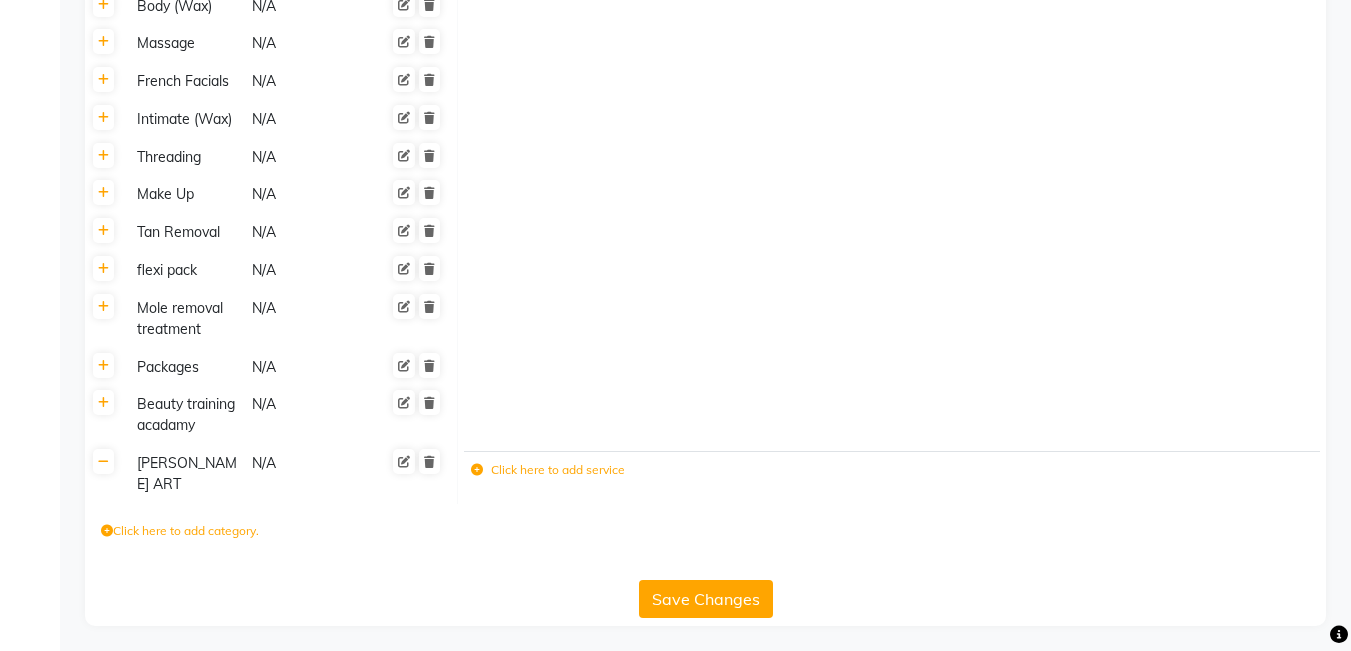 click on "Click here to add service" 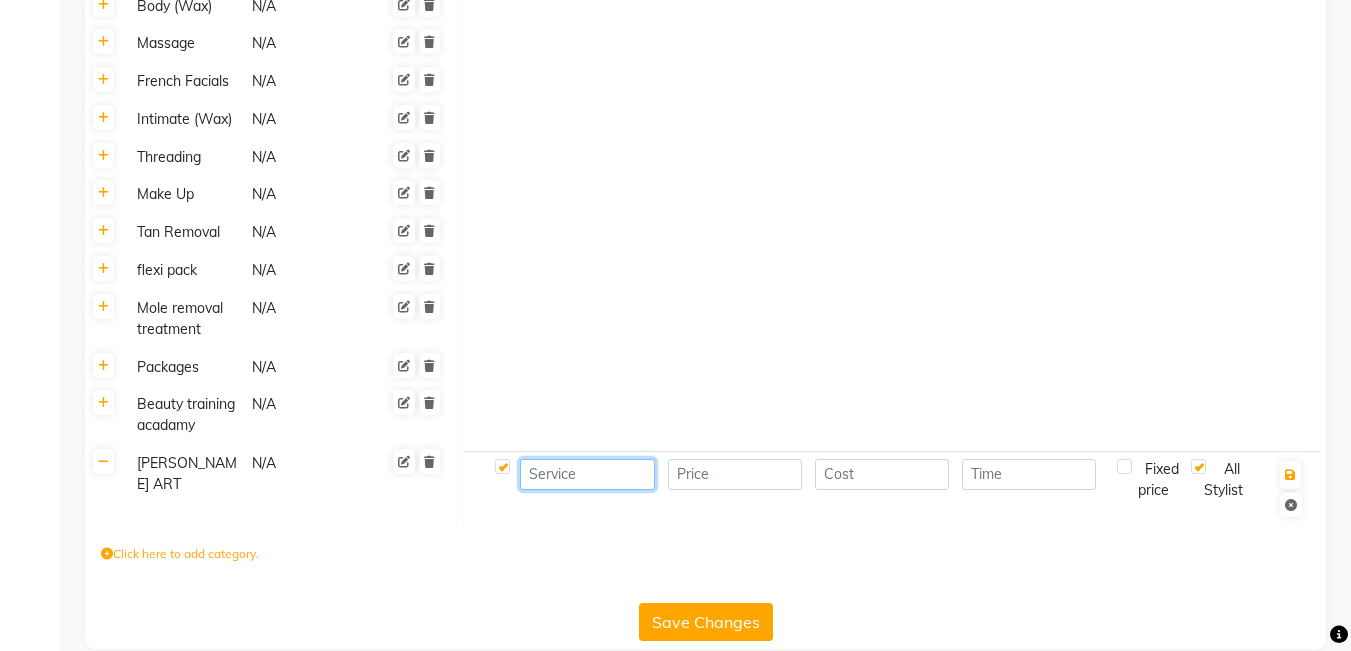 click 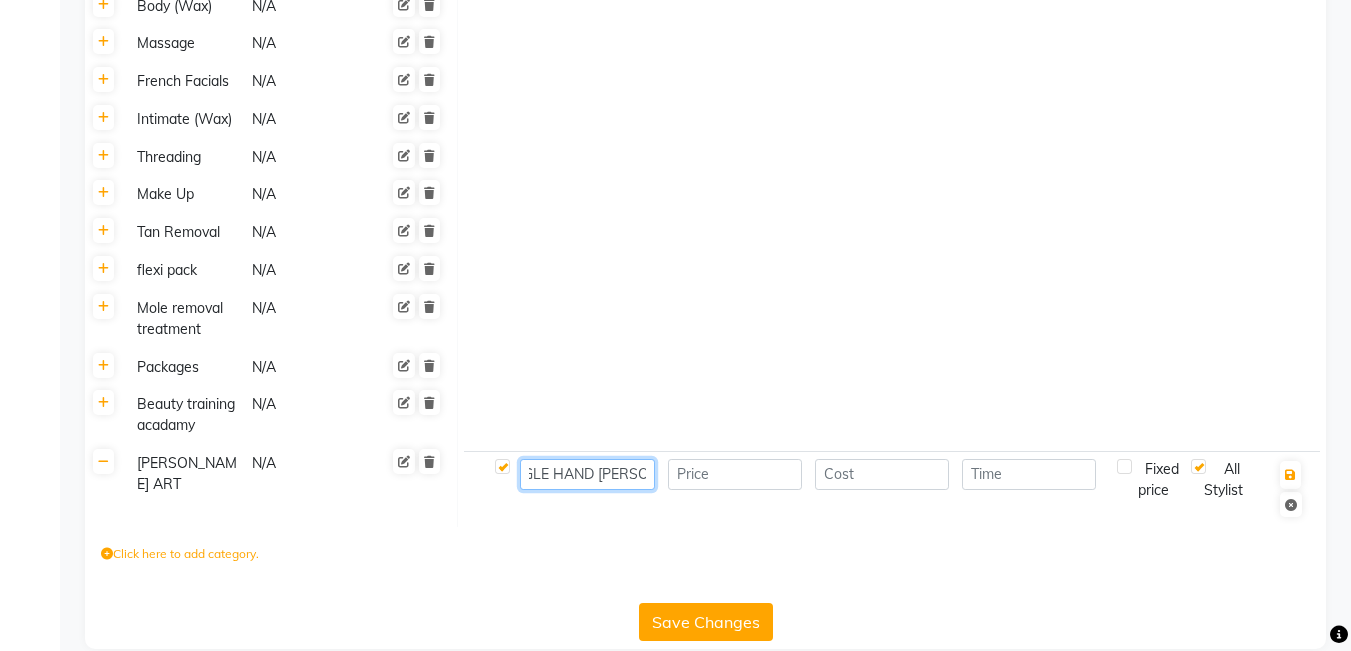 scroll, scrollTop: 0, scrollLeft: 33, axis: horizontal 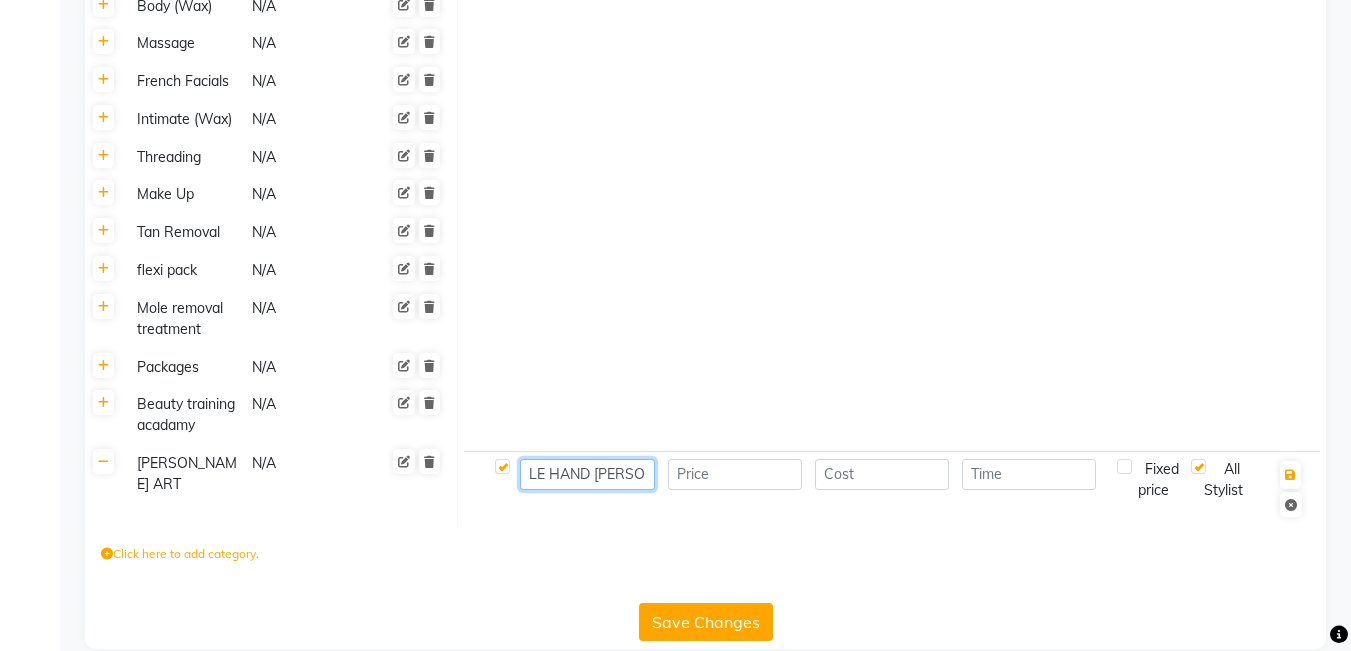 type on "SINGLE HAND [PERSON_NAME]" 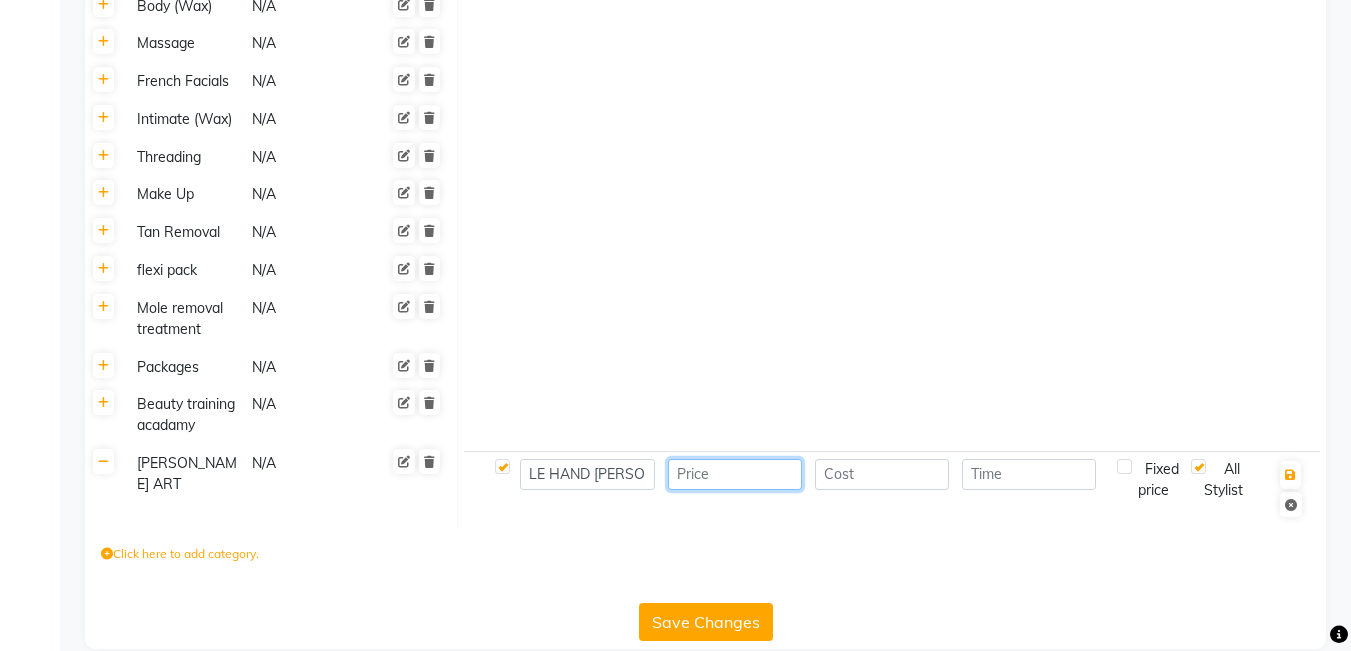 scroll, scrollTop: 0, scrollLeft: 0, axis: both 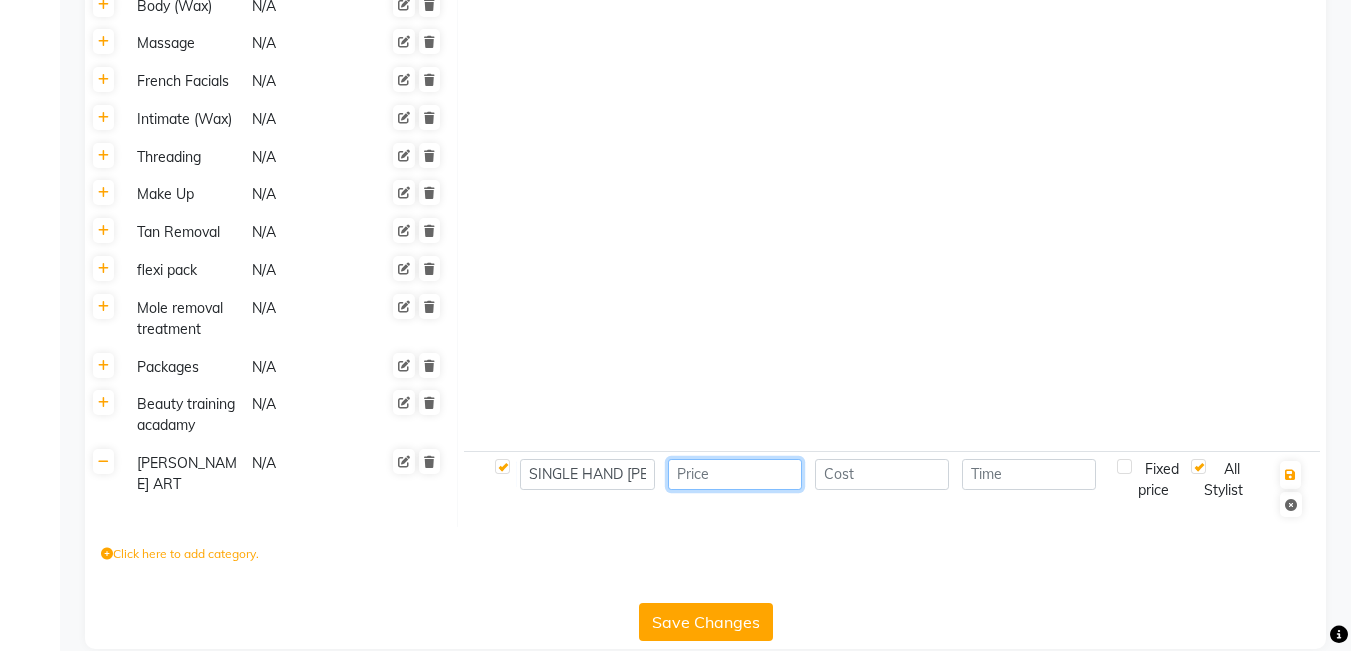 click 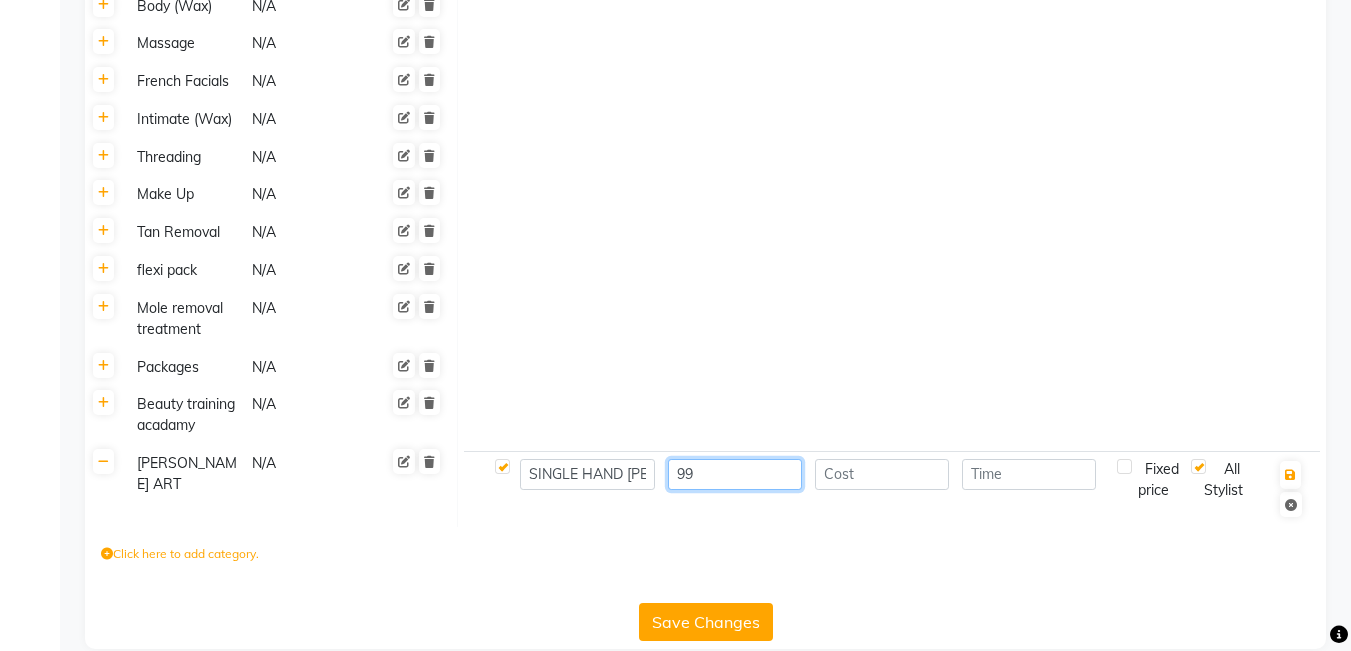 type on "99" 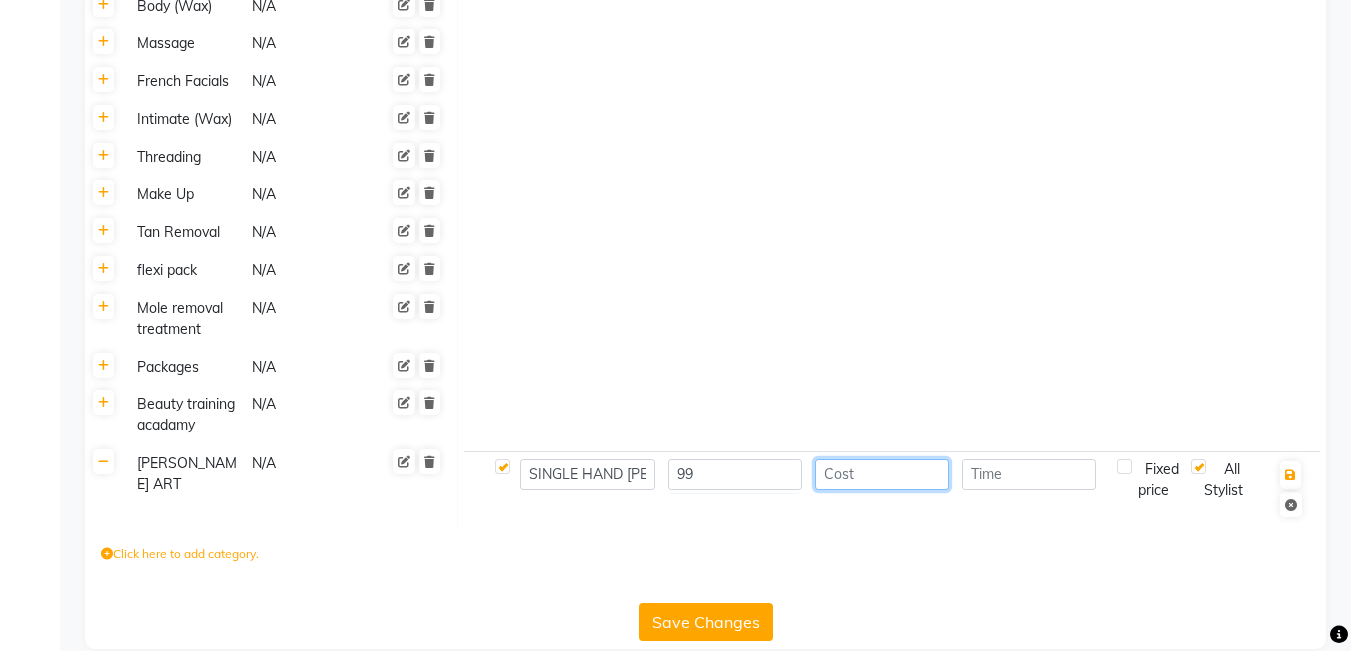 click 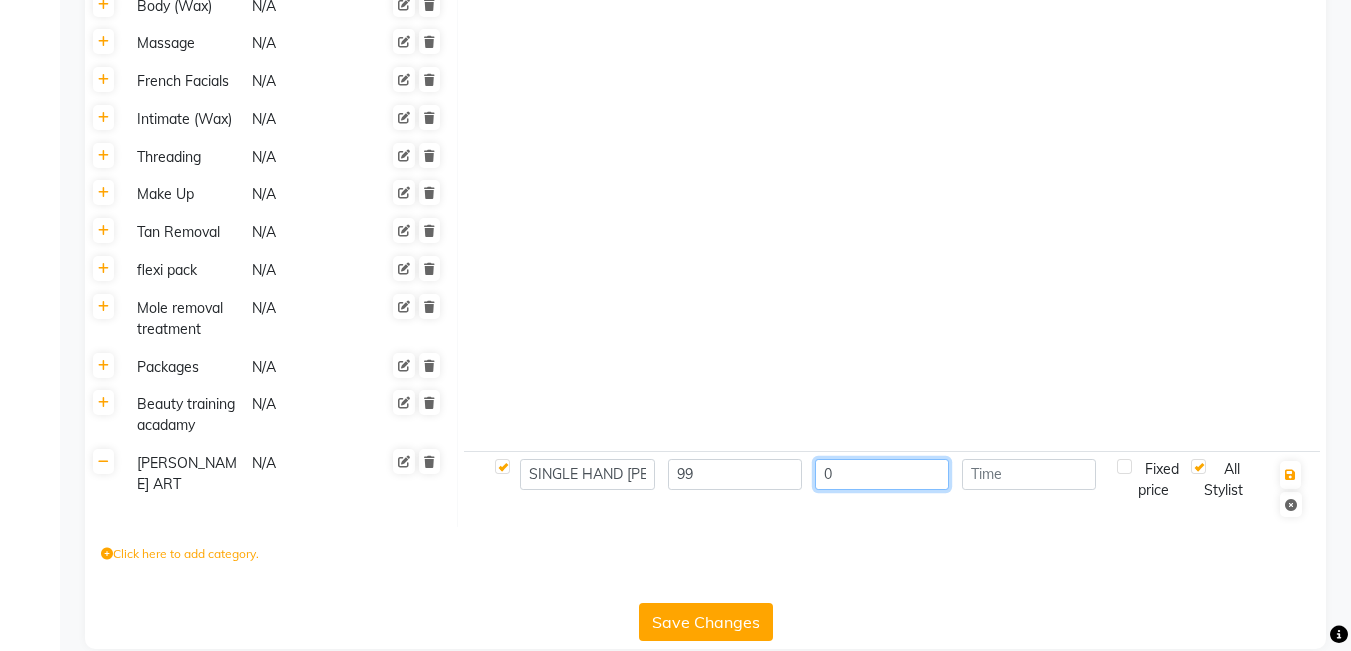 type on "0" 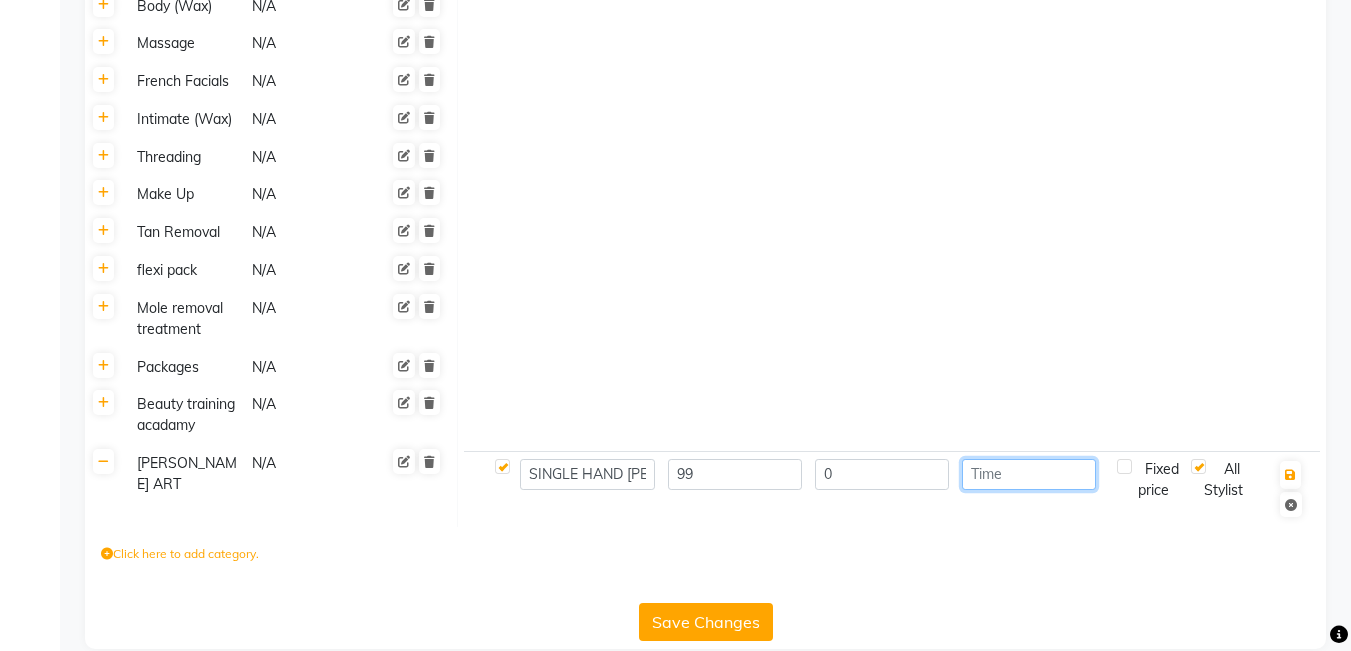 click 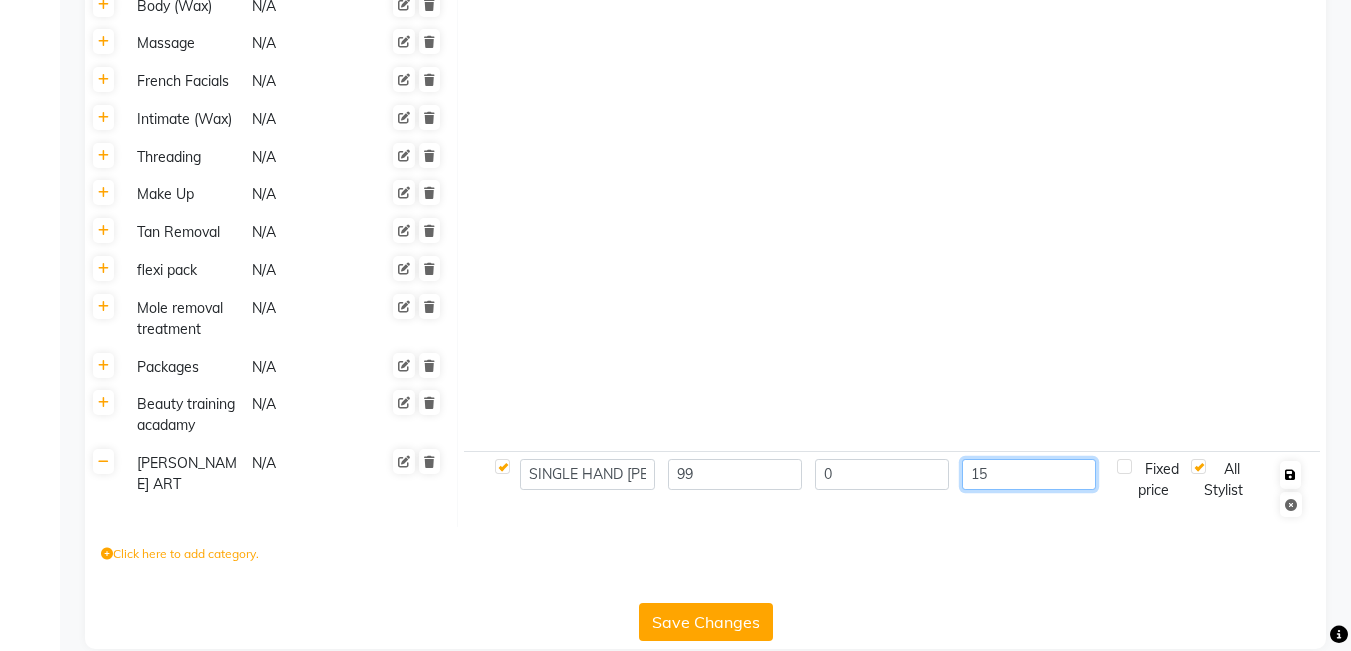 type on "15" 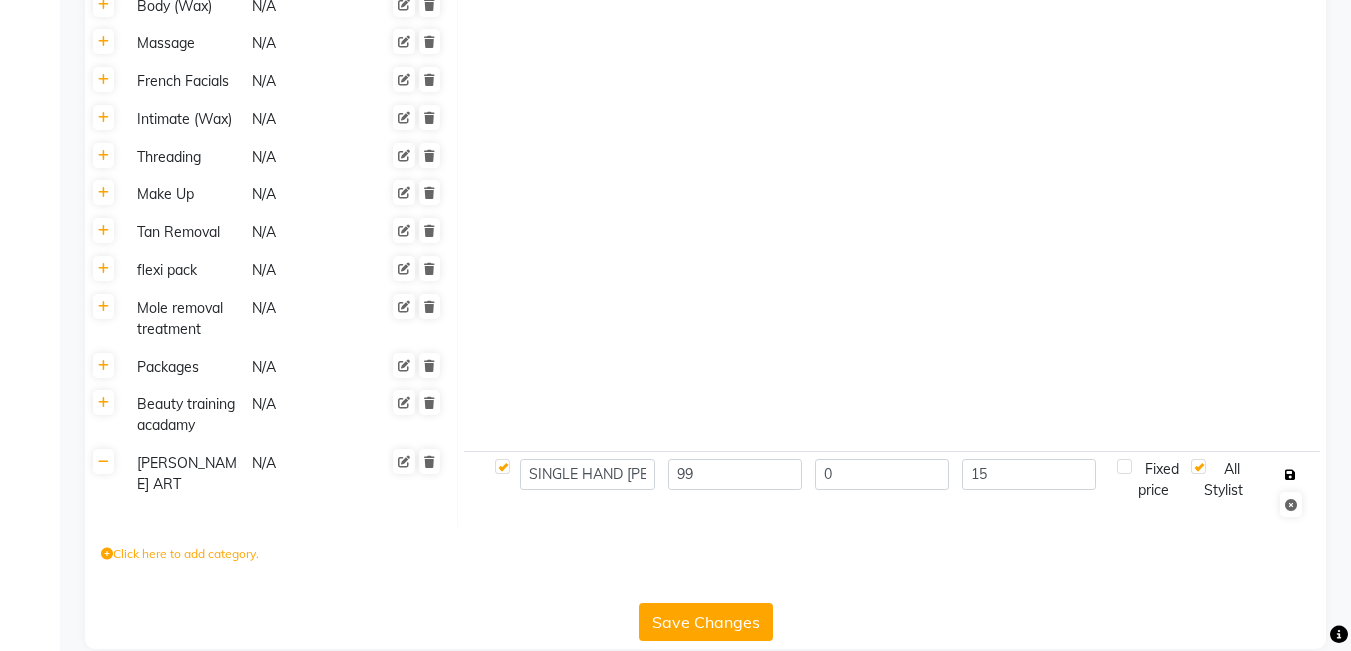 click at bounding box center [1290, 475] 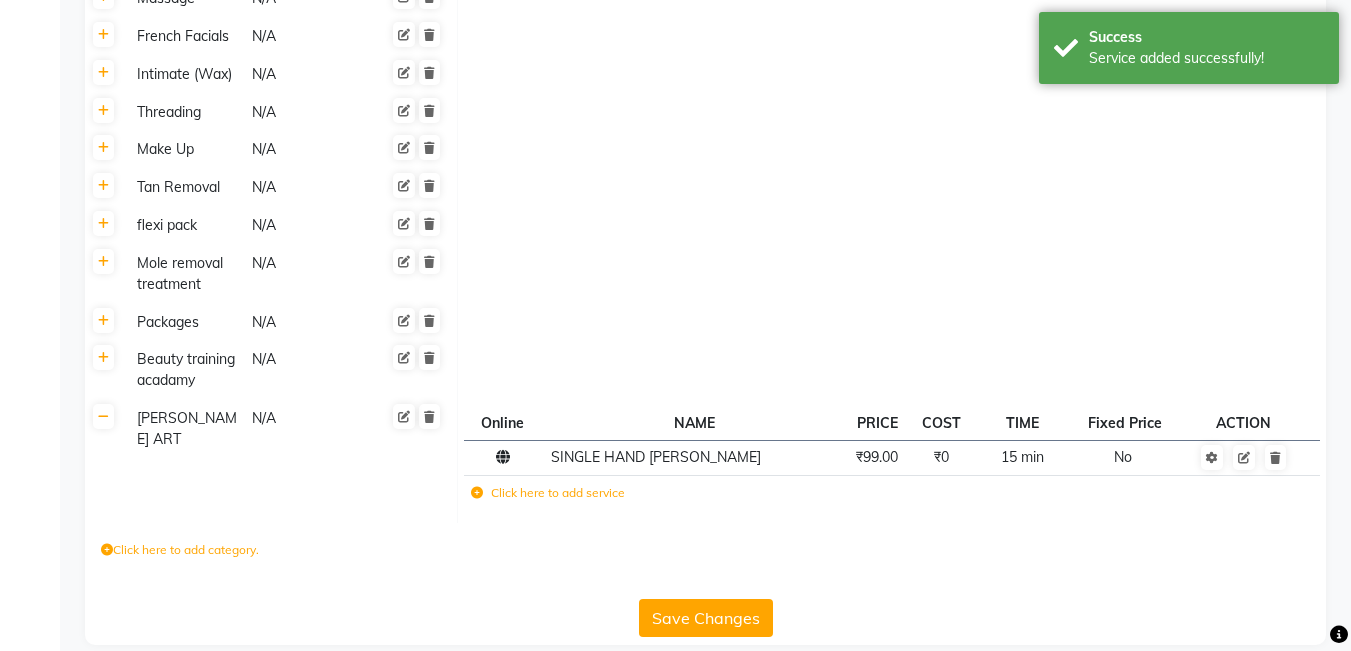 scroll, scrollTop: 2275, scrollLeft: 0, axis: vertical 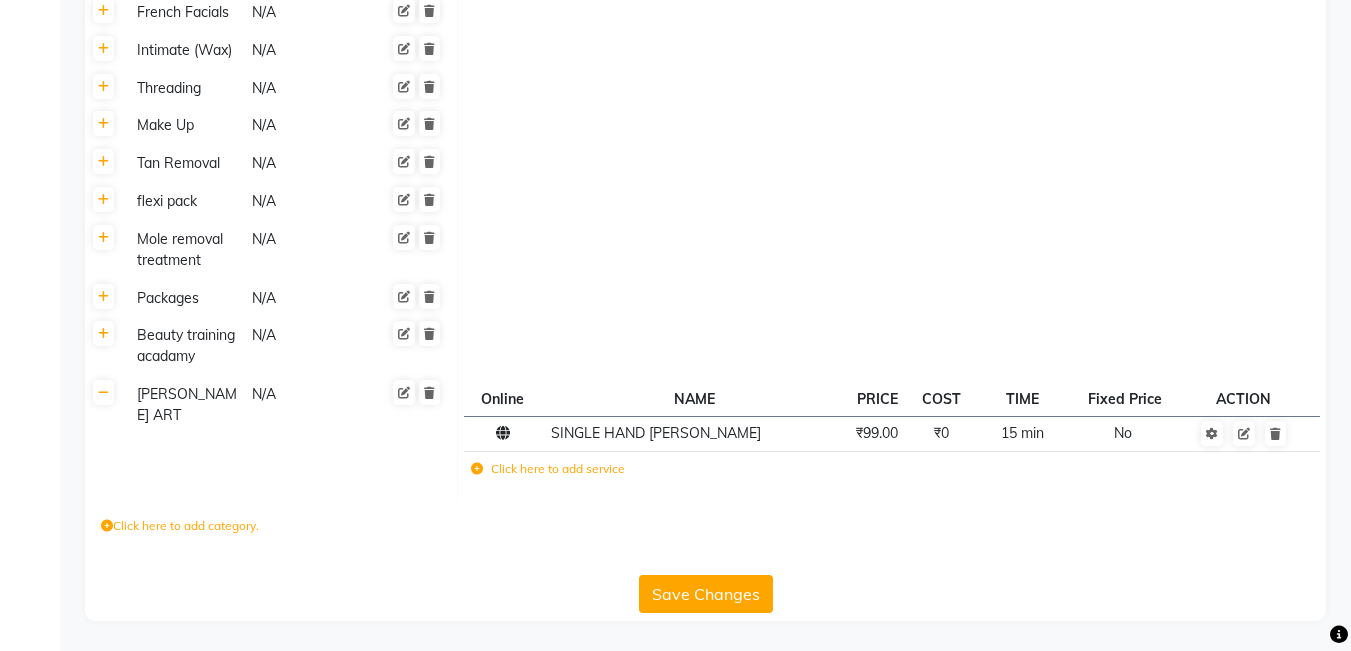 click 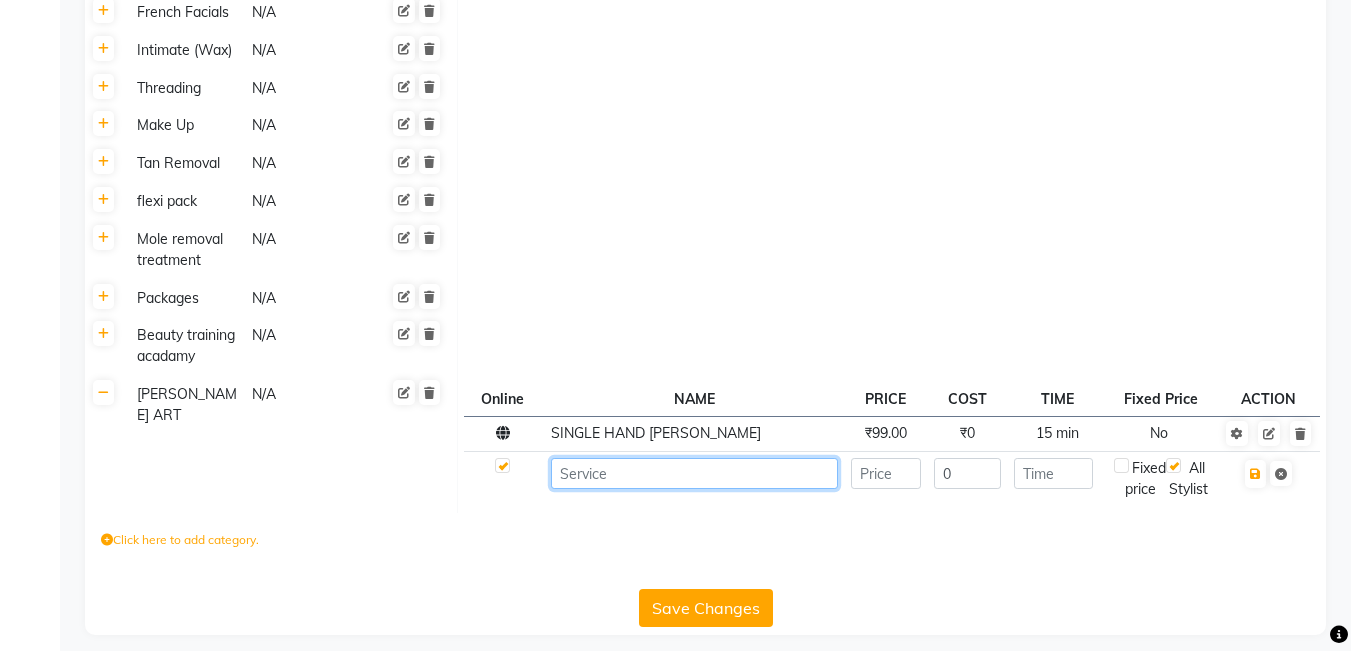 click 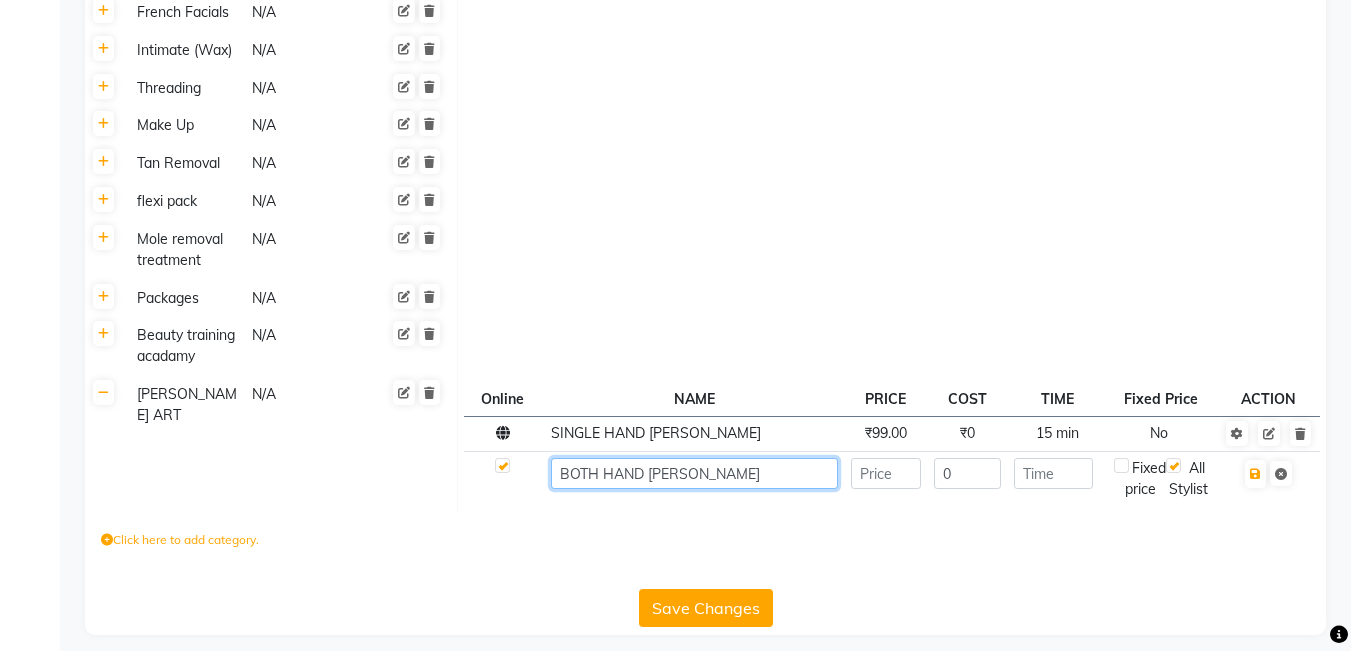 type on "BOTH HAND [PERSON_NAME]" 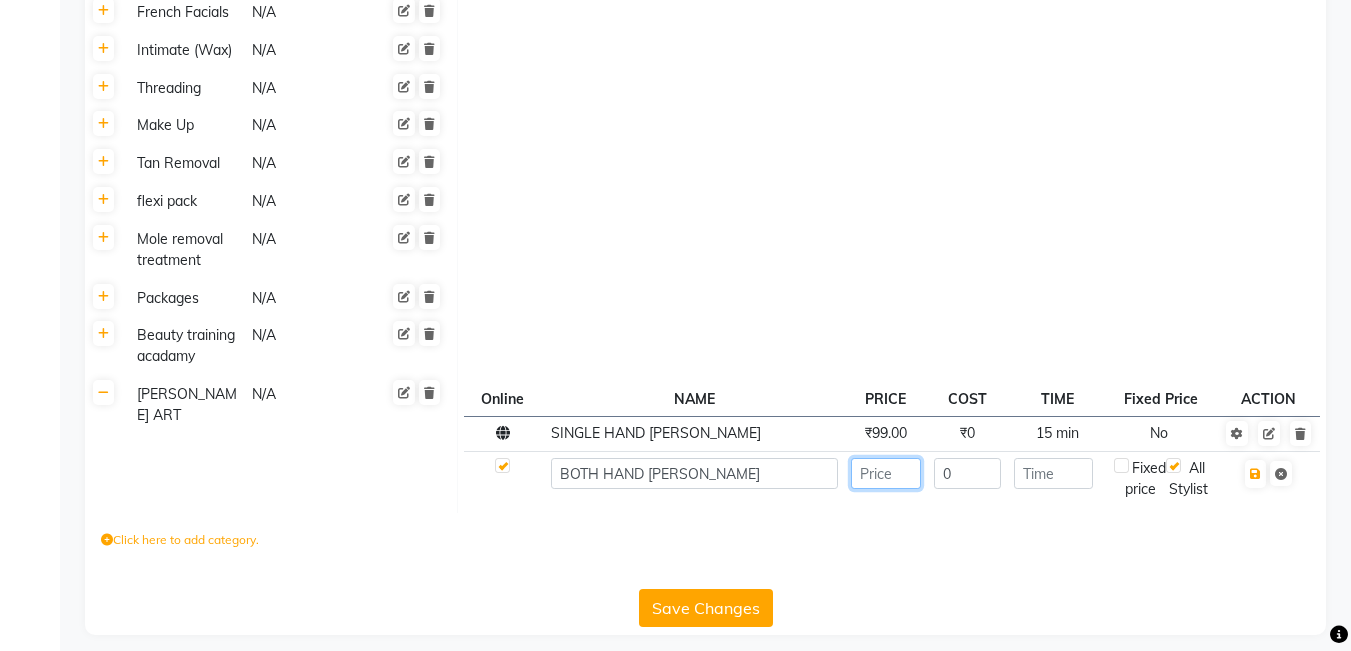 click 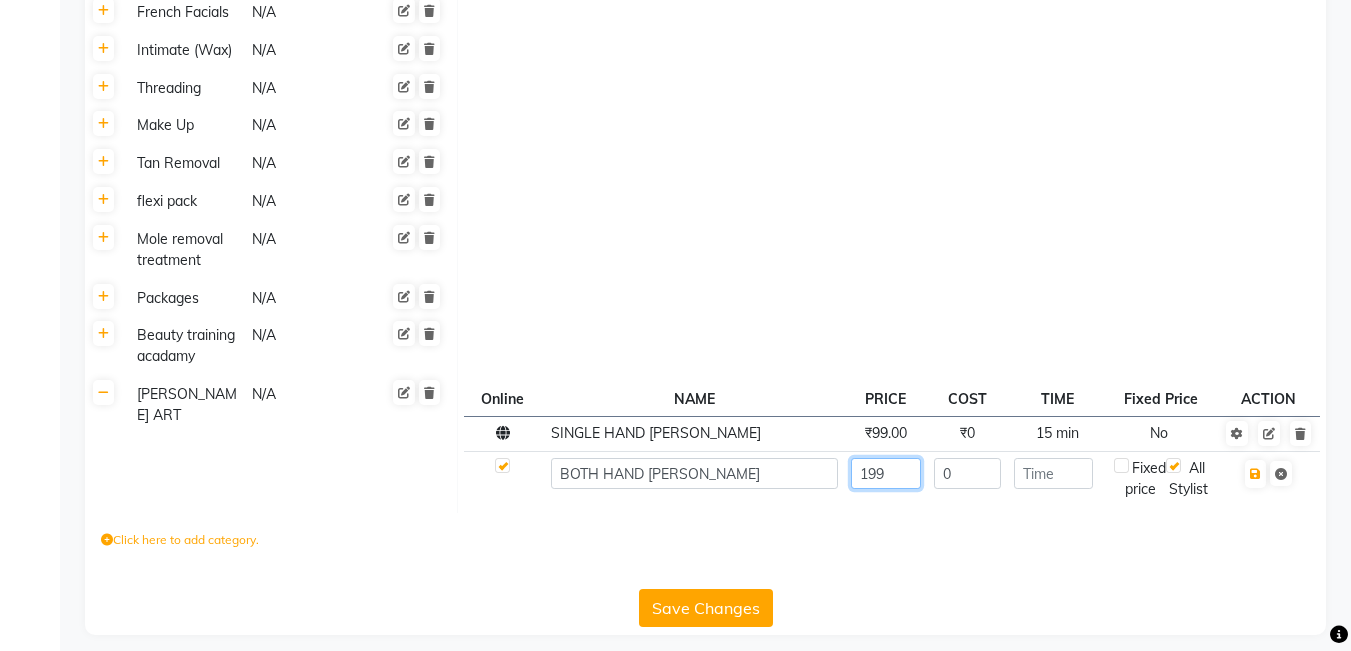 type on "199" 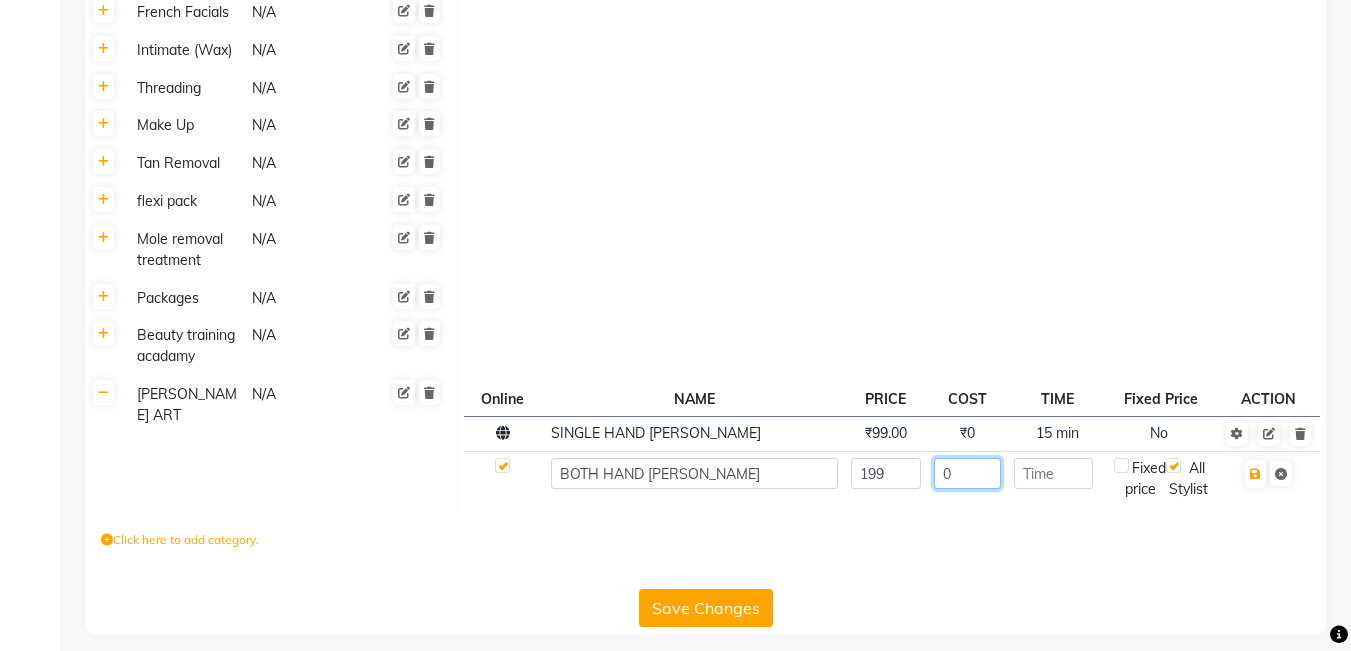 click on "0" 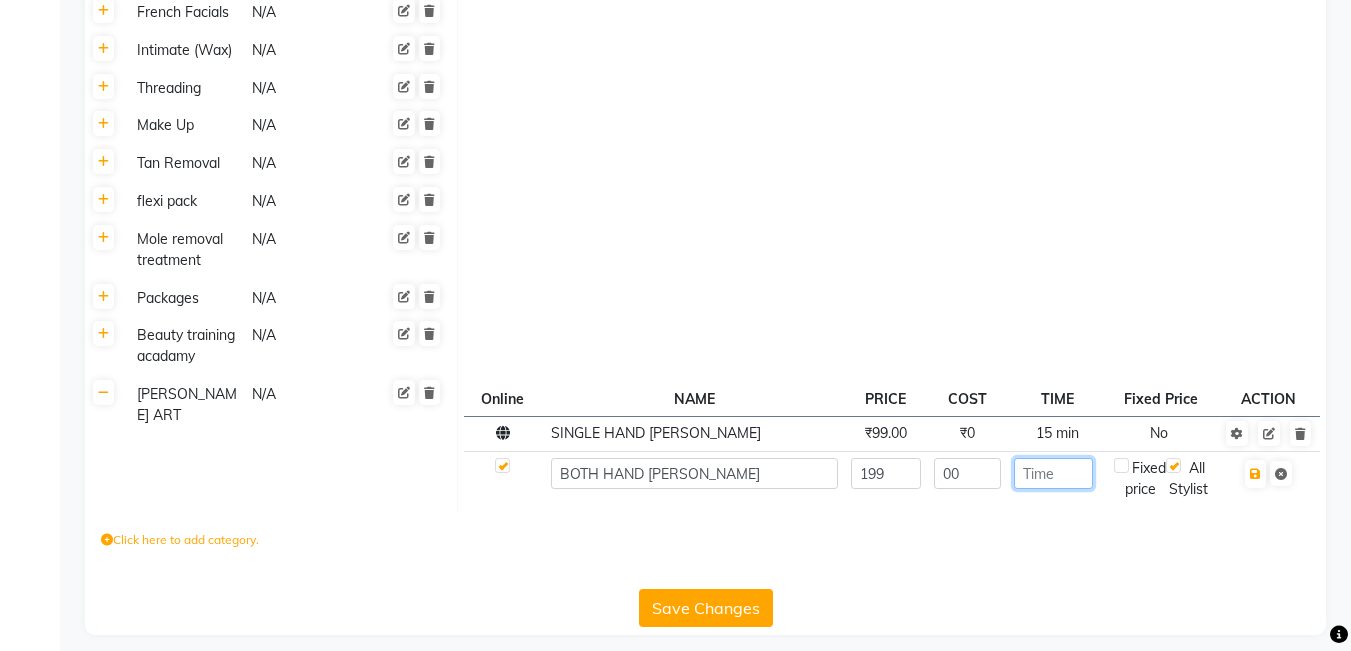 click 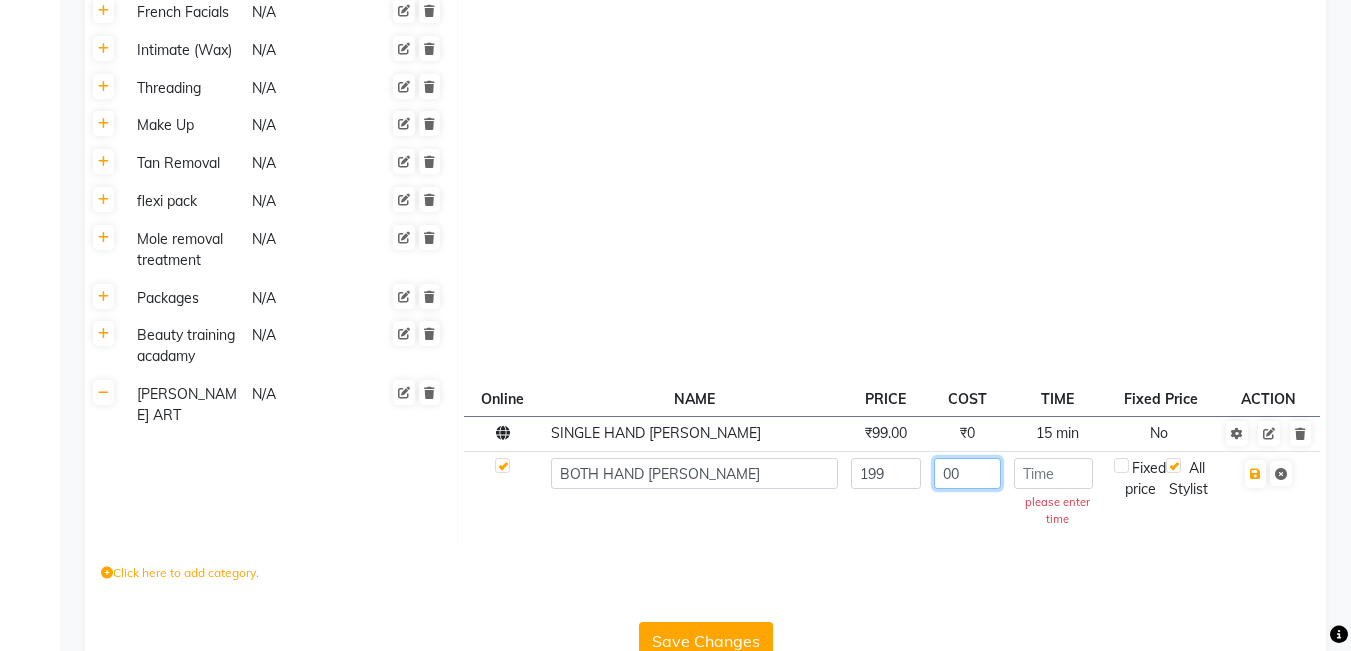click on "00" 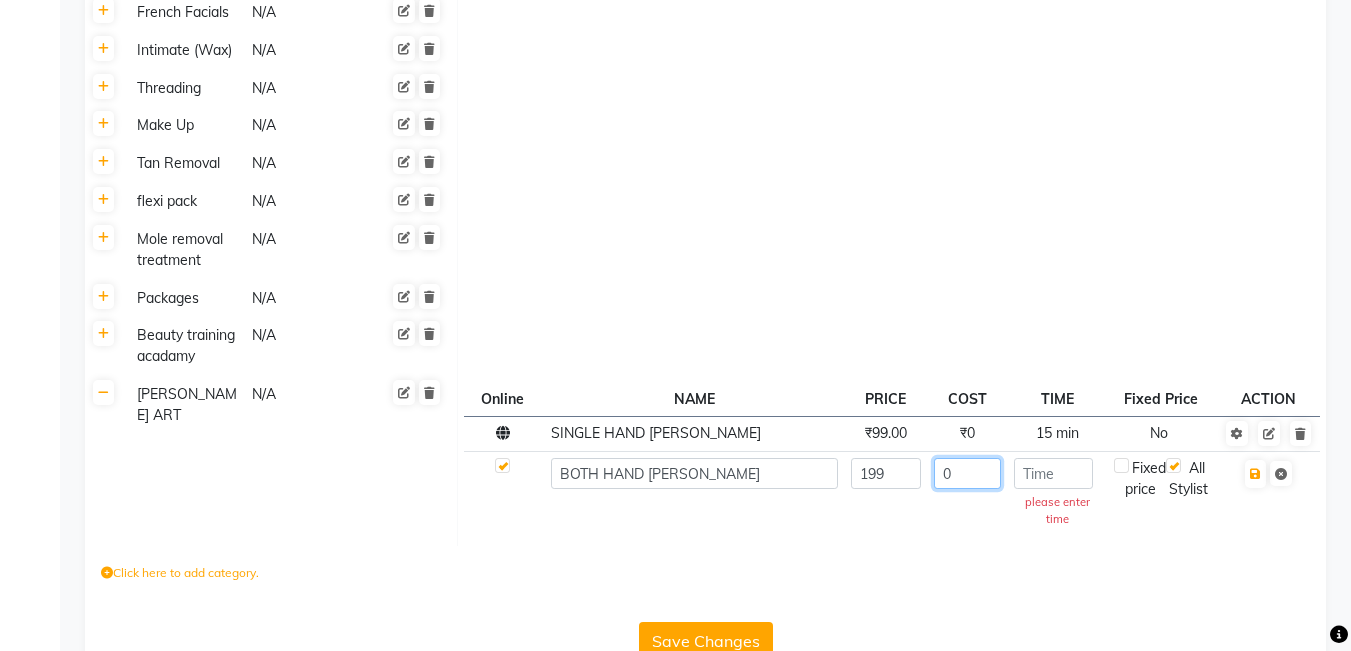 type on "0" 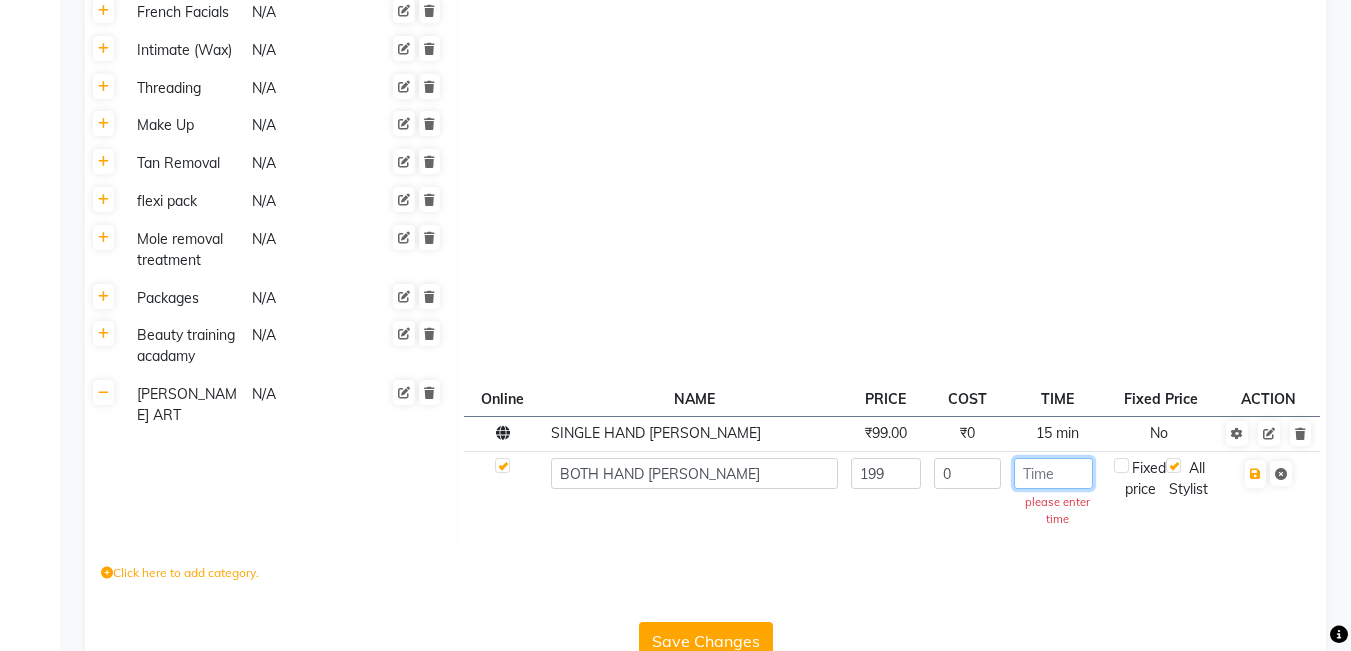 click 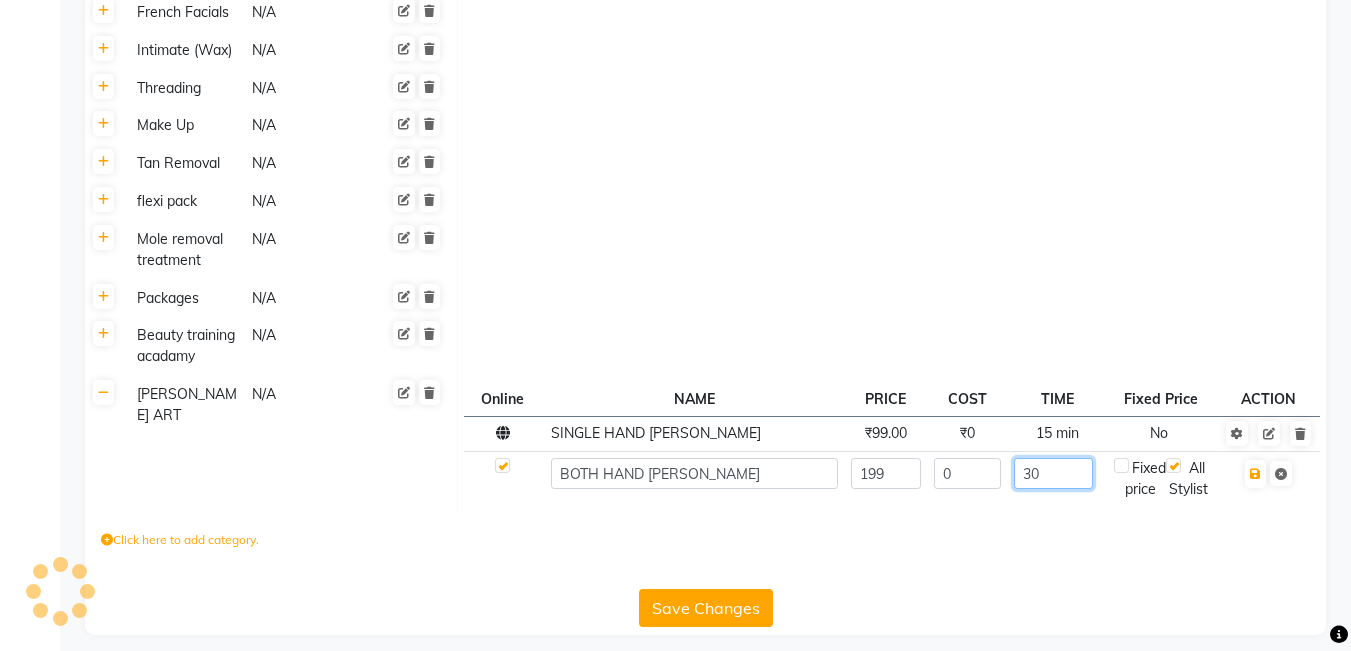type on "30" 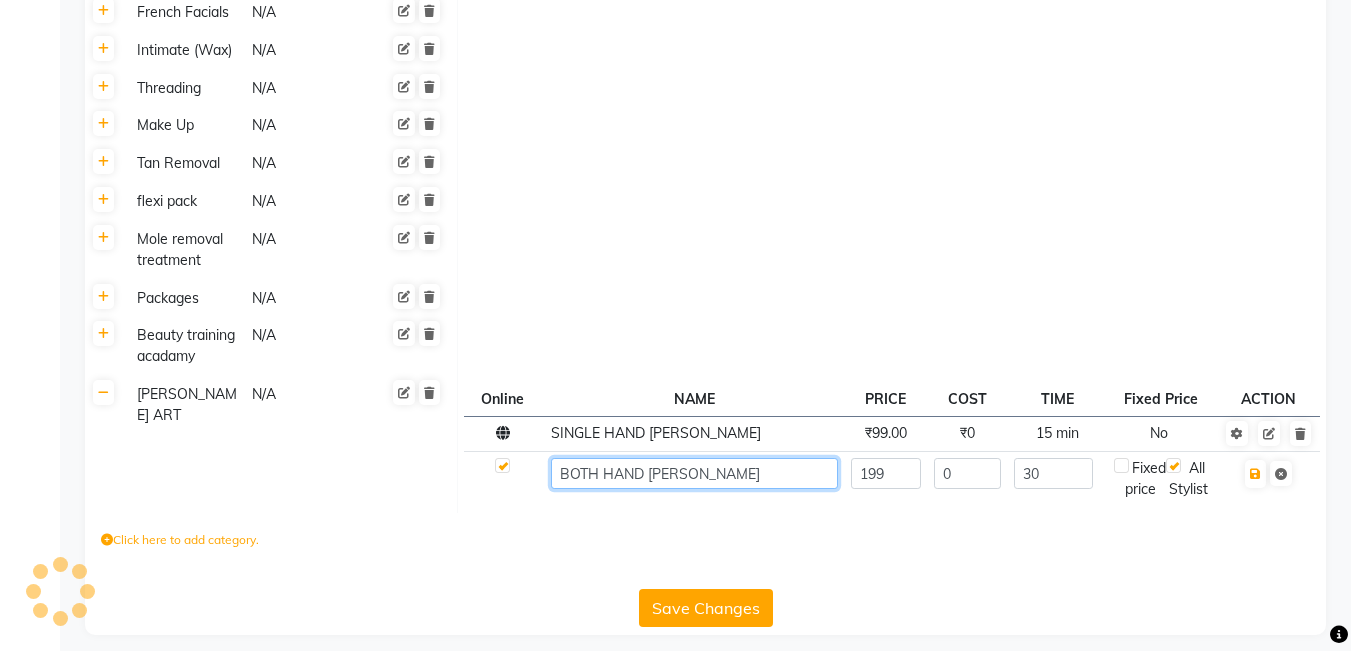 click on "BOTH HAND [PERSON_NAME]" 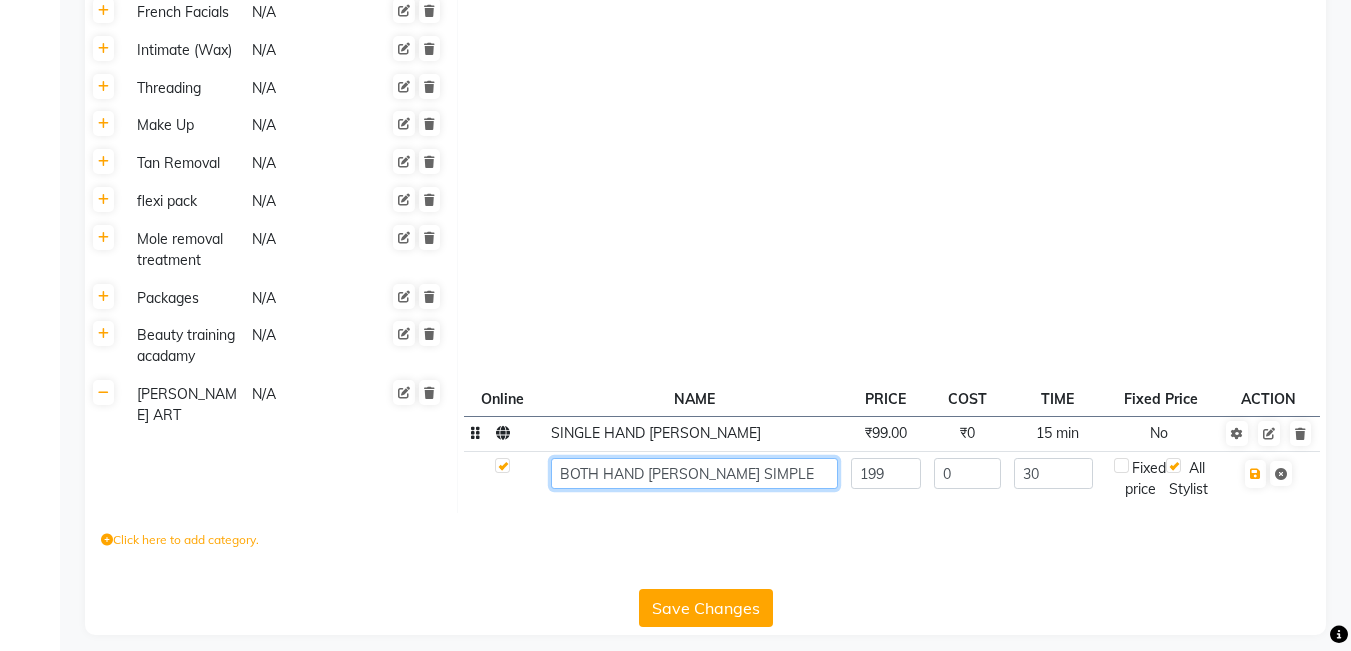 type on "BOTH HAND [PERSON_NAME] SIMPLE" 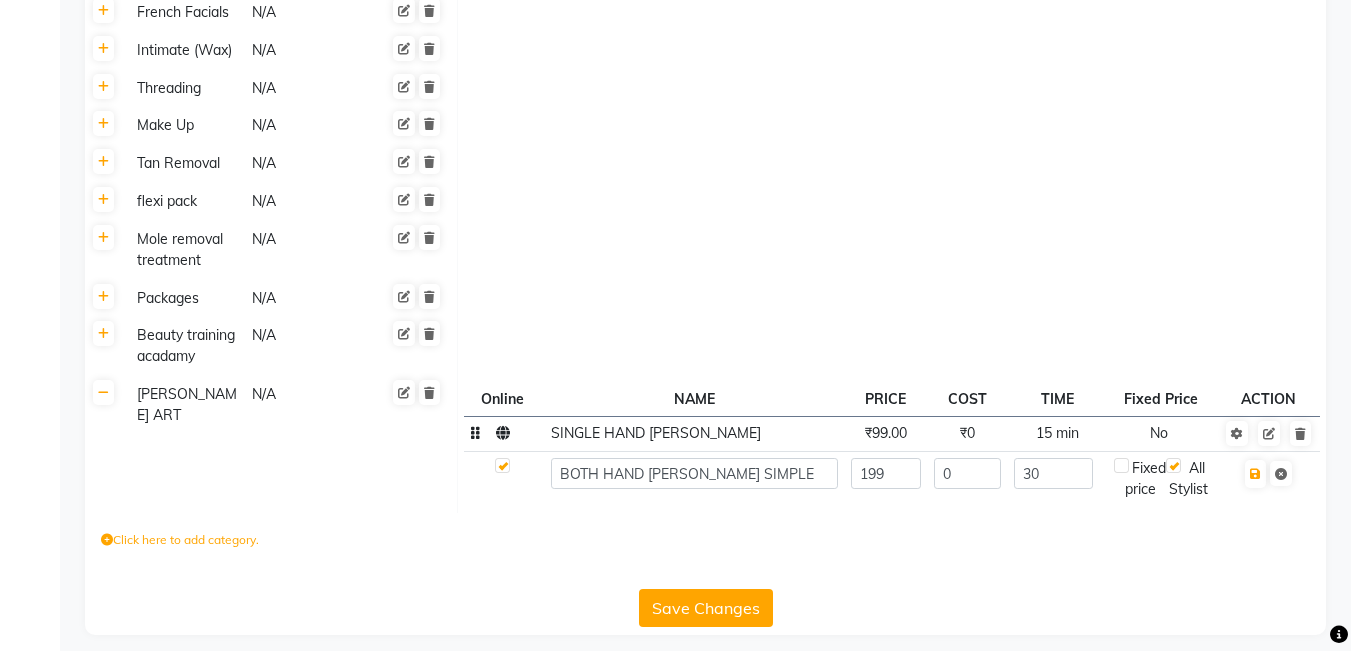 click on "SINGLE HAND [PERSON_NAME]" 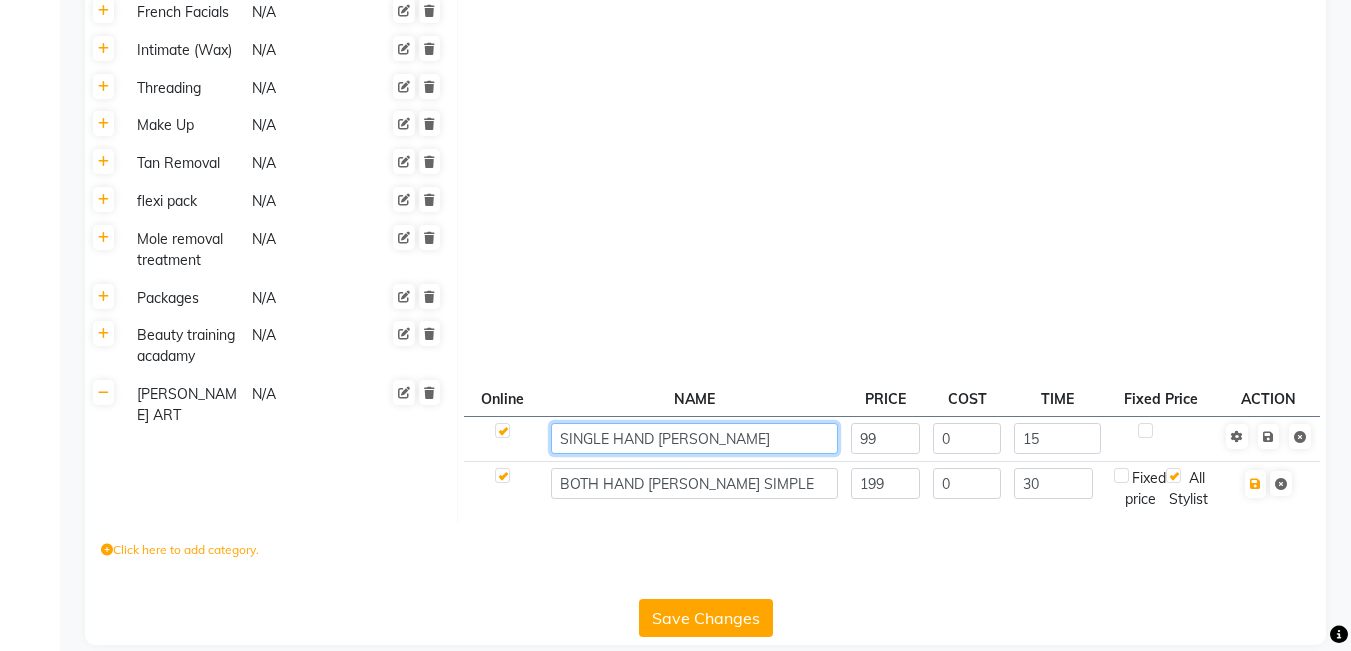 click on "SINGLE HAND [PERSON_NAME]" 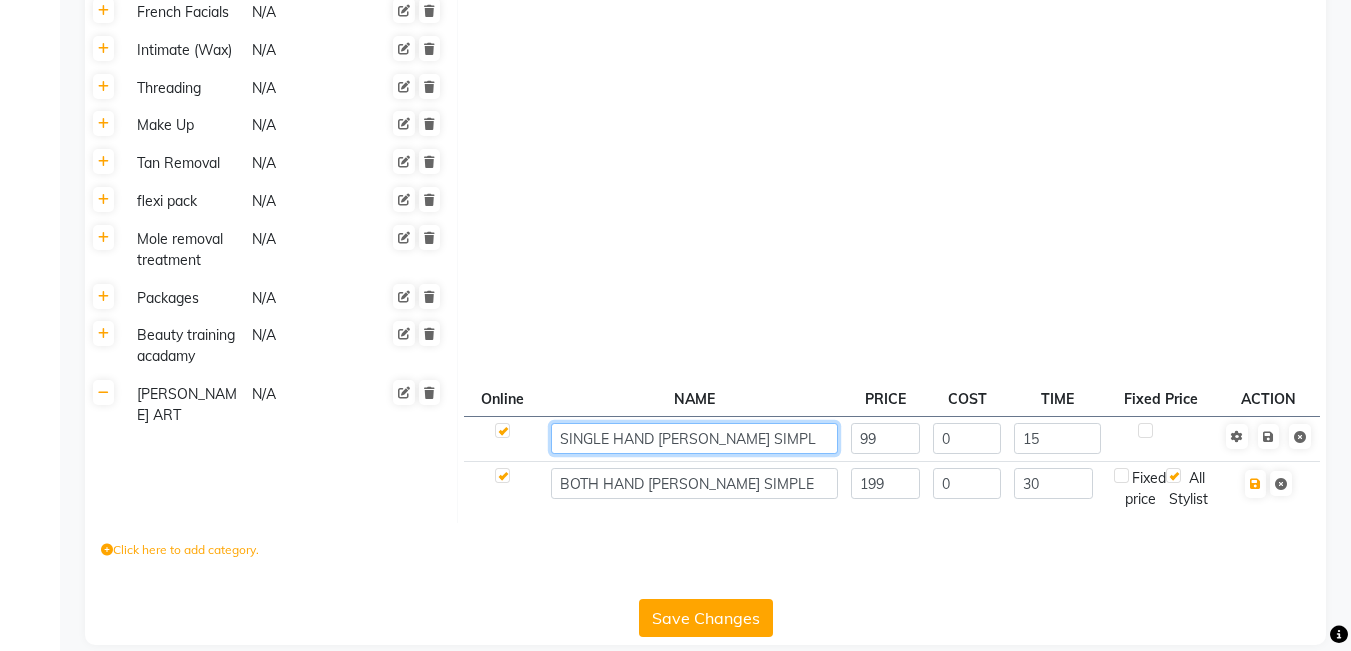 type on "SINGLE HAND [PERSON_NAME] SIMPLE" 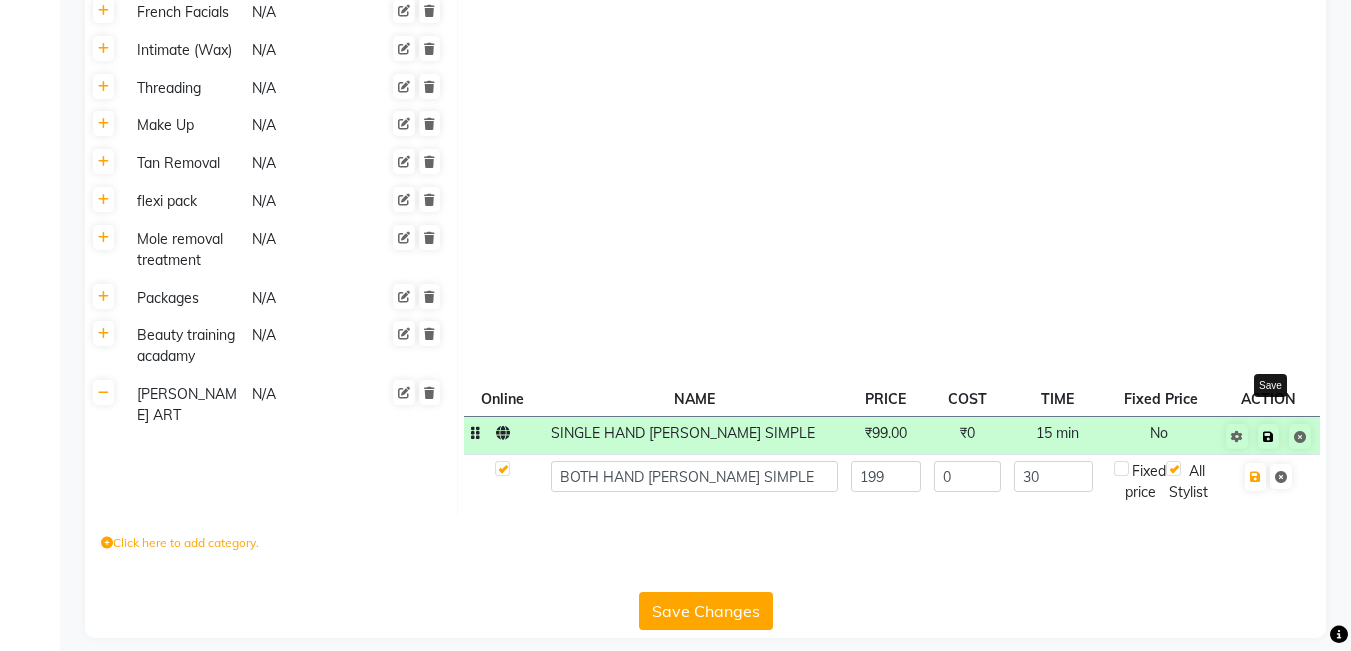 click 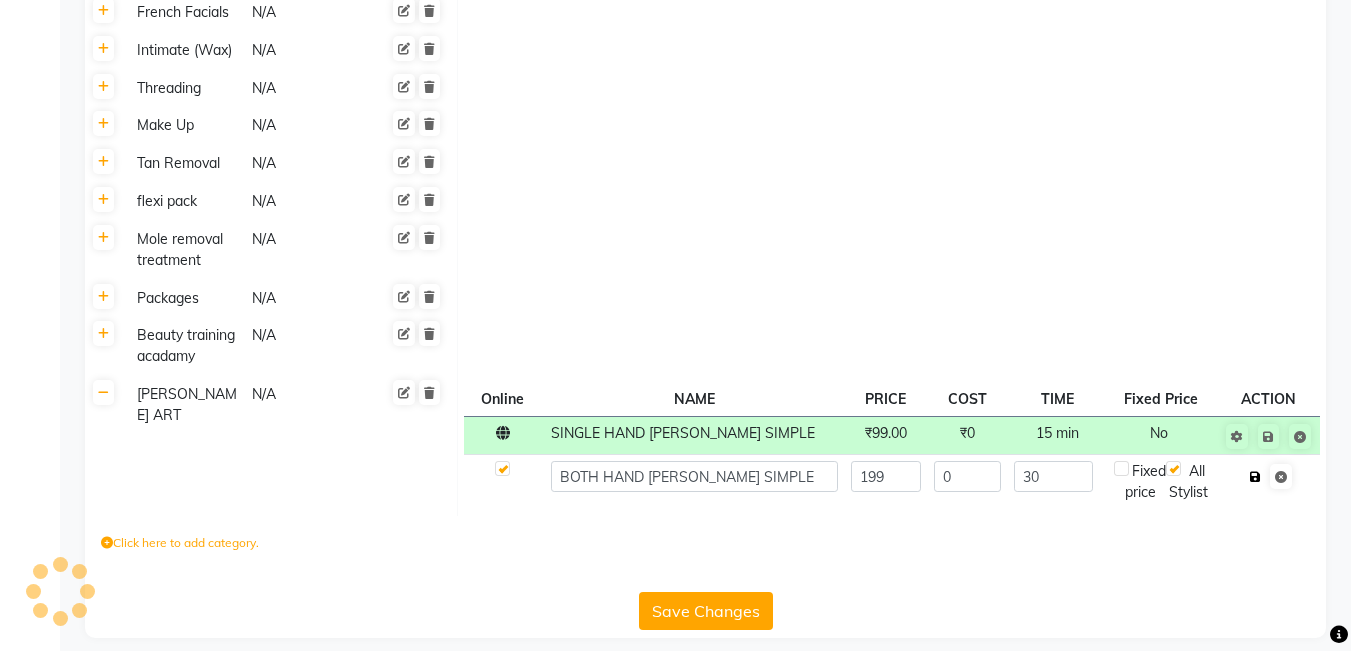 click at bounding box center [1255, 477] 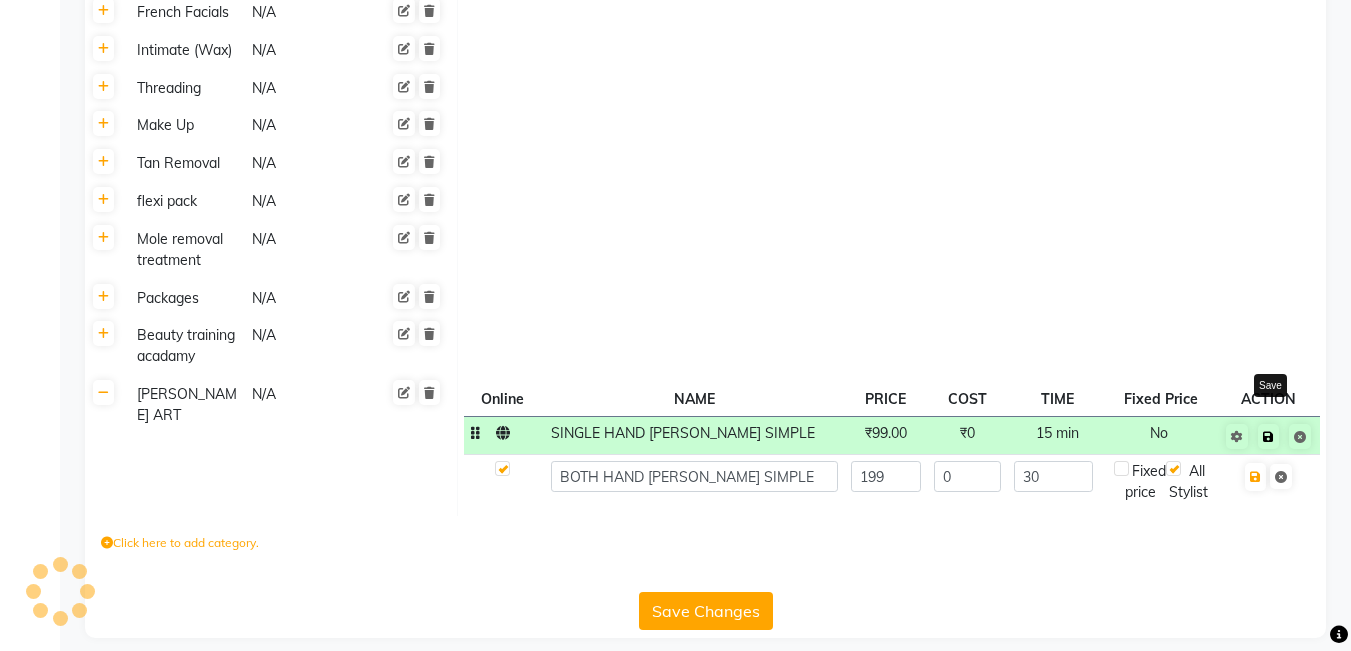 click 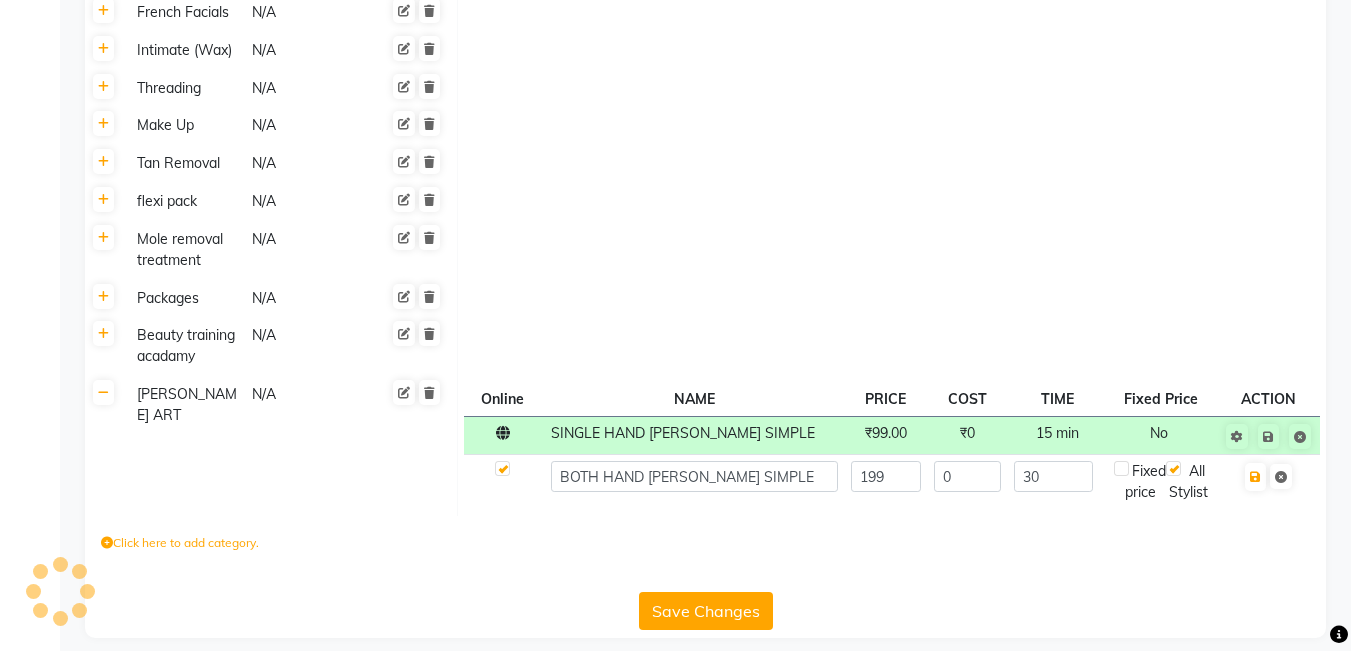 click on "Click here to add category." 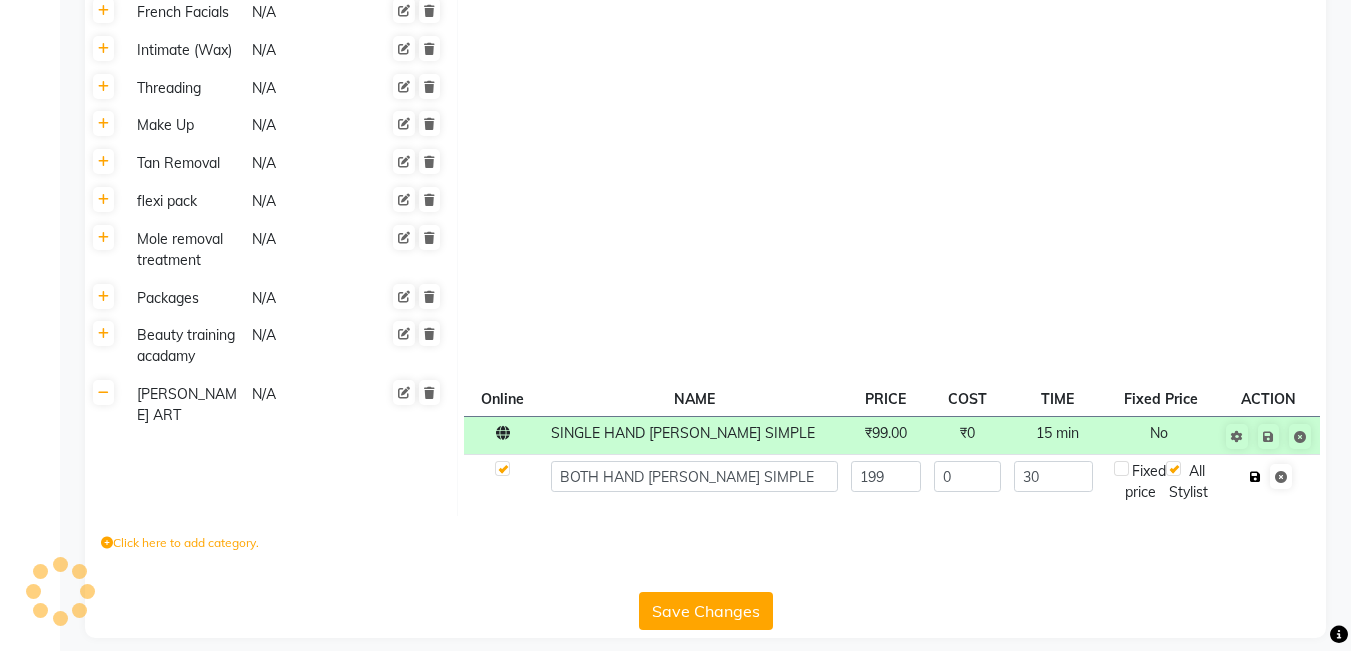 click at bounding box center [1255, 477] 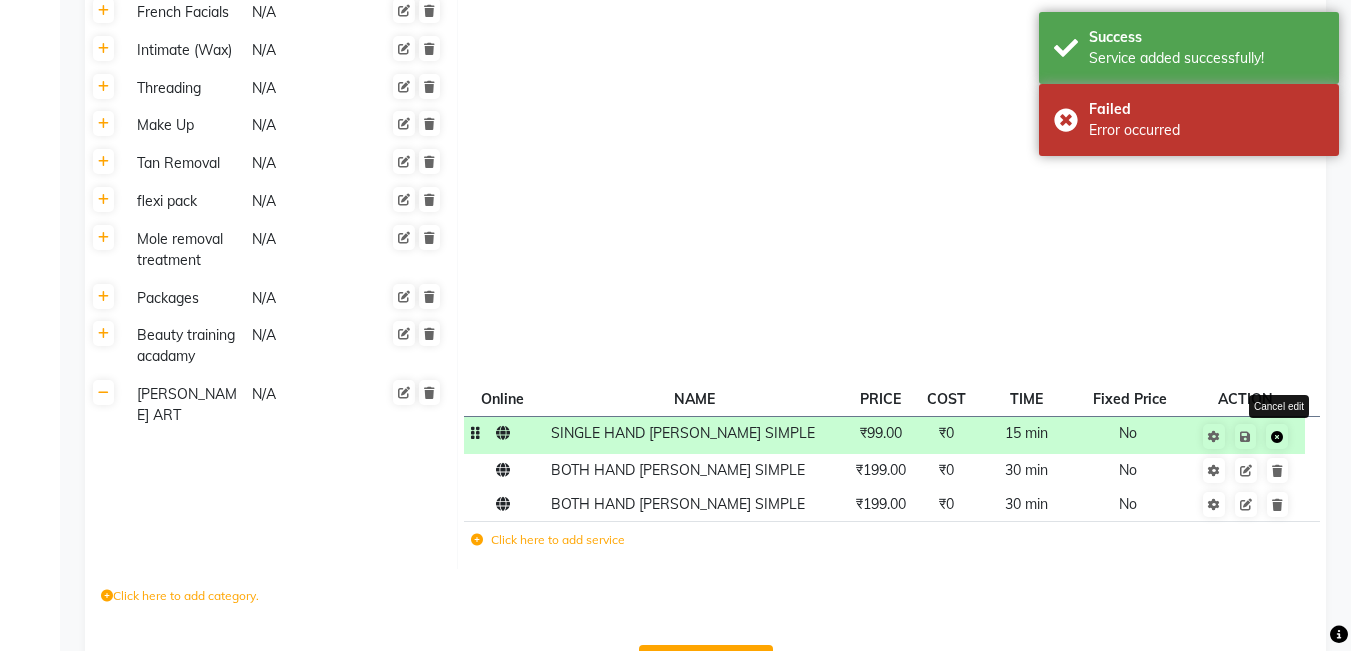 click 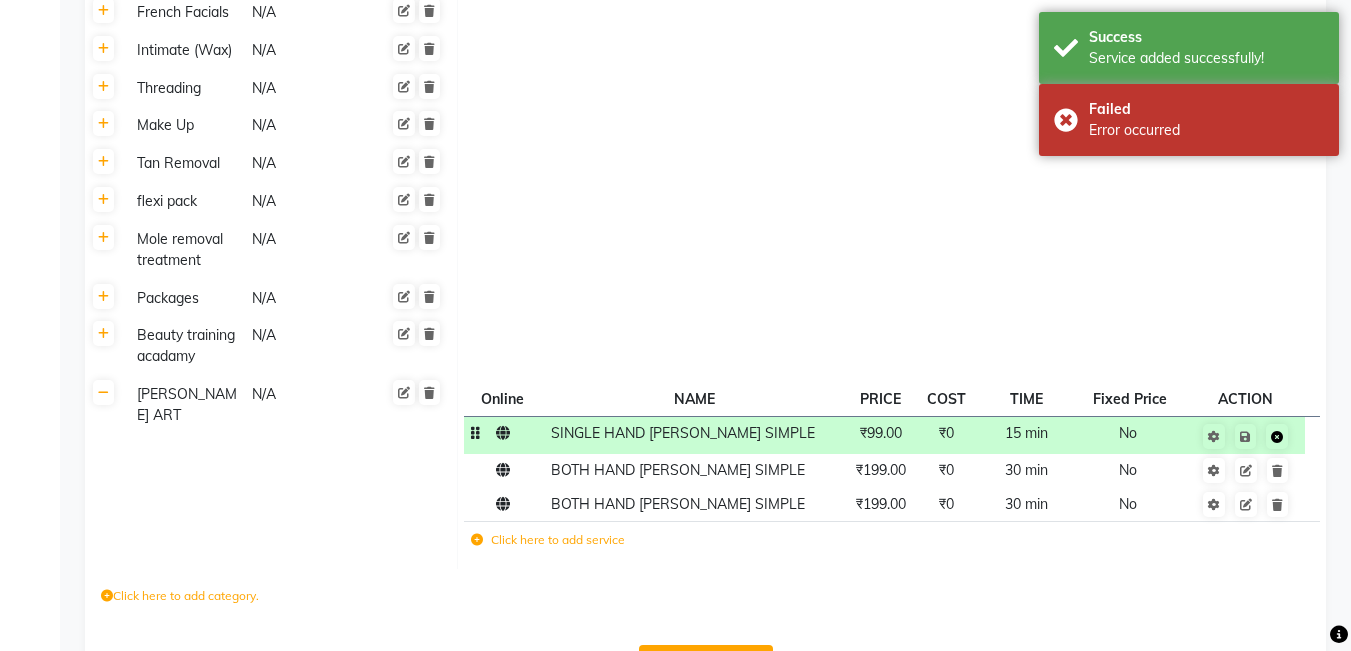 click 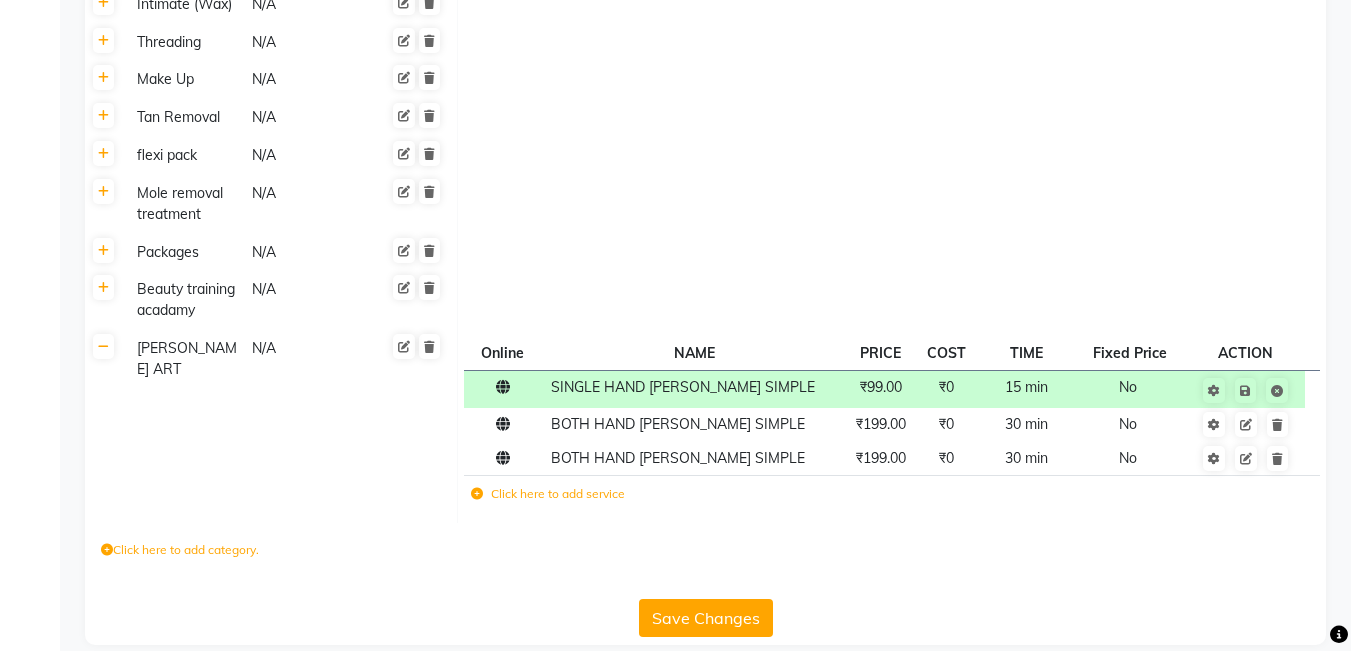 scroll, scrollTop: 2345, scrollLeft: 0, axis: vertical 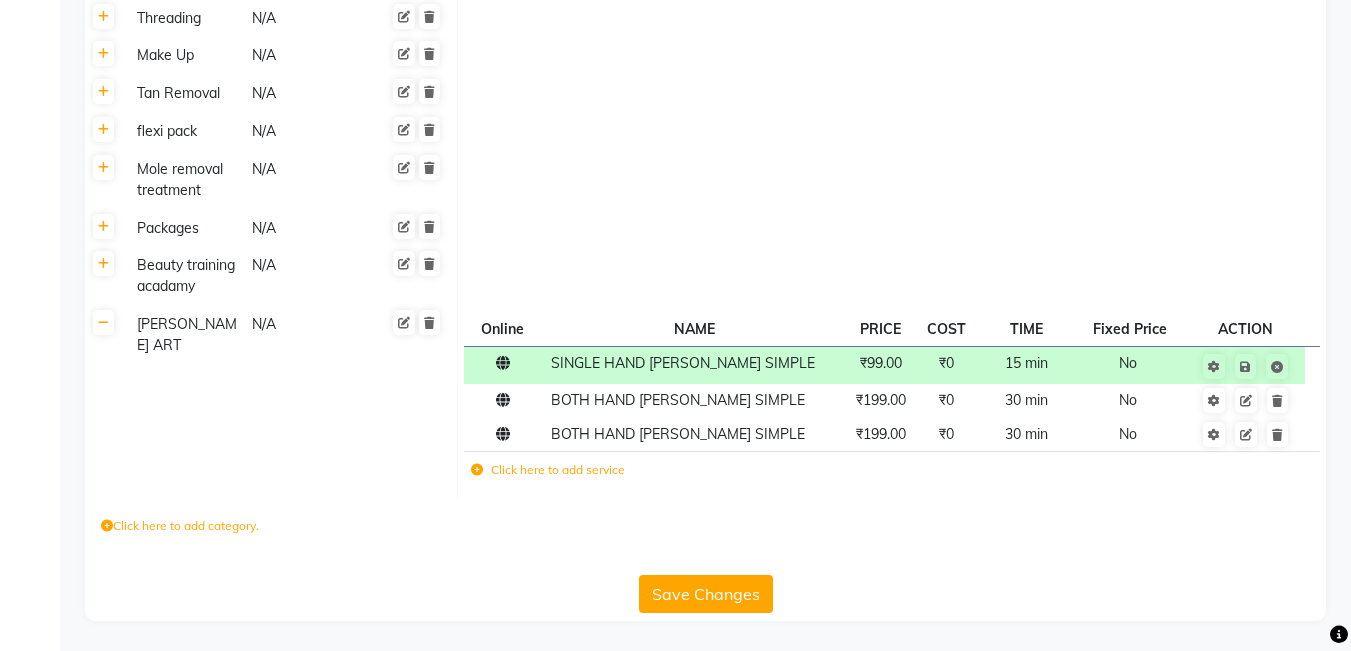 click on "Click here to add category." 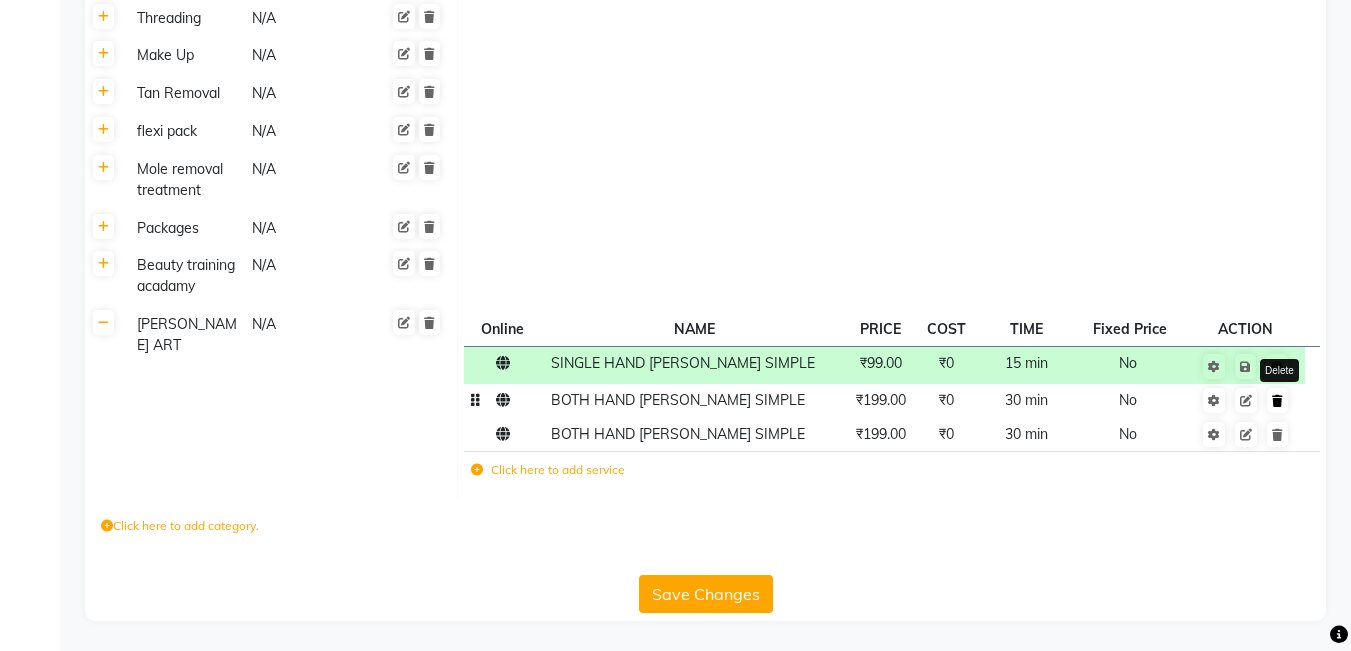 click 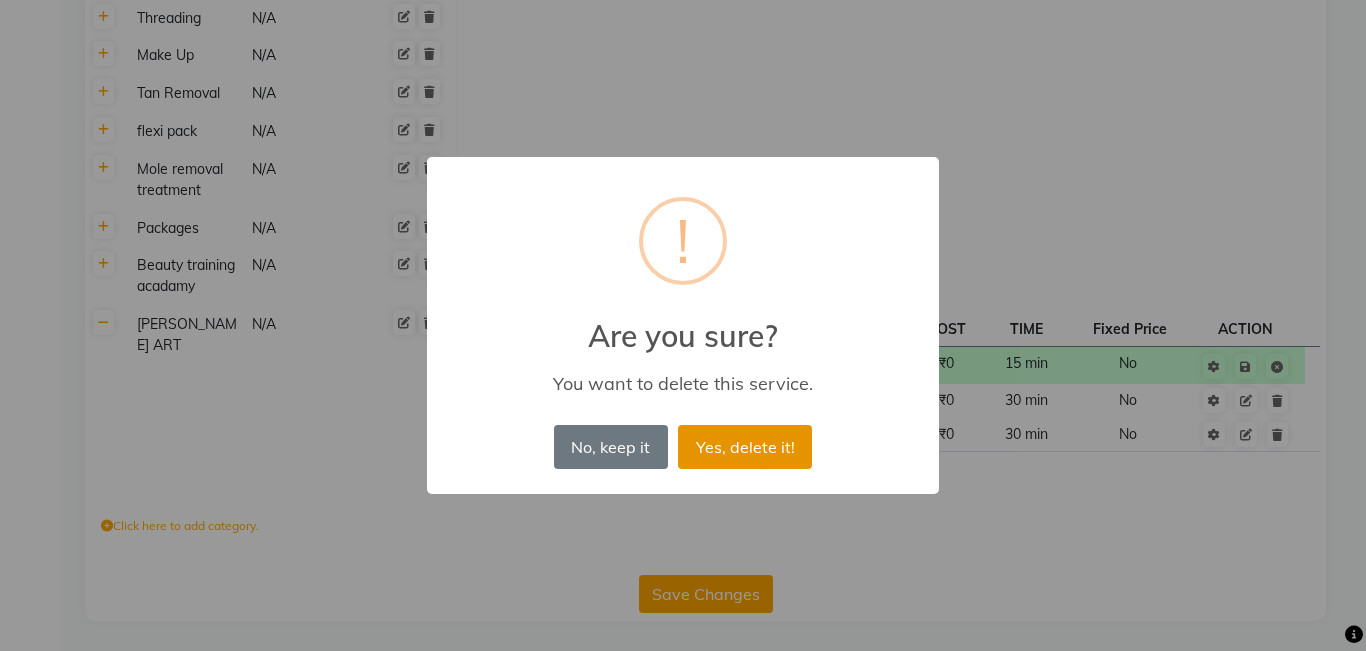 click on "Yes, delete it!" at bounding box center (745, 447) 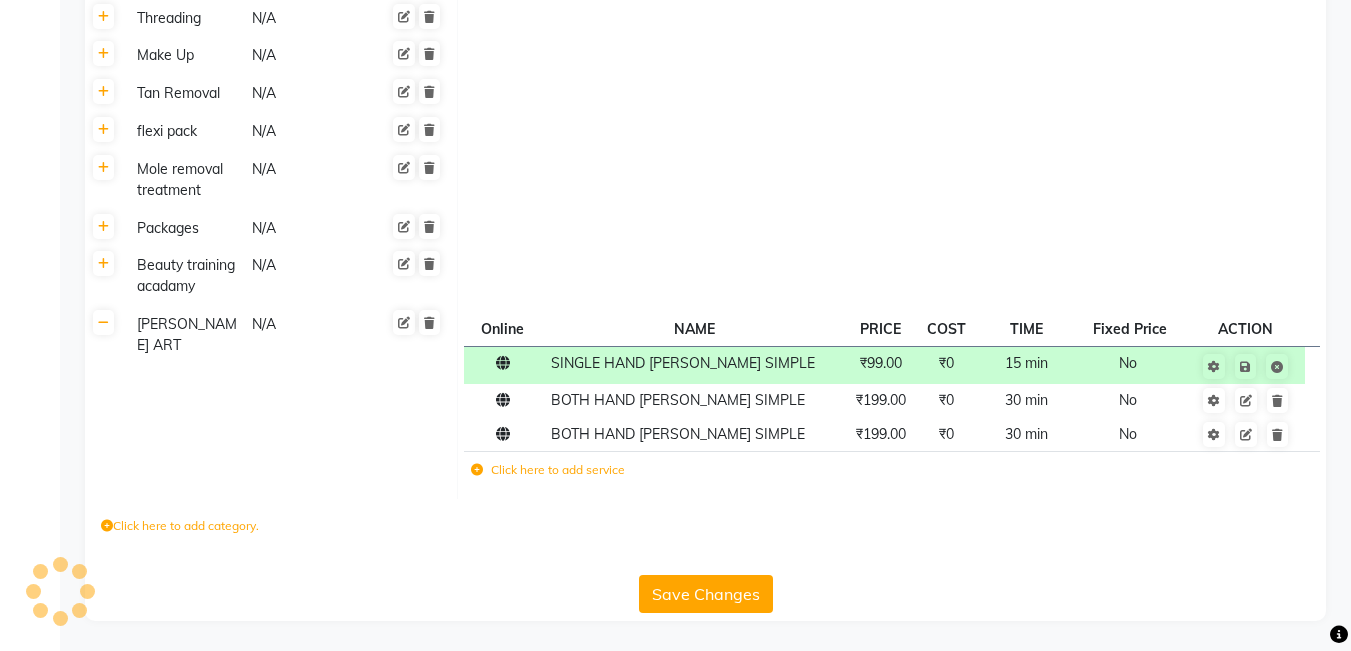 scroll, scrollTop: 2312, scrollLeft: 0, axis: vertical 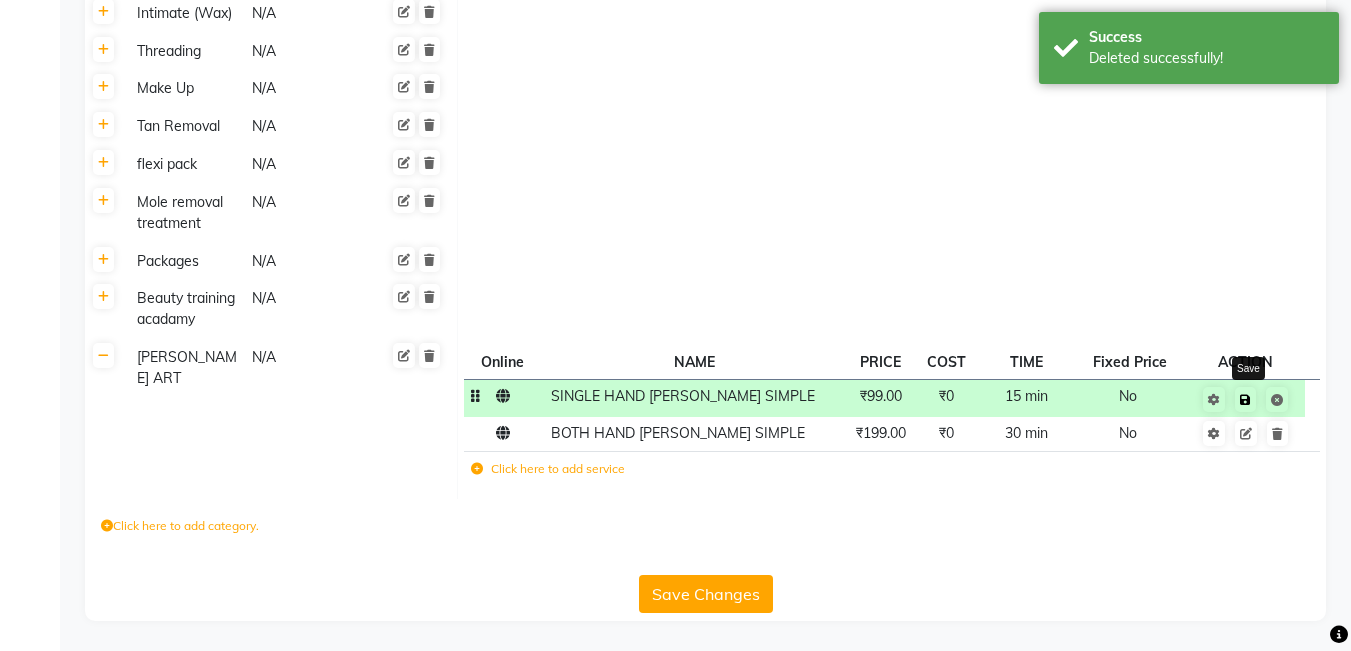 click 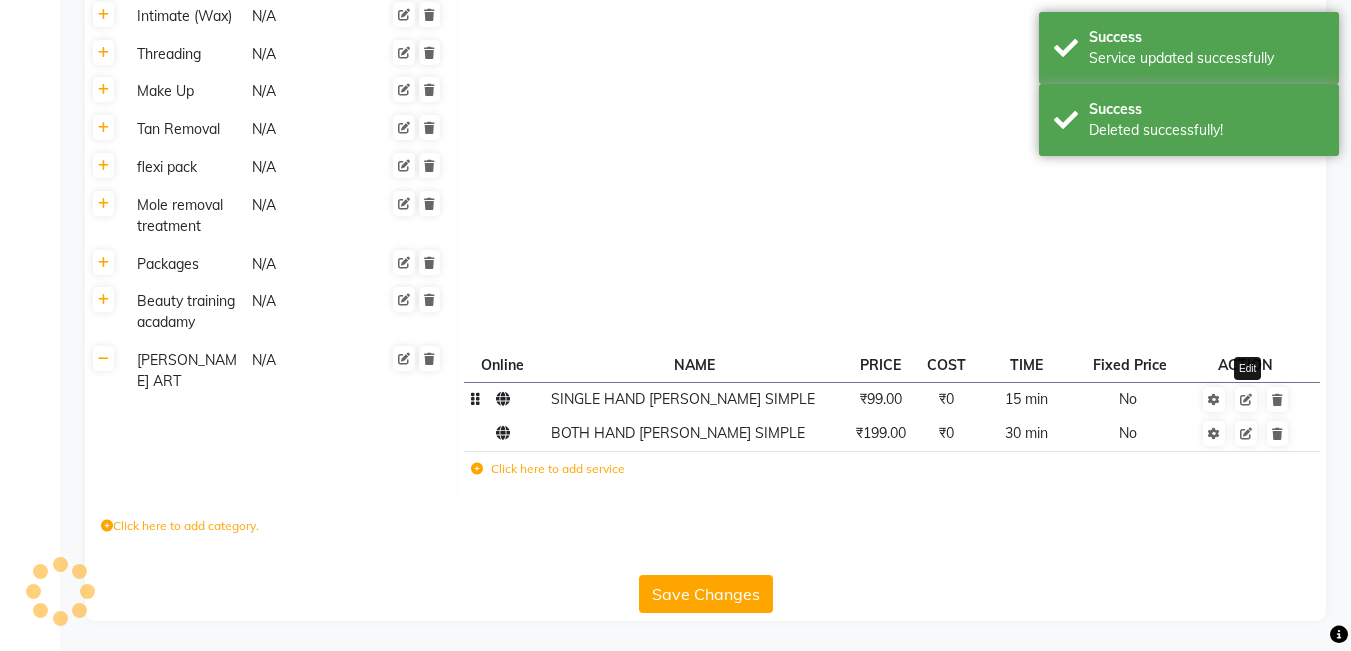 scroll, scrollTop: 2309, scrollLeft: 0, axis: vertical 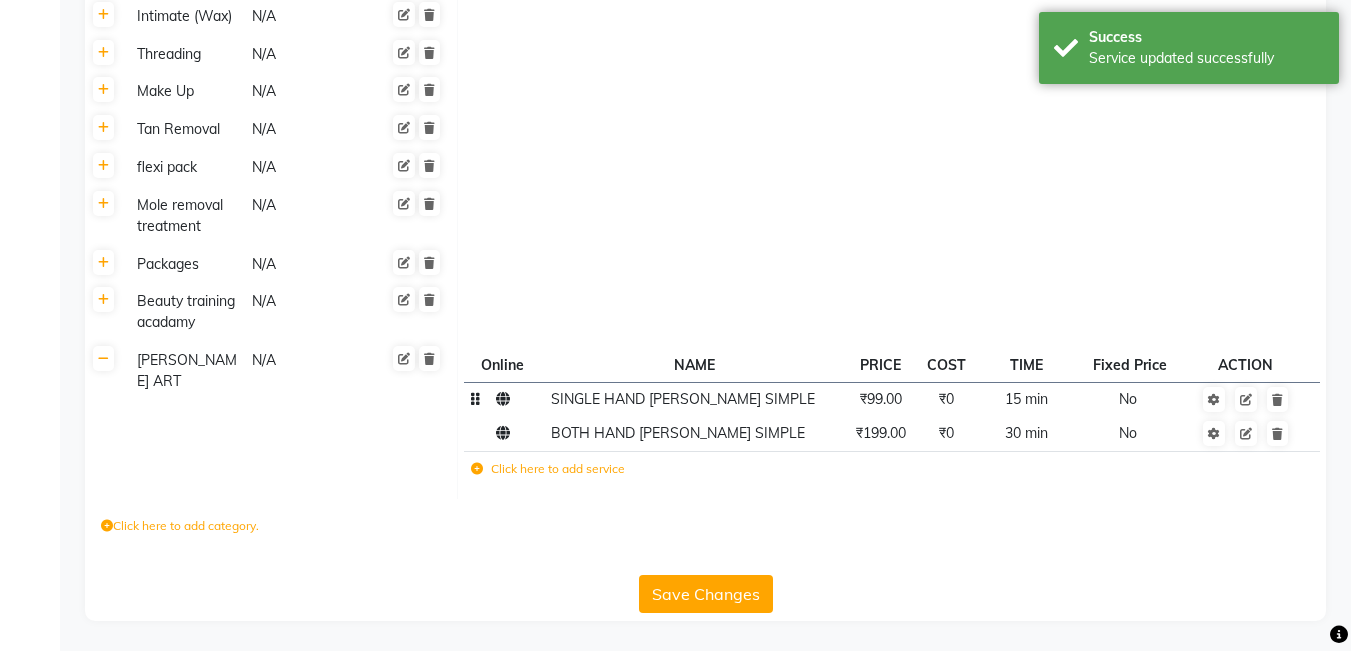 click 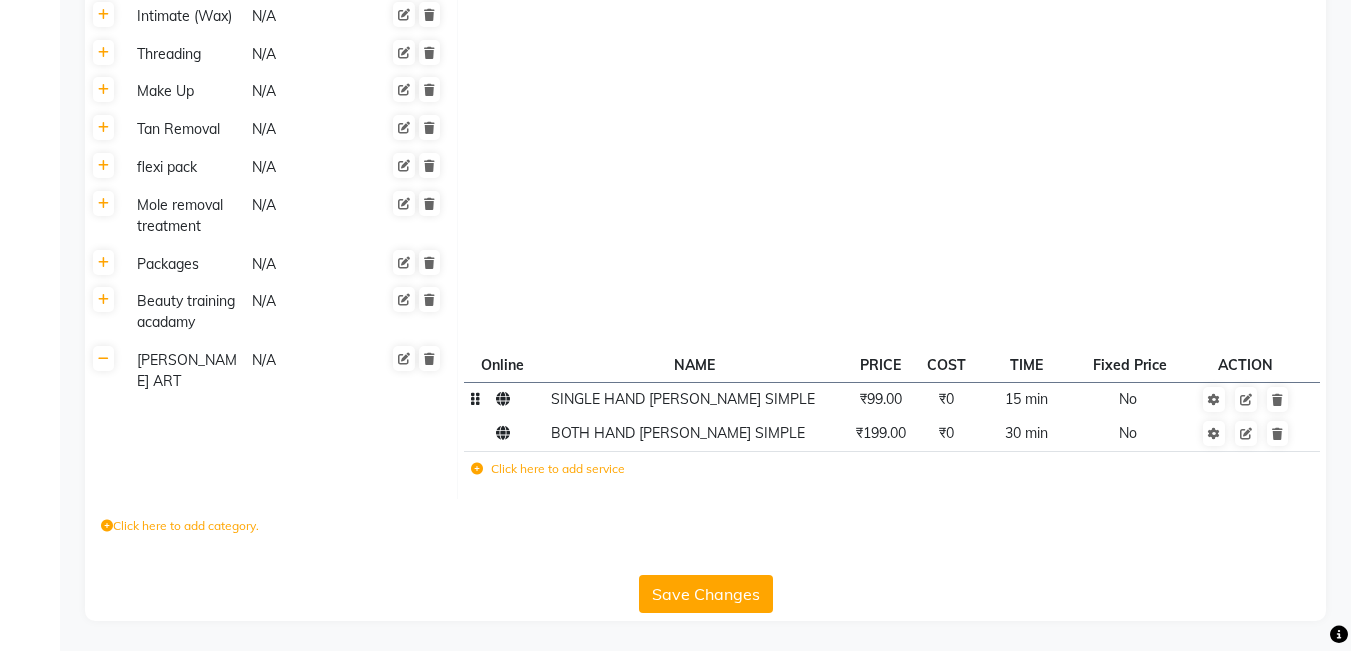 scroll, scrollTop: 2344, scrollLeft: 0, axis: vertical 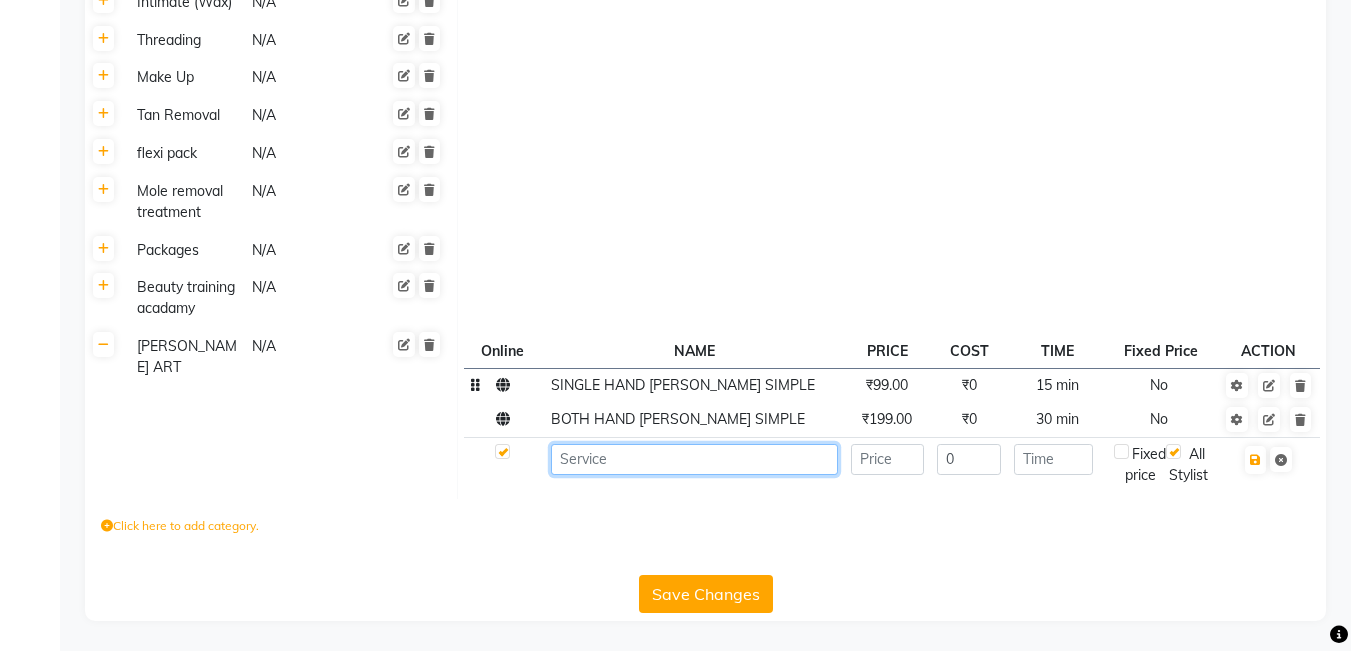 click 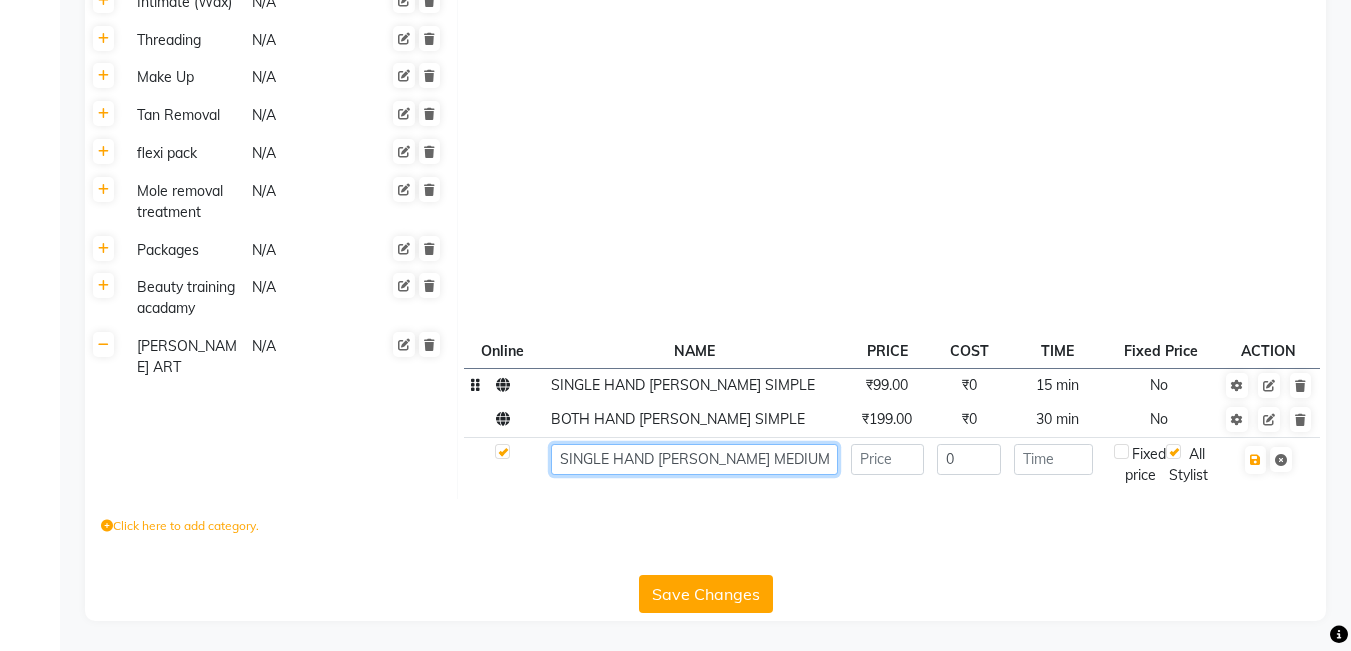 type on "SINGLE HAND [PERSON_NAME] MEDIUM" 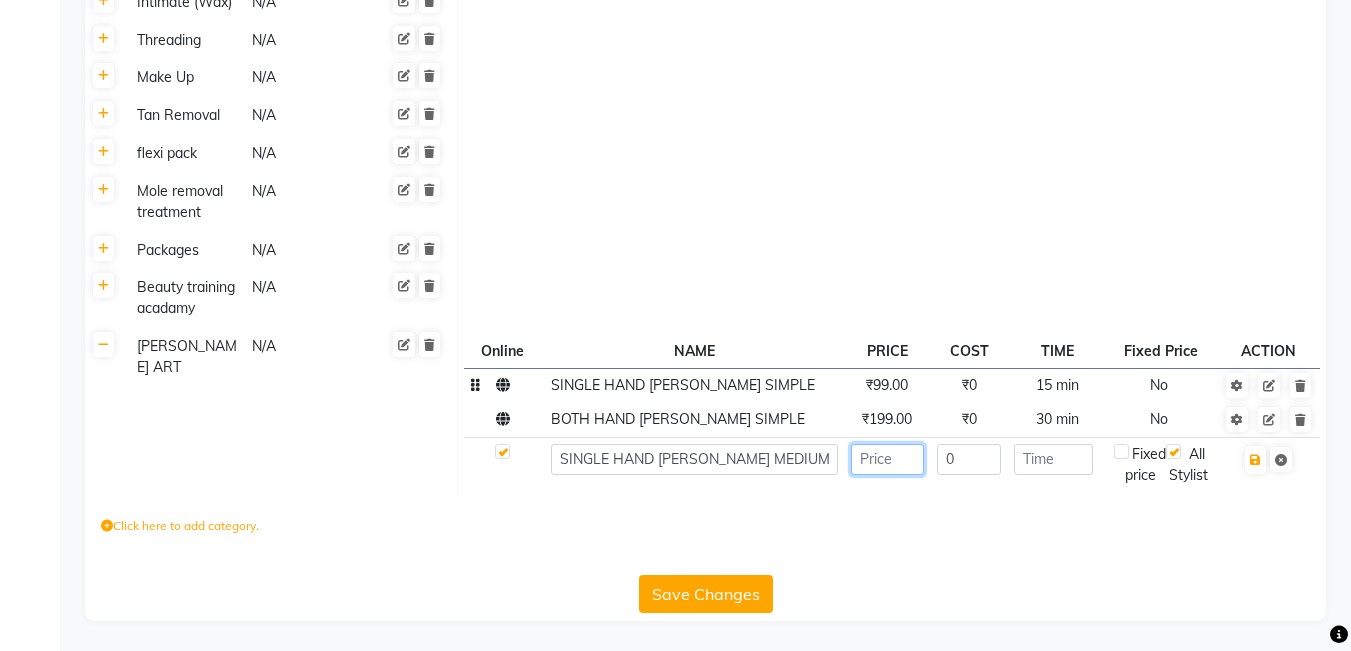 click 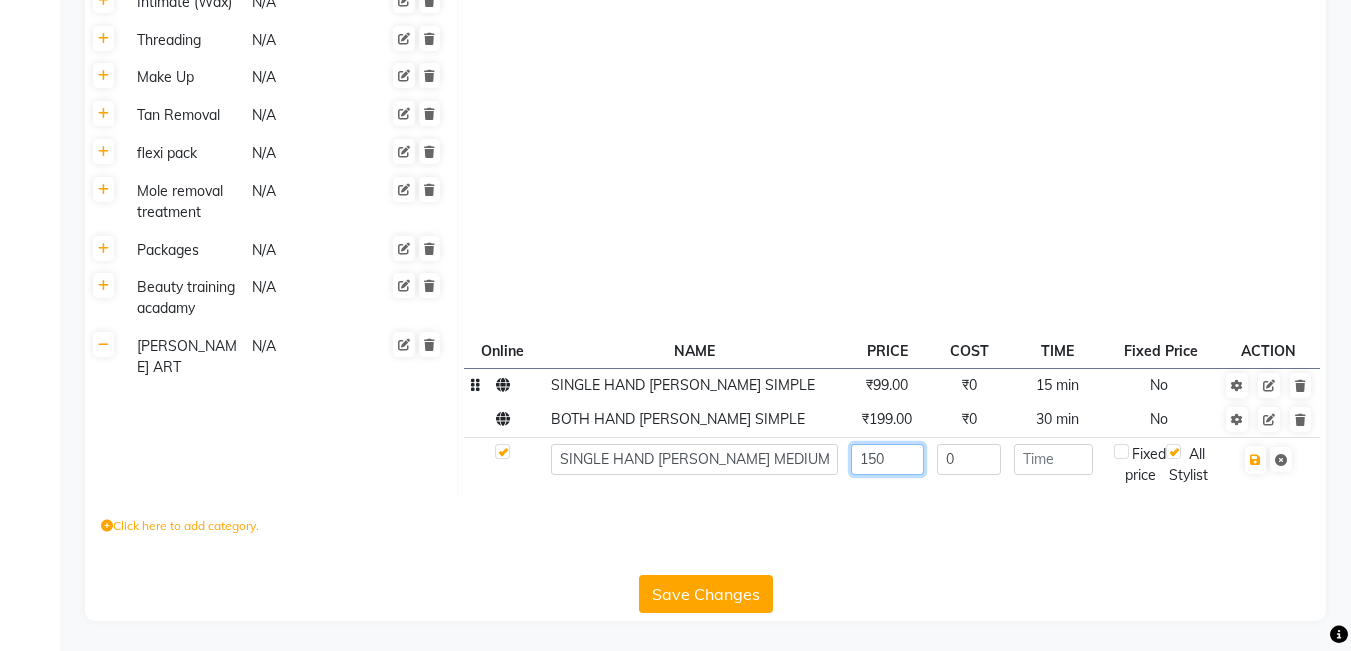 type on "150" 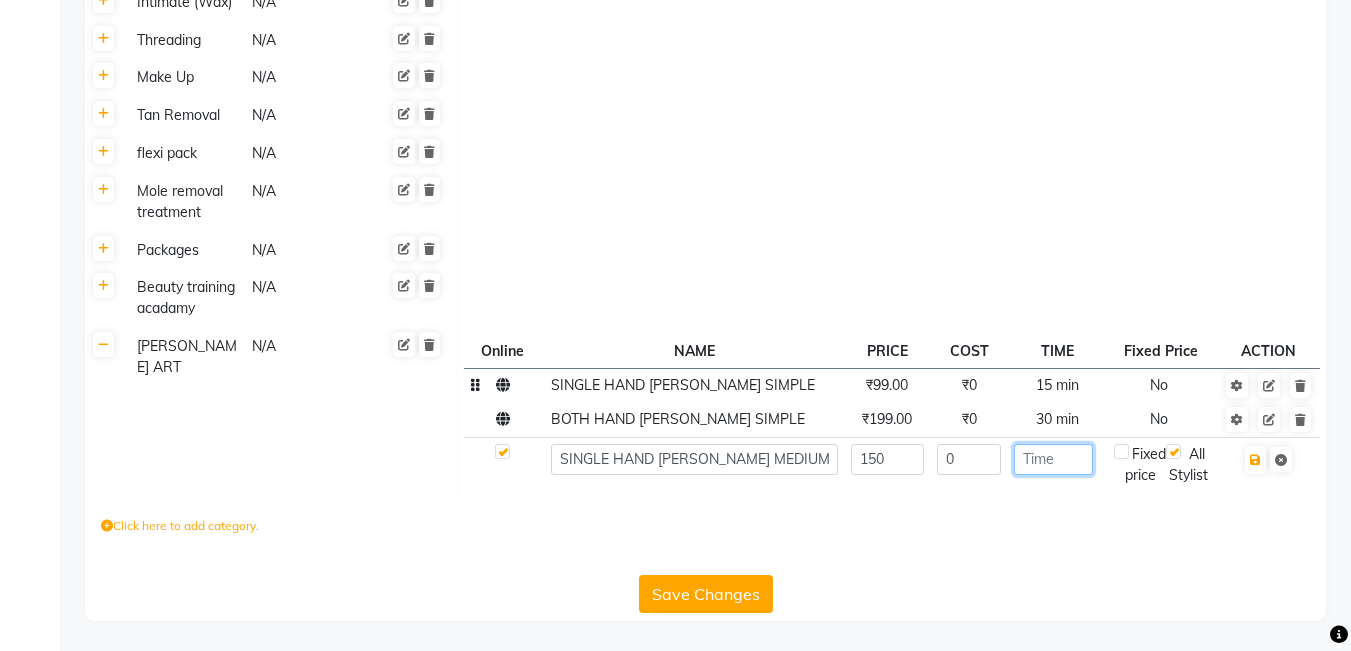 click 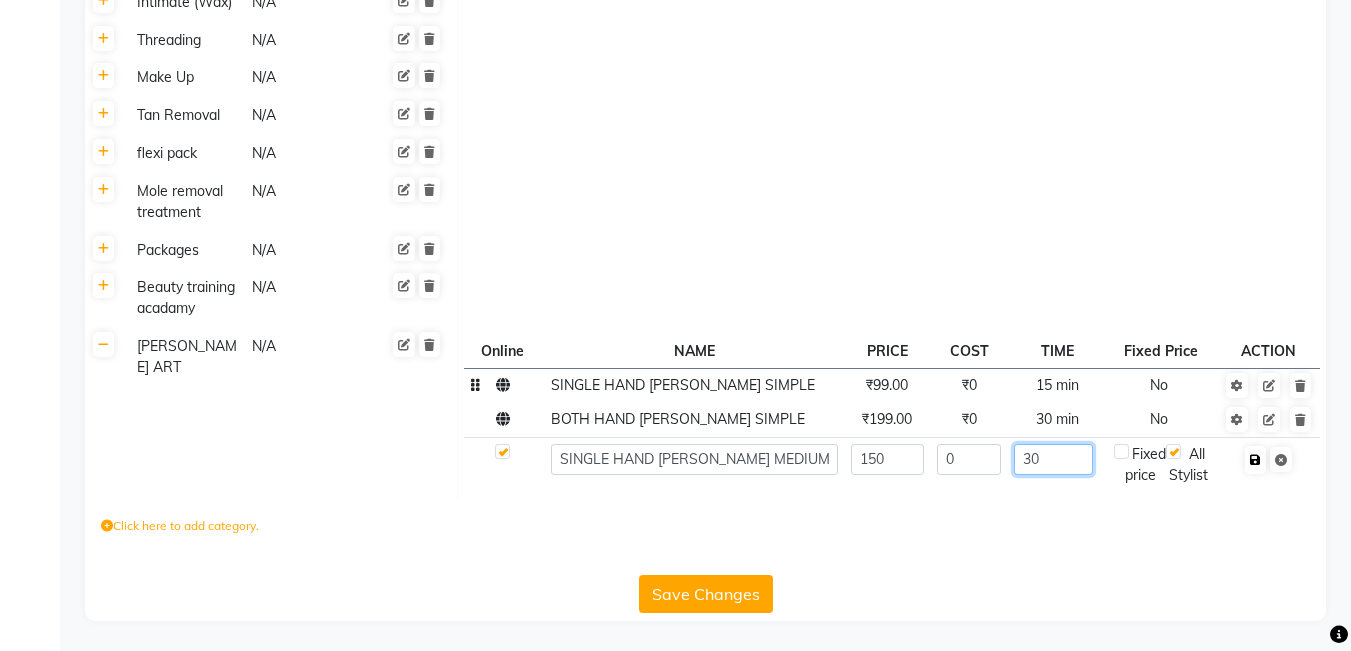 type on "30" 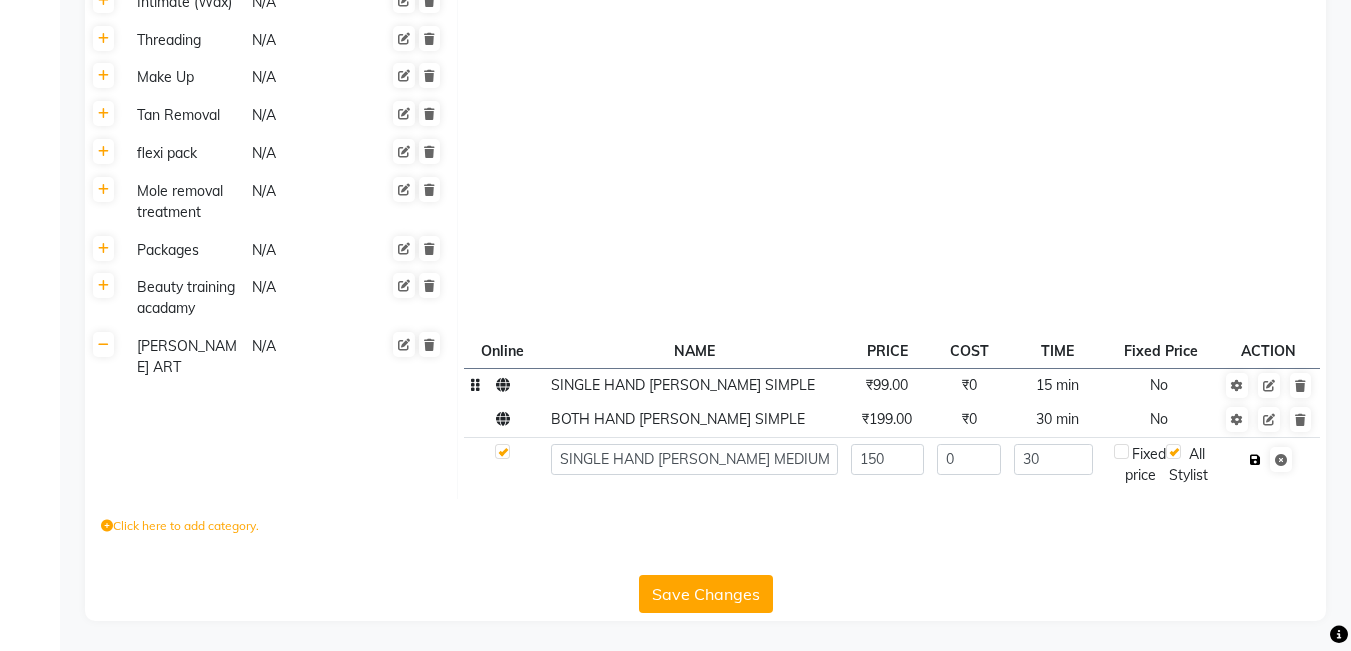 click at bounding box center [1255, 460] 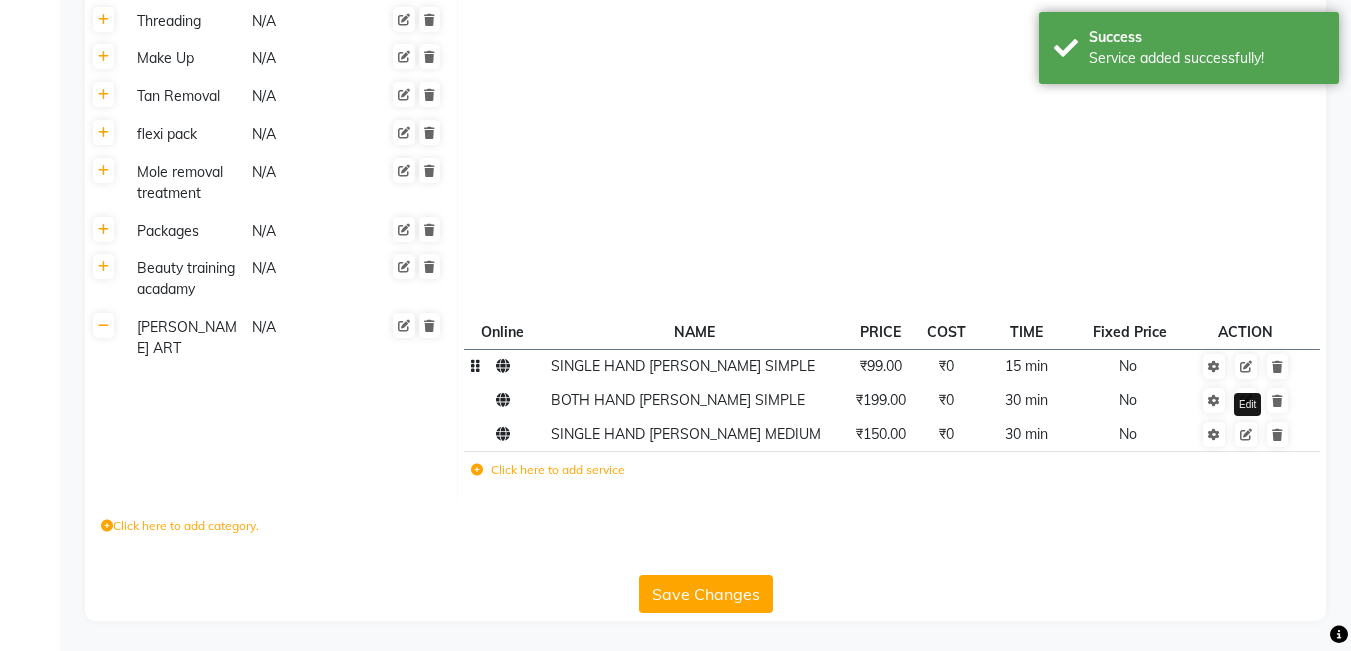 scroll, scrollTop: 2342, scrollLeft: 0, axis: vertical 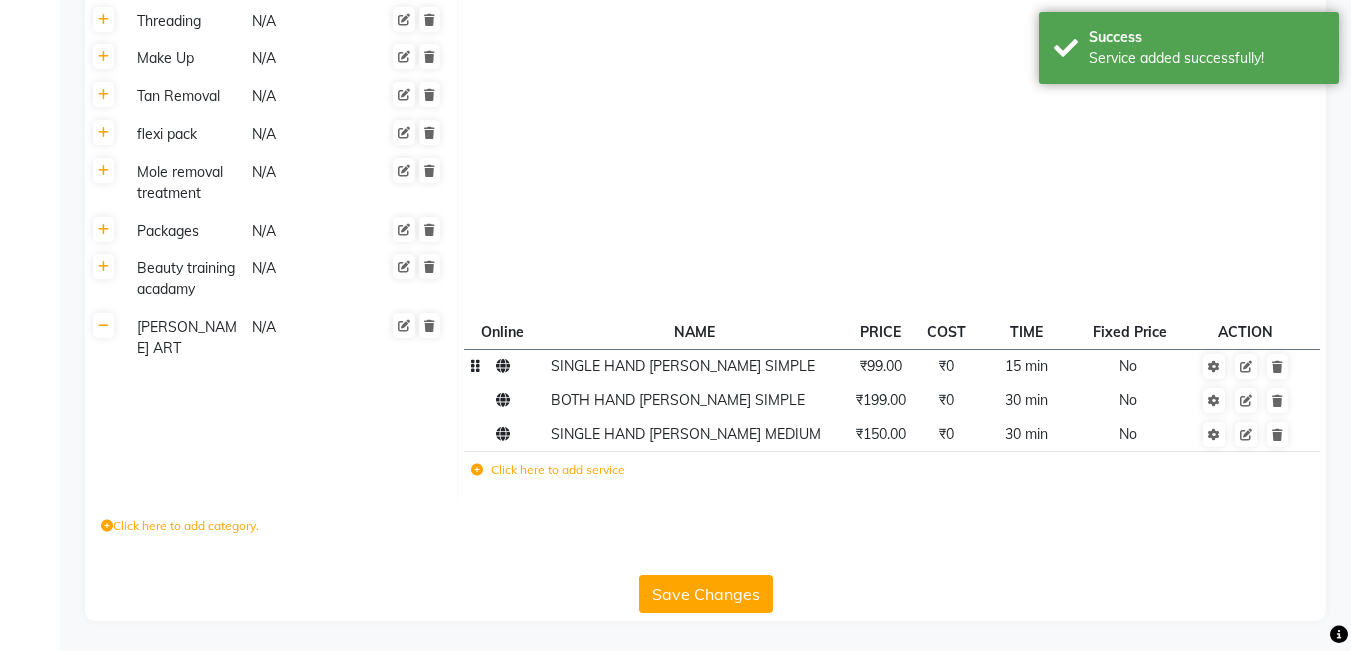 click 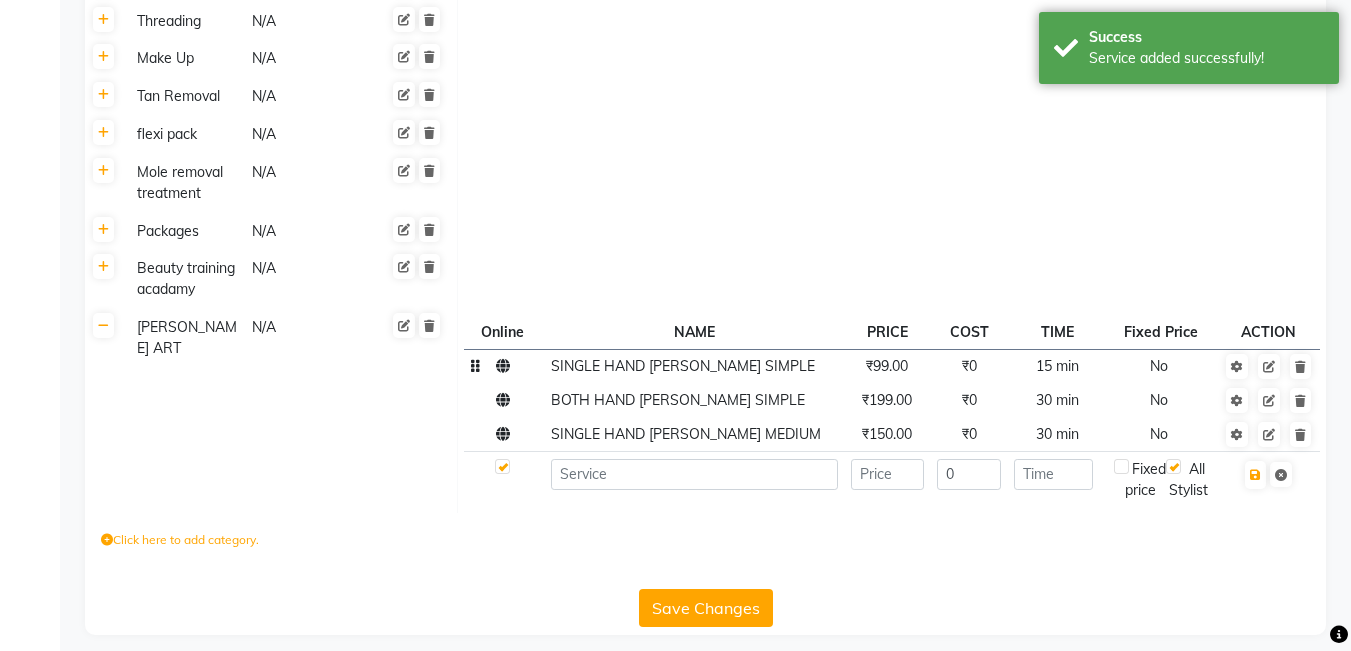 scroll, scrollTop: 2344, scrollLeft: 0, axis: vertical 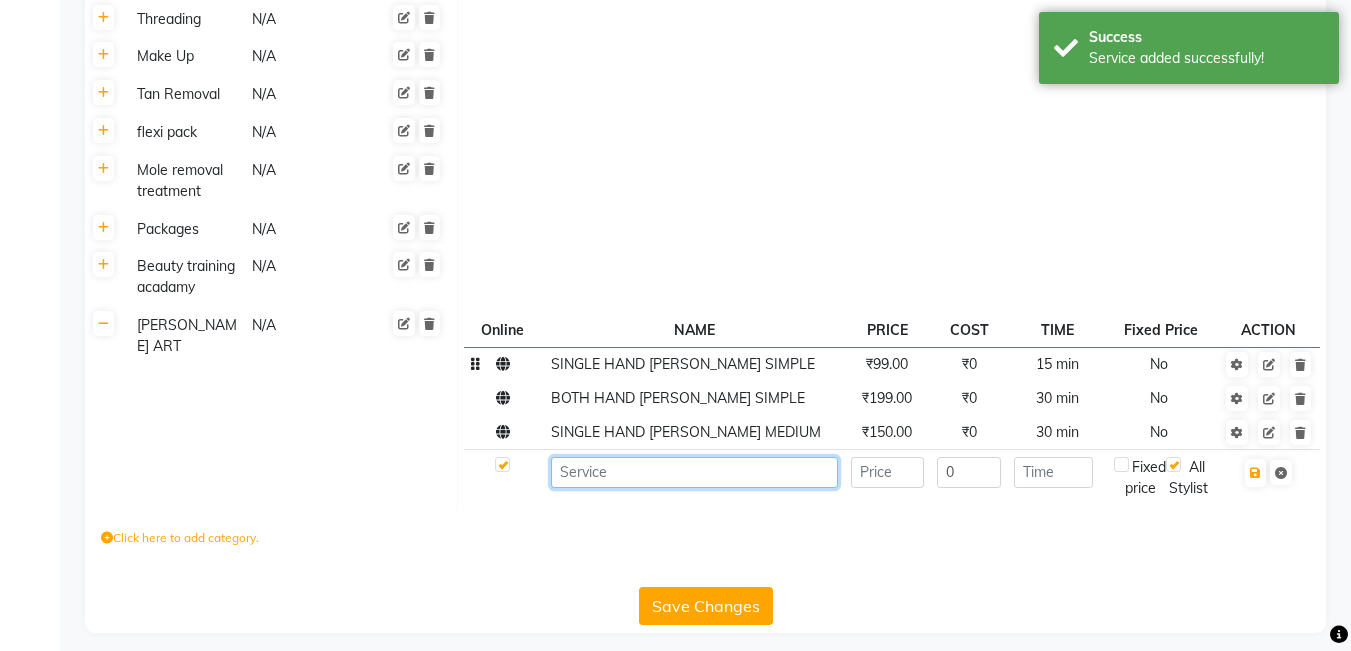 click 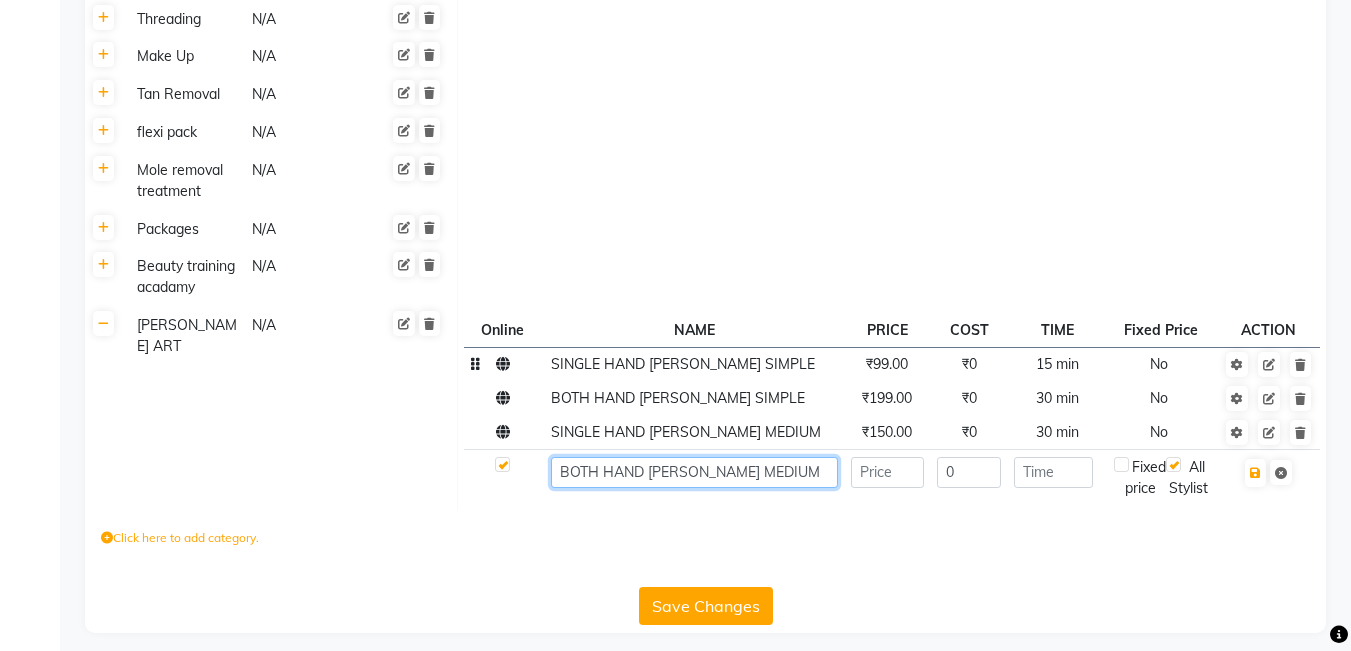 type on "BOTH HAND [PERSON_NAME] MEDIUM" 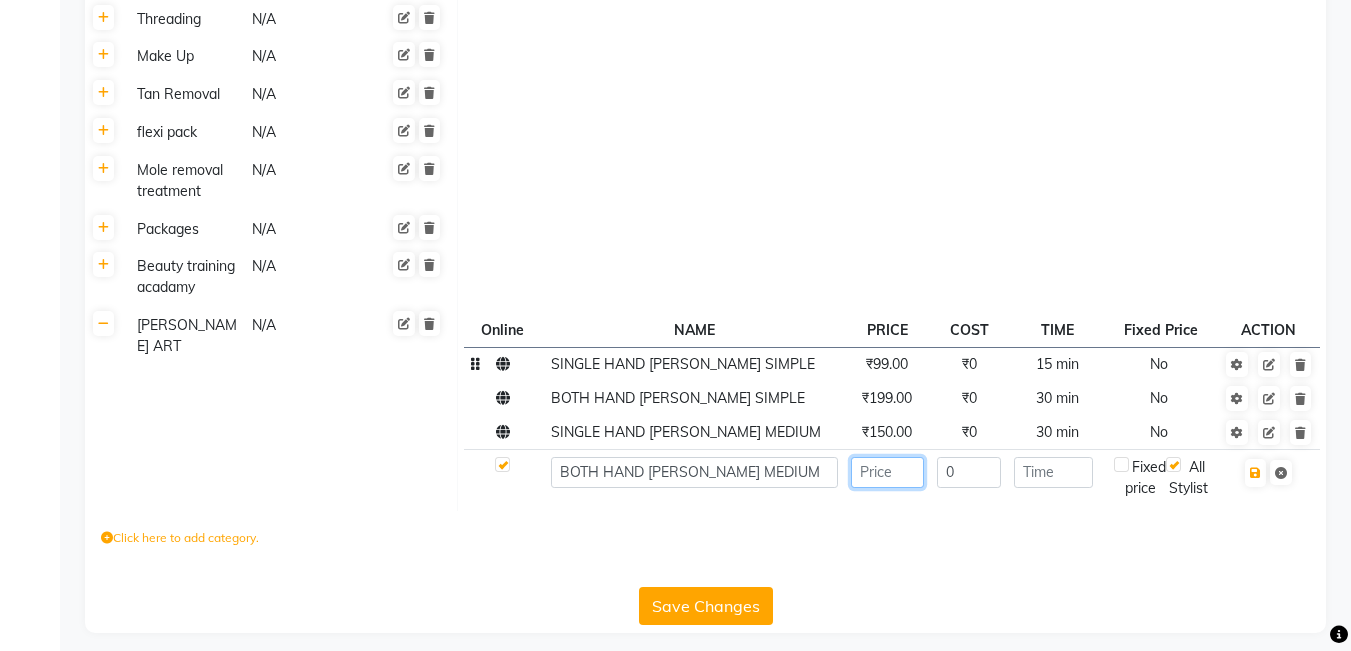 click 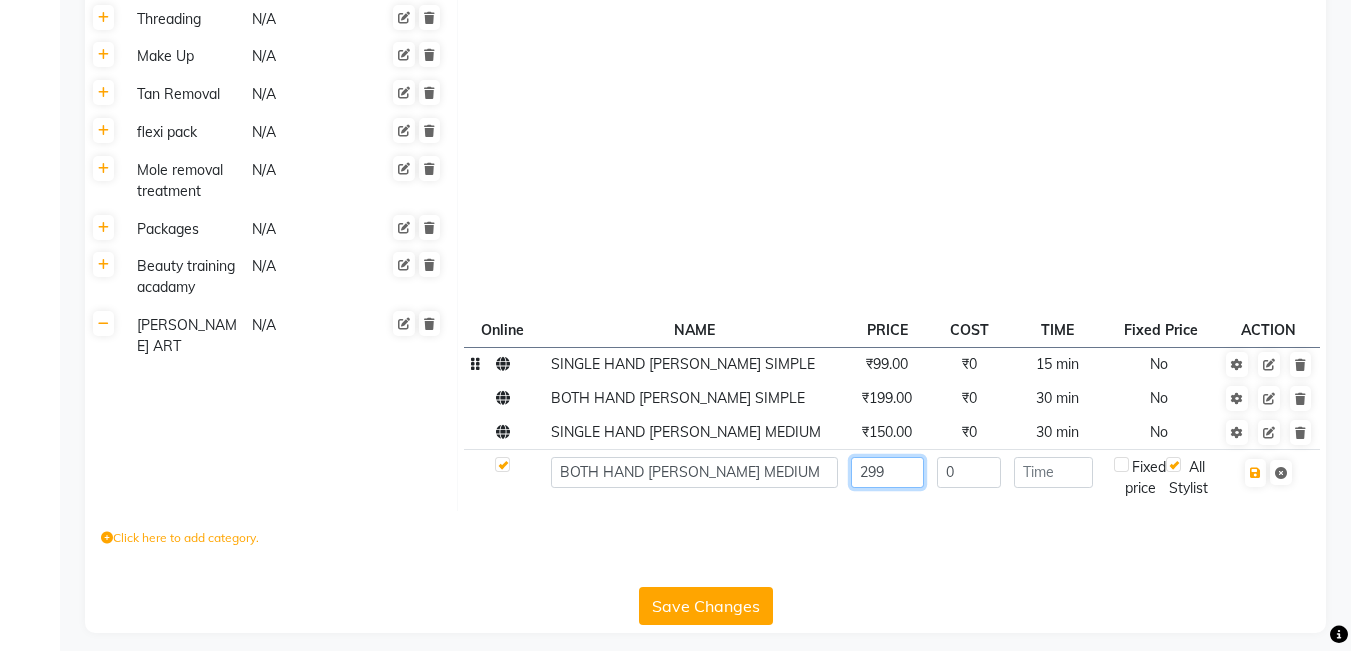 type on "299" 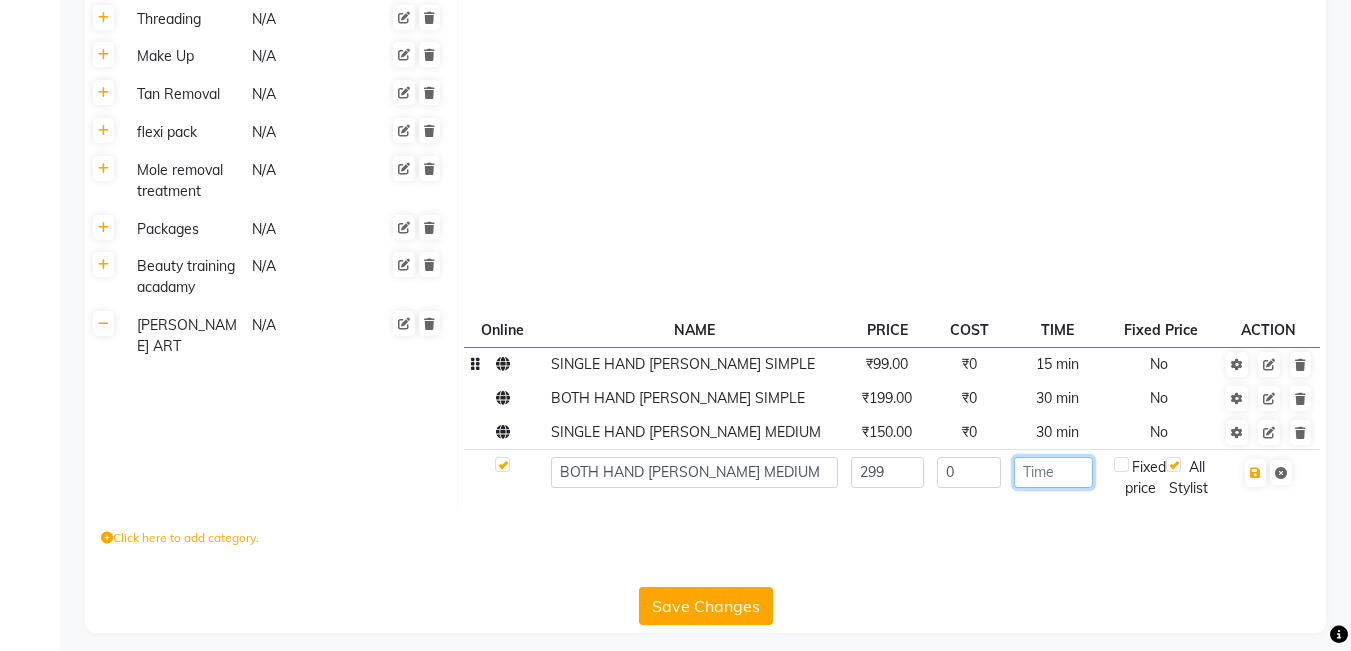 click 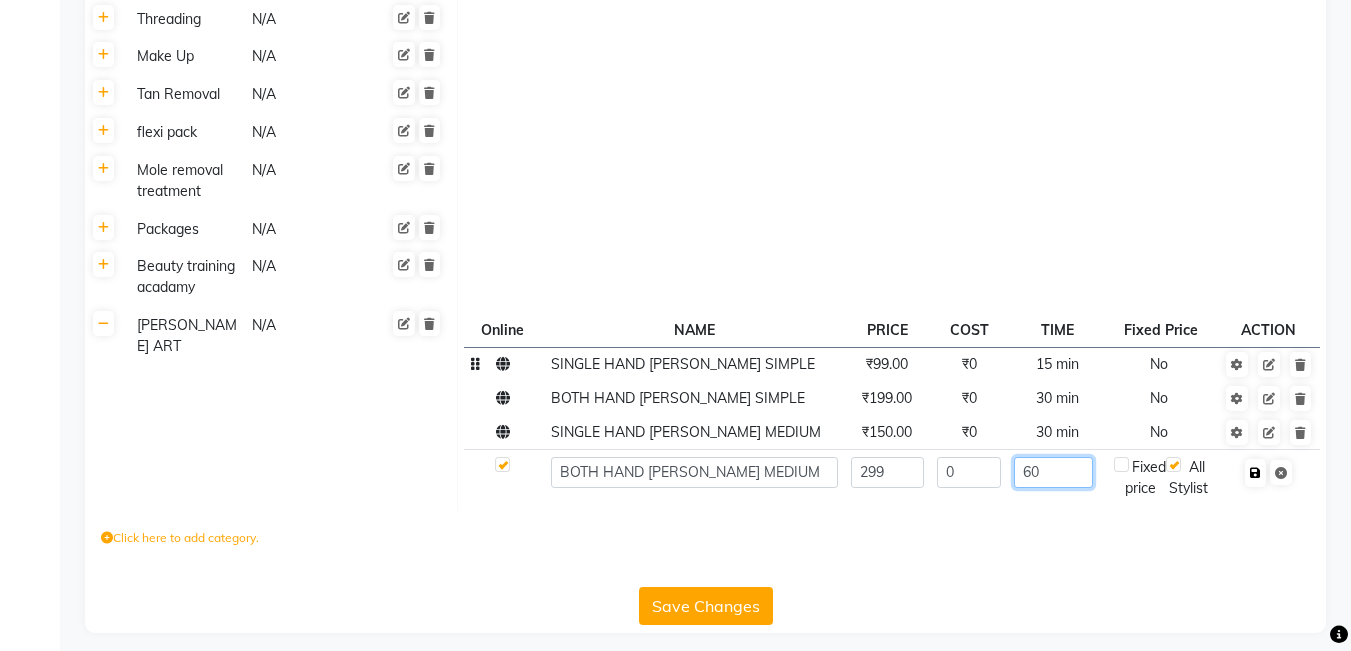 type on "60" 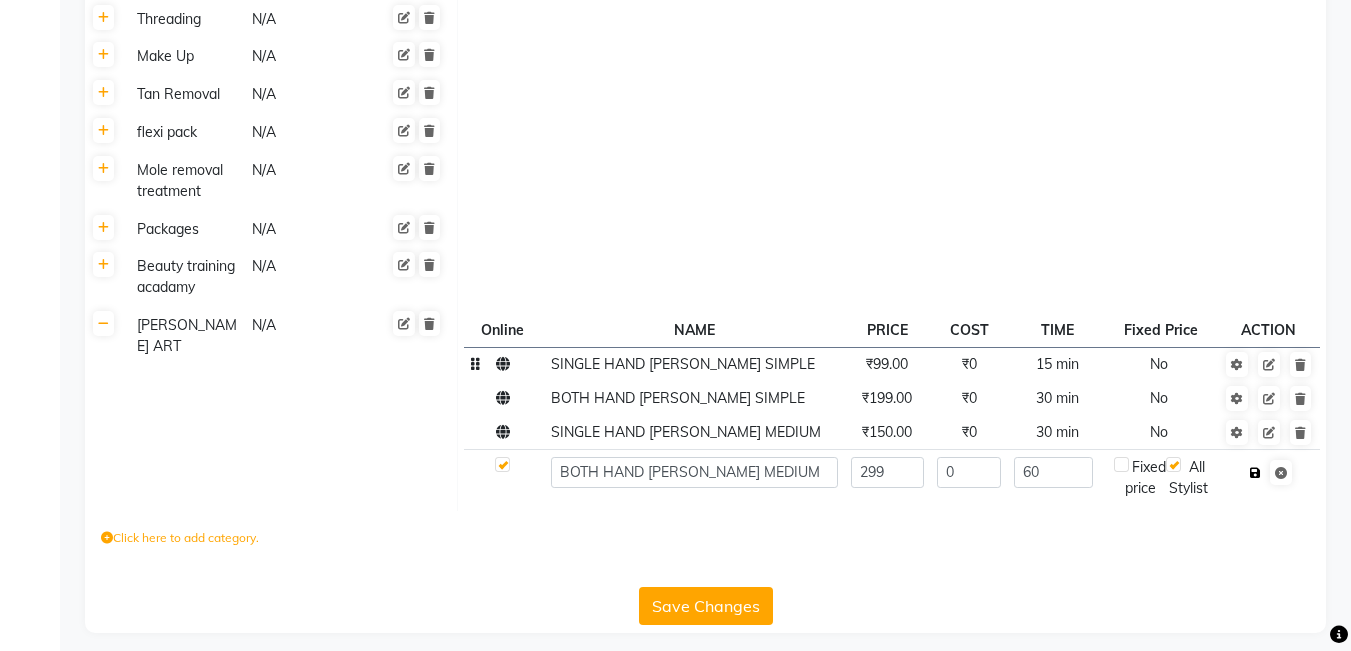 click at bounding box center [1255, 473] 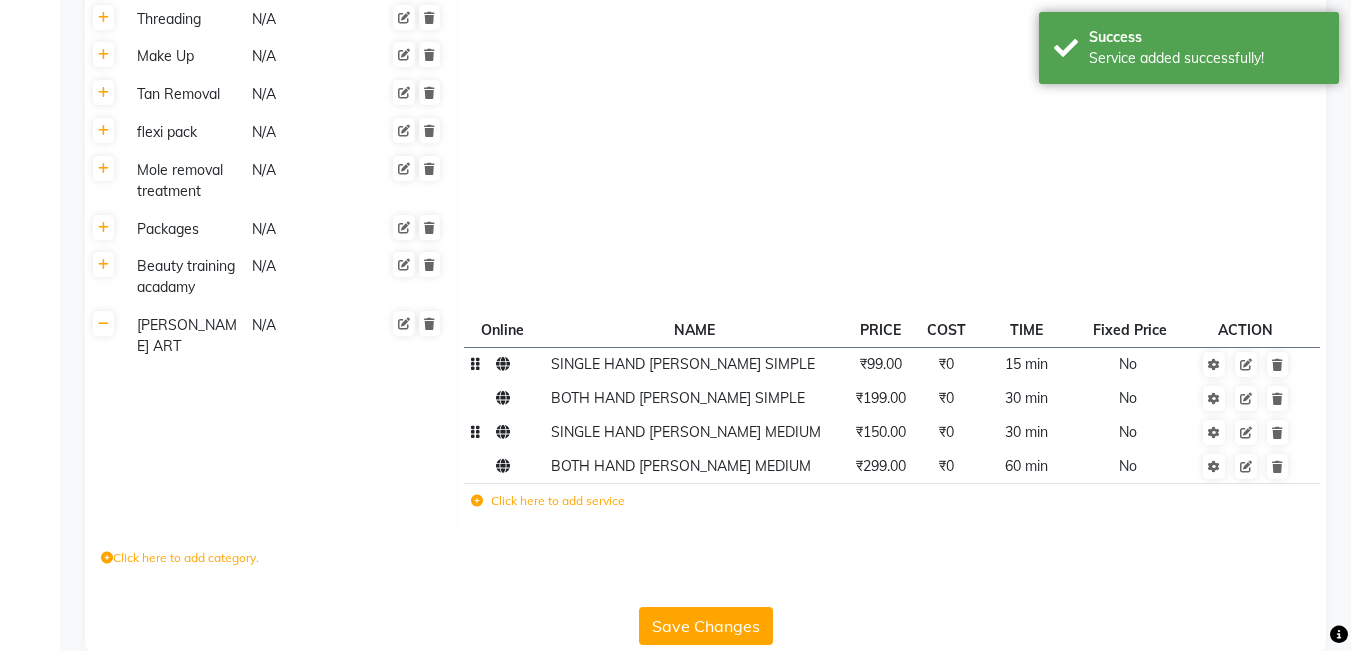 click on "₹150.00" 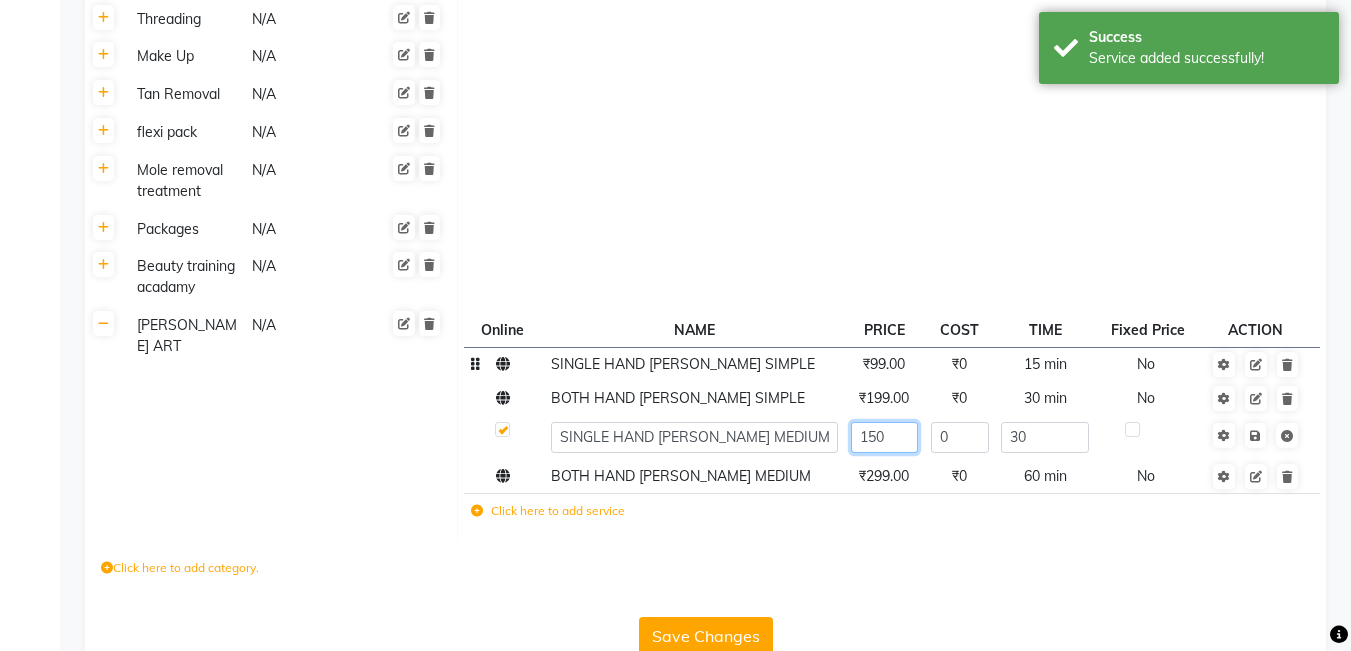 click on "150" 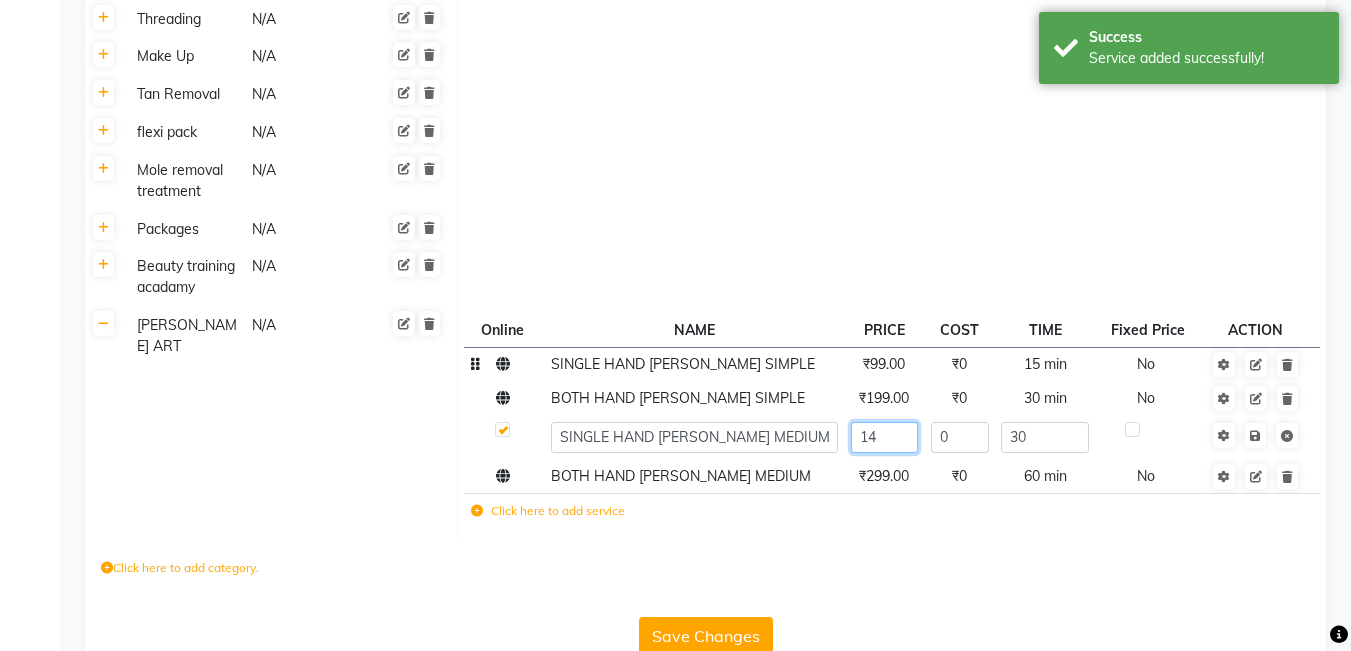 type on "149" 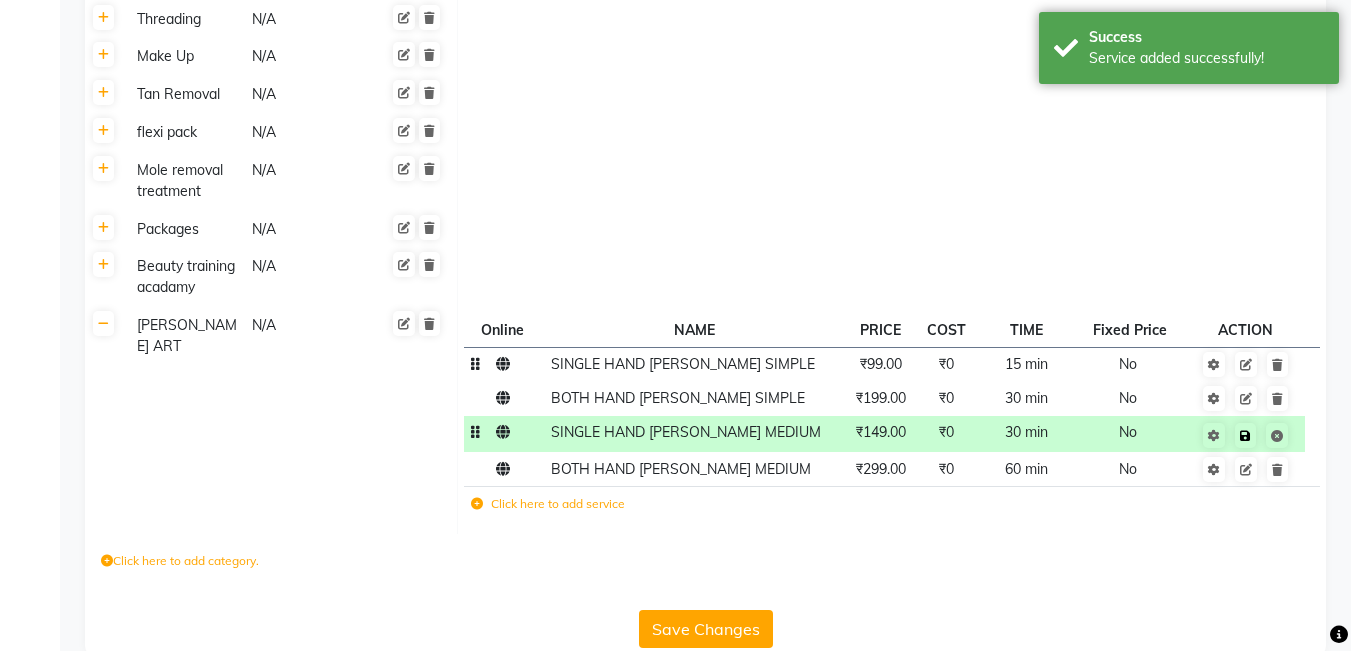 click on "Save" 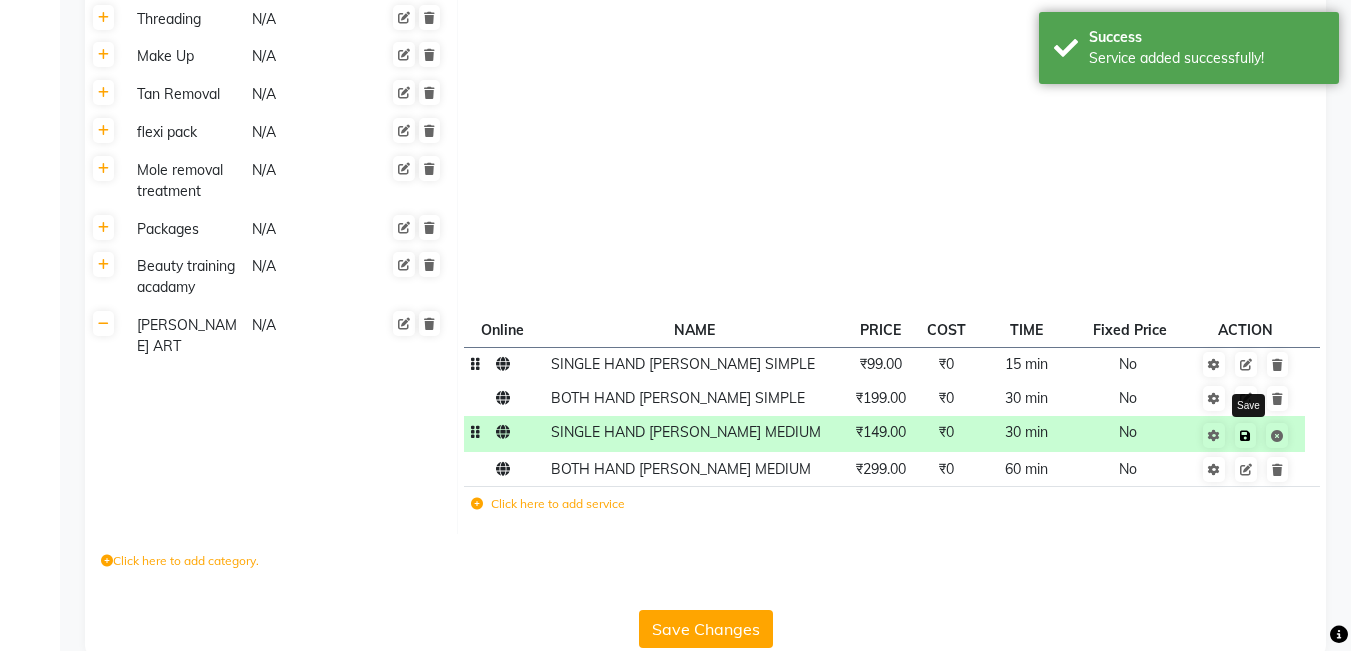 click 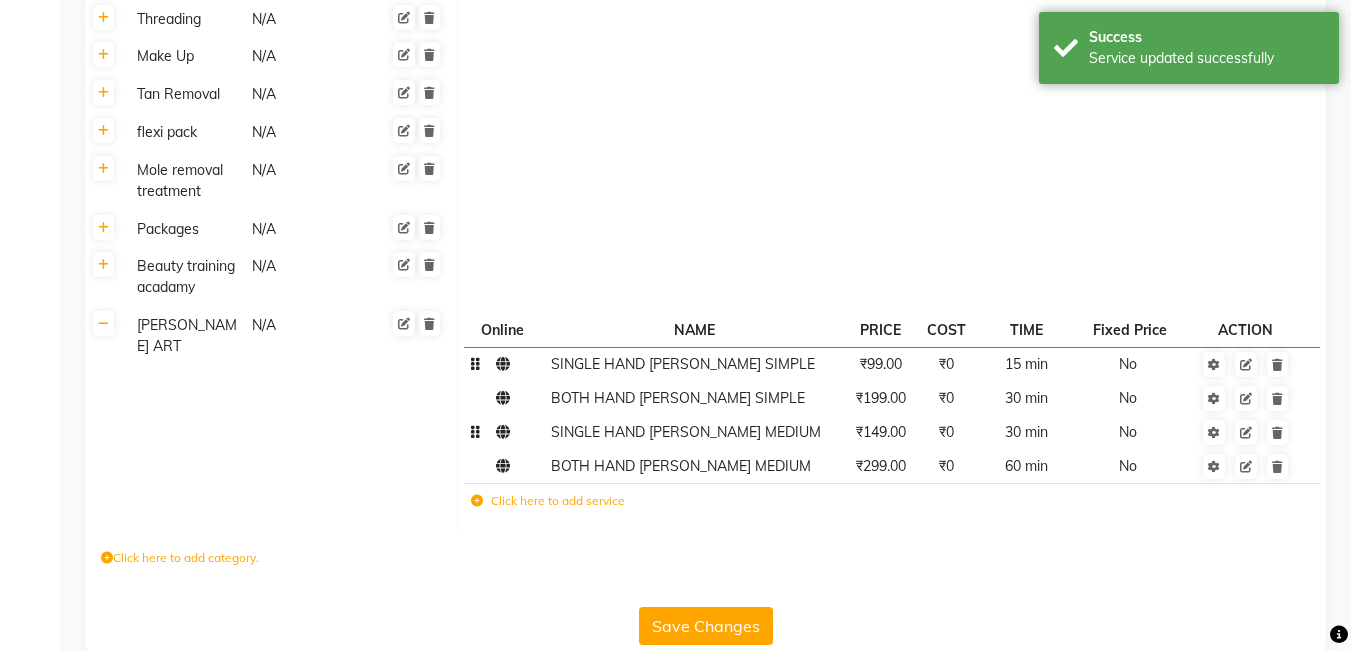 click 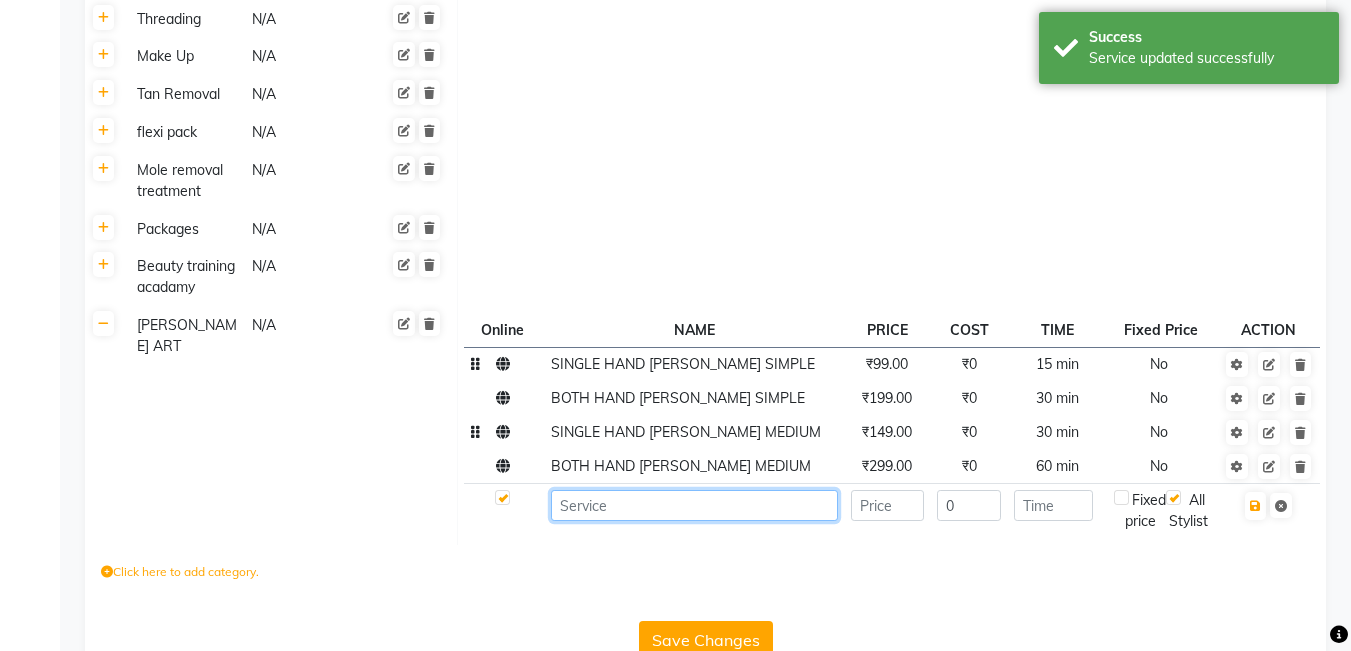 click 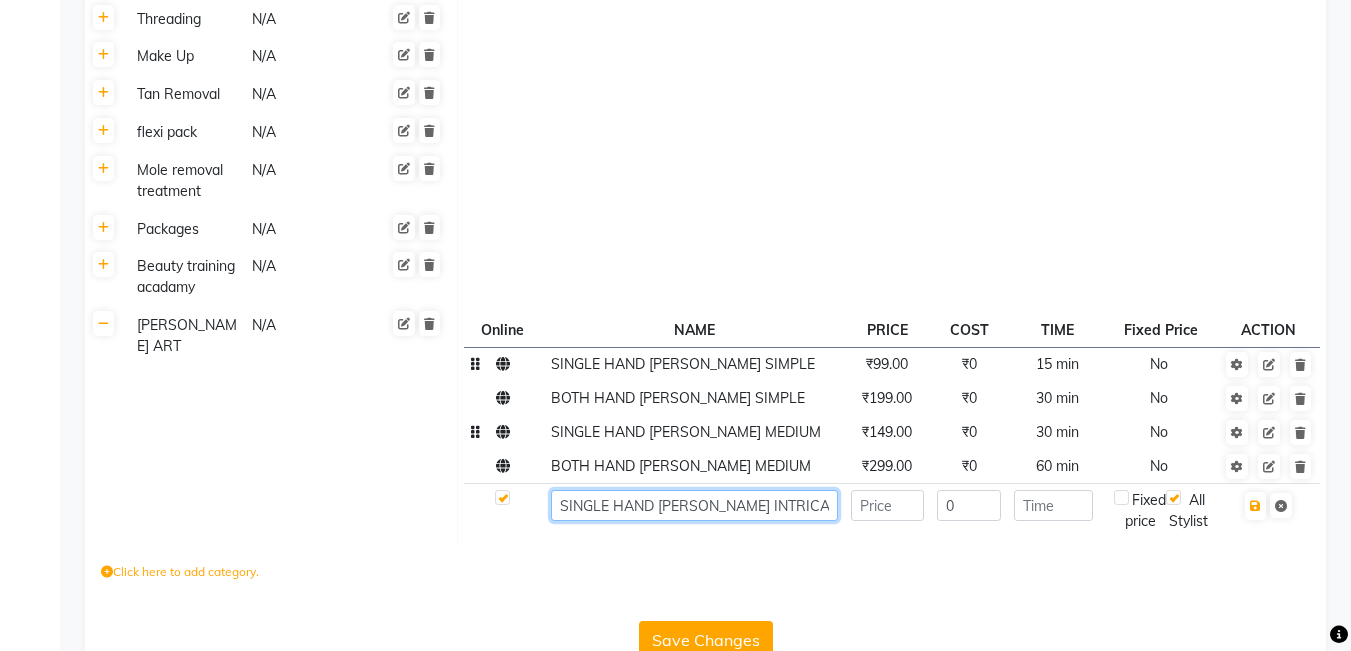 type on "SINGLE HAND [PERSON_NAME] INTRICATE" 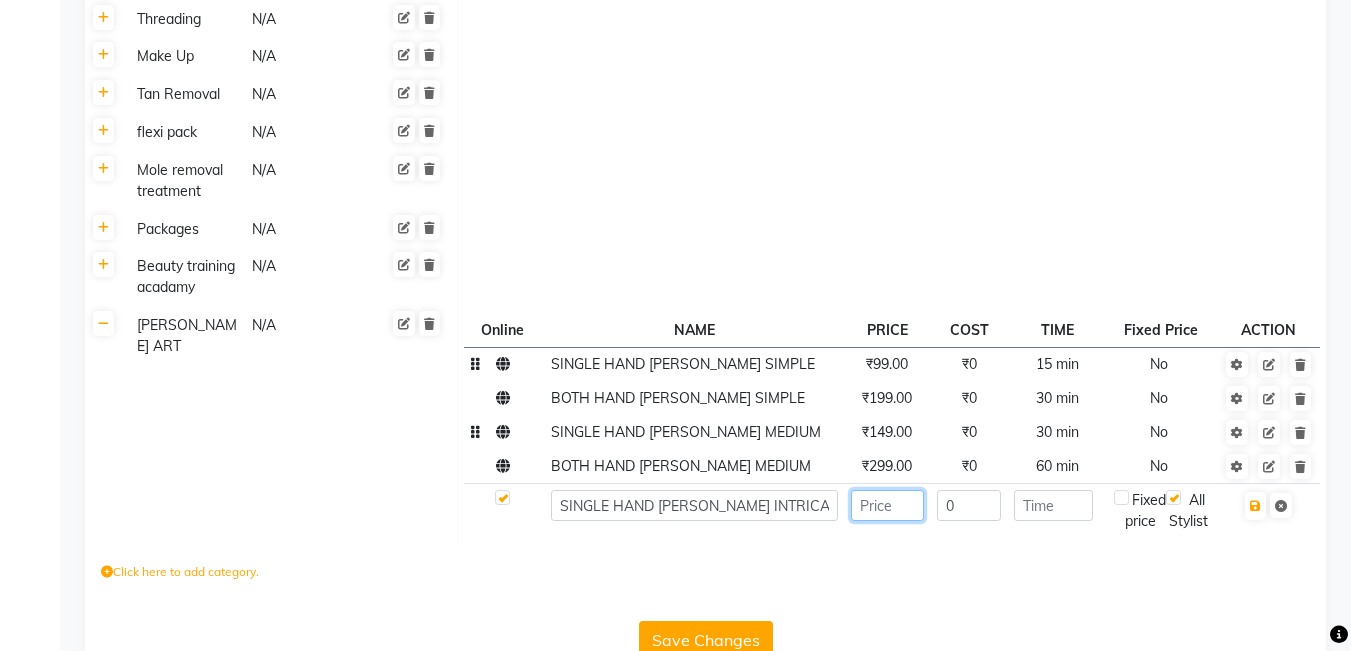 click 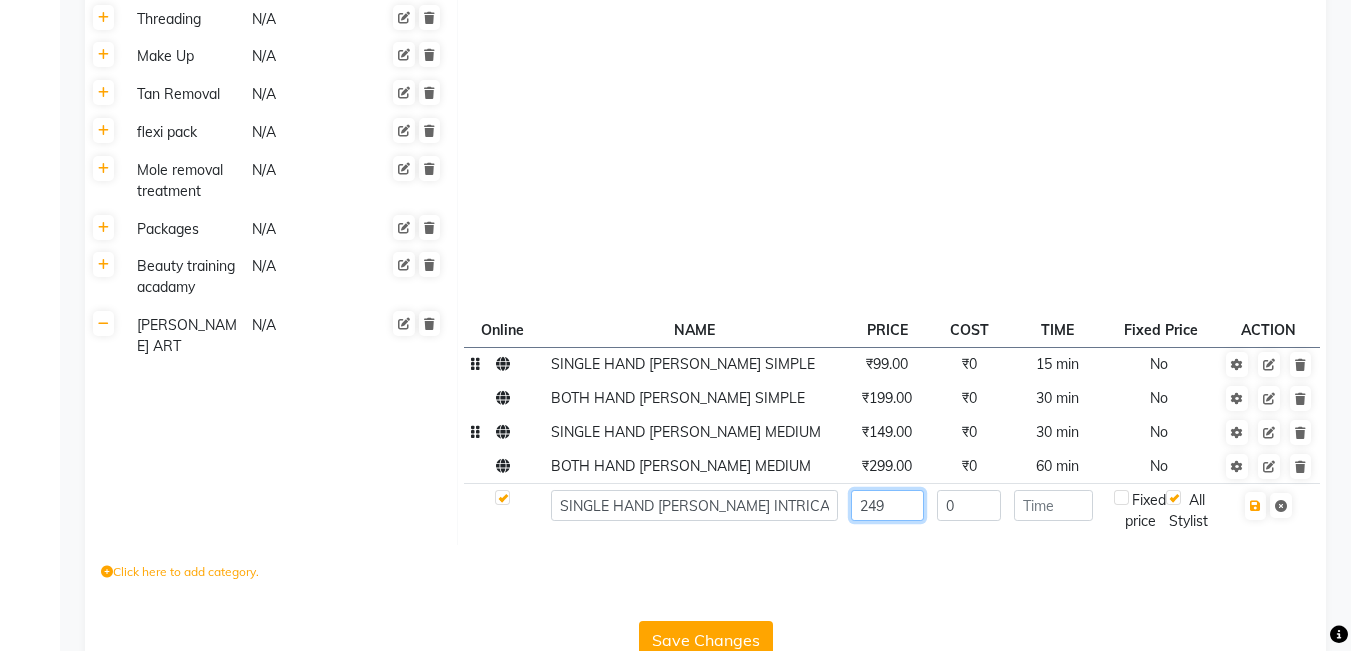 type on "249" 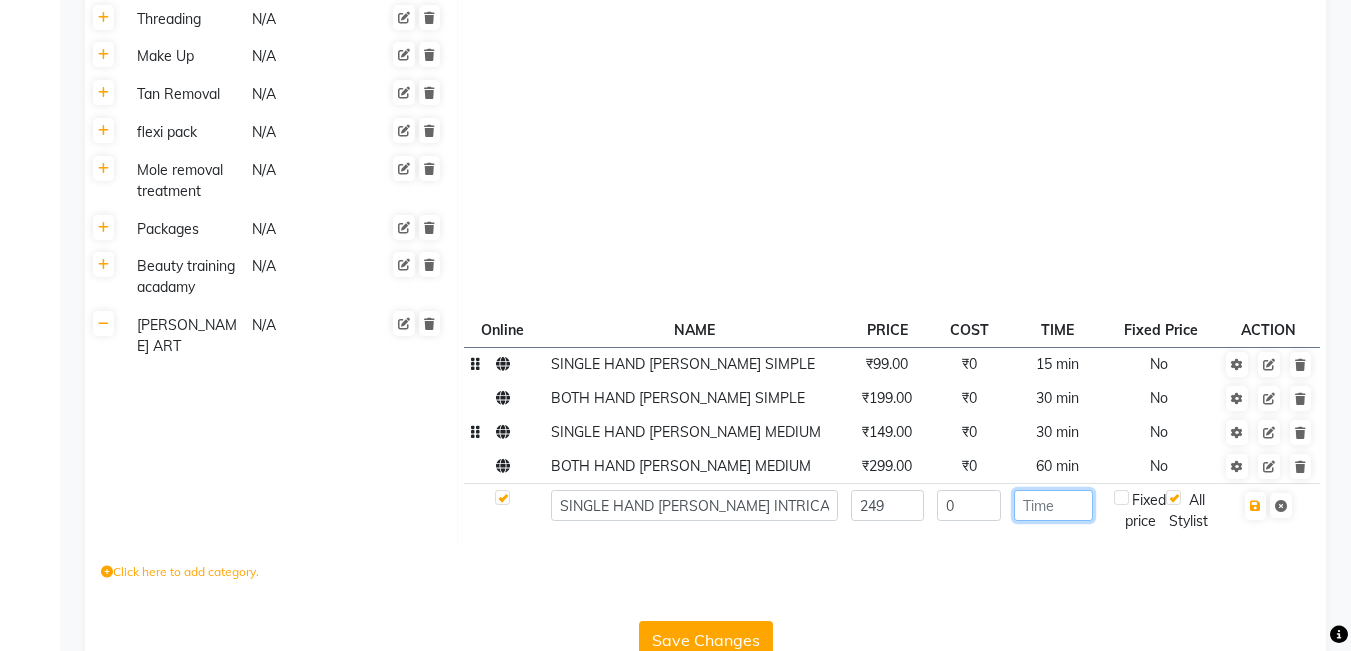 click 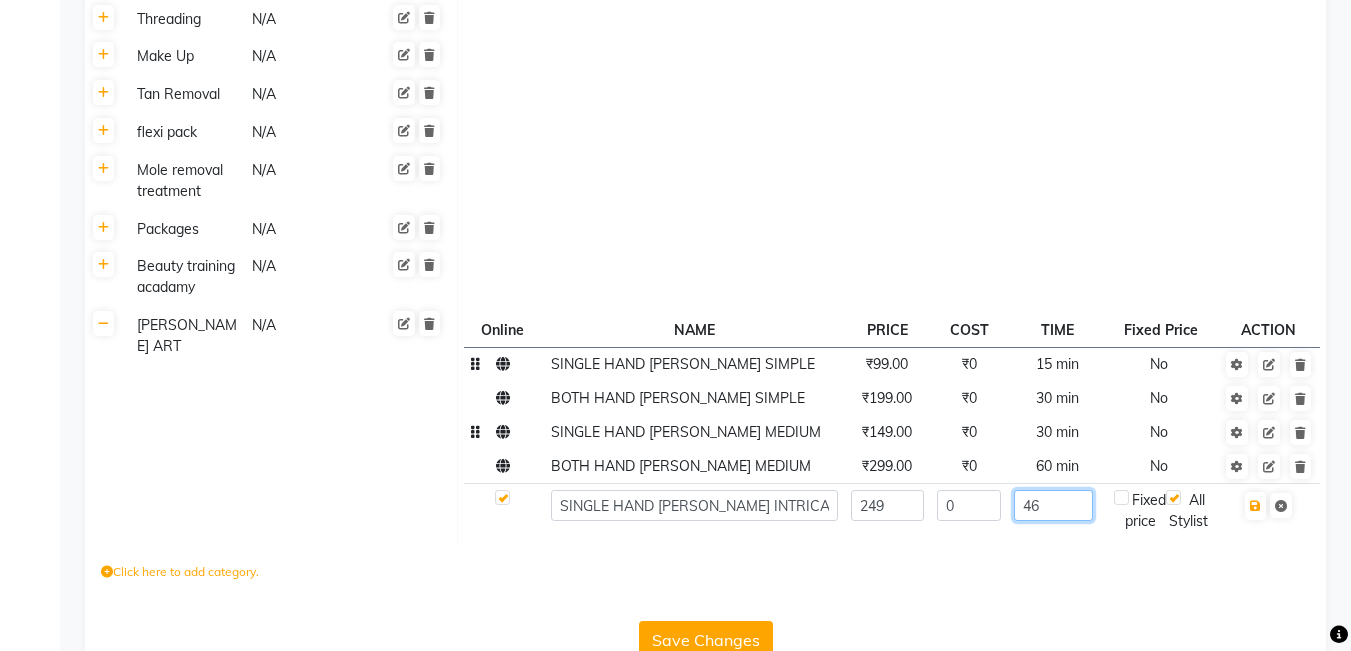 type on "4" 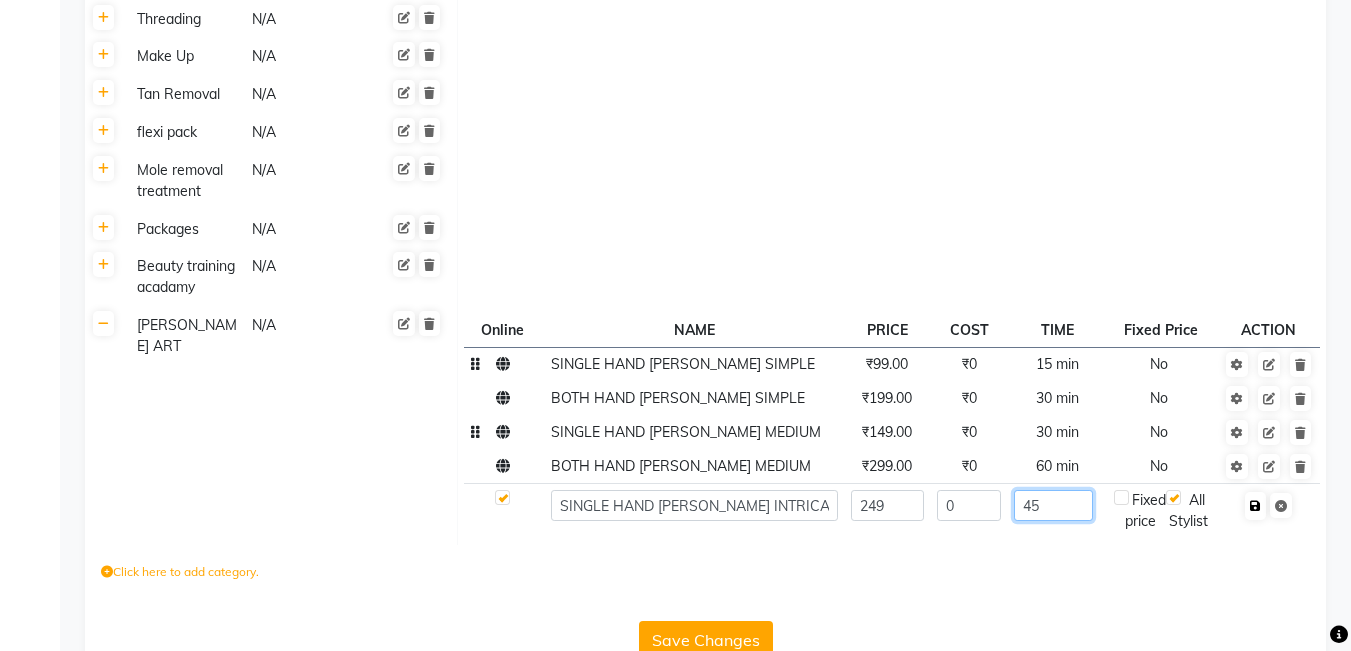 type on "45" 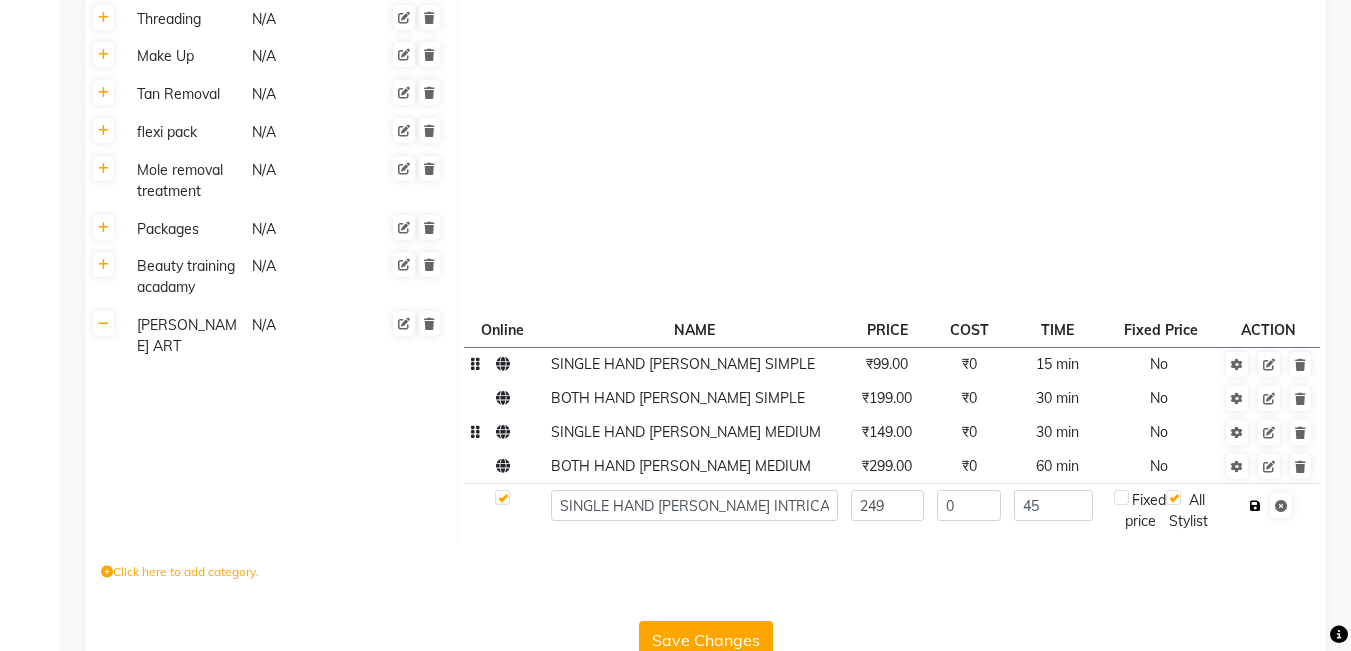 click at bounding box center (1255, 506) 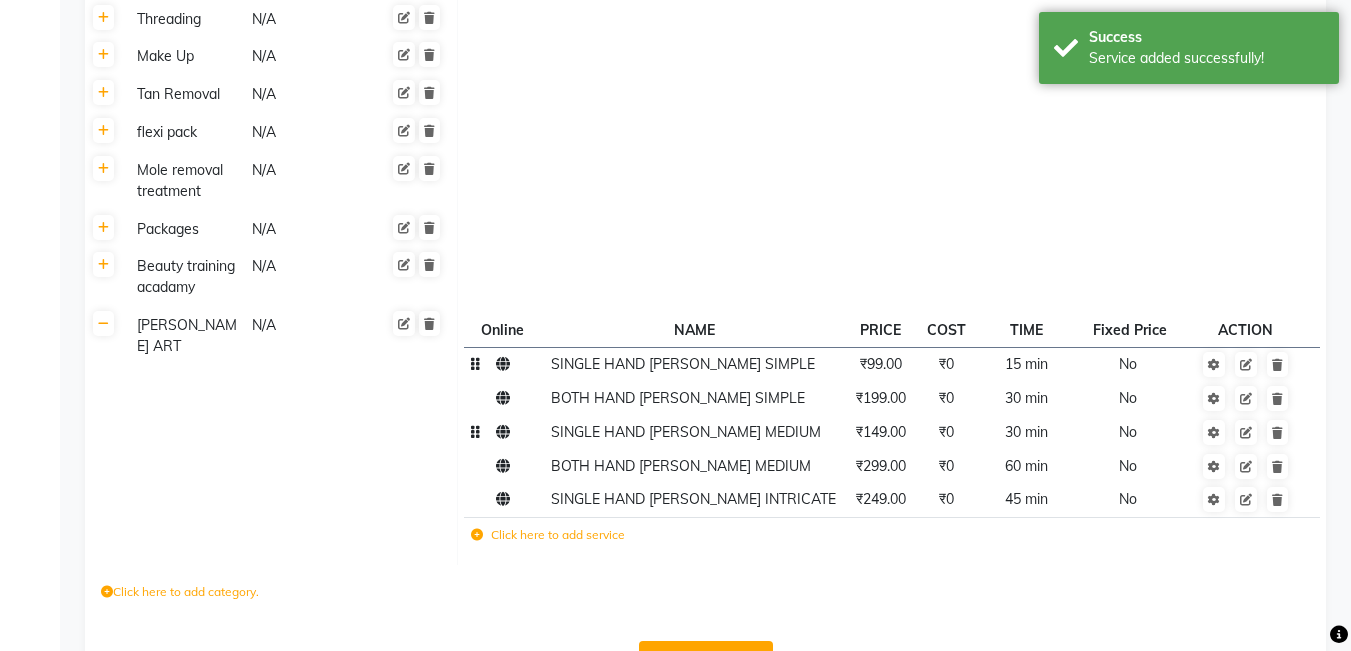 click 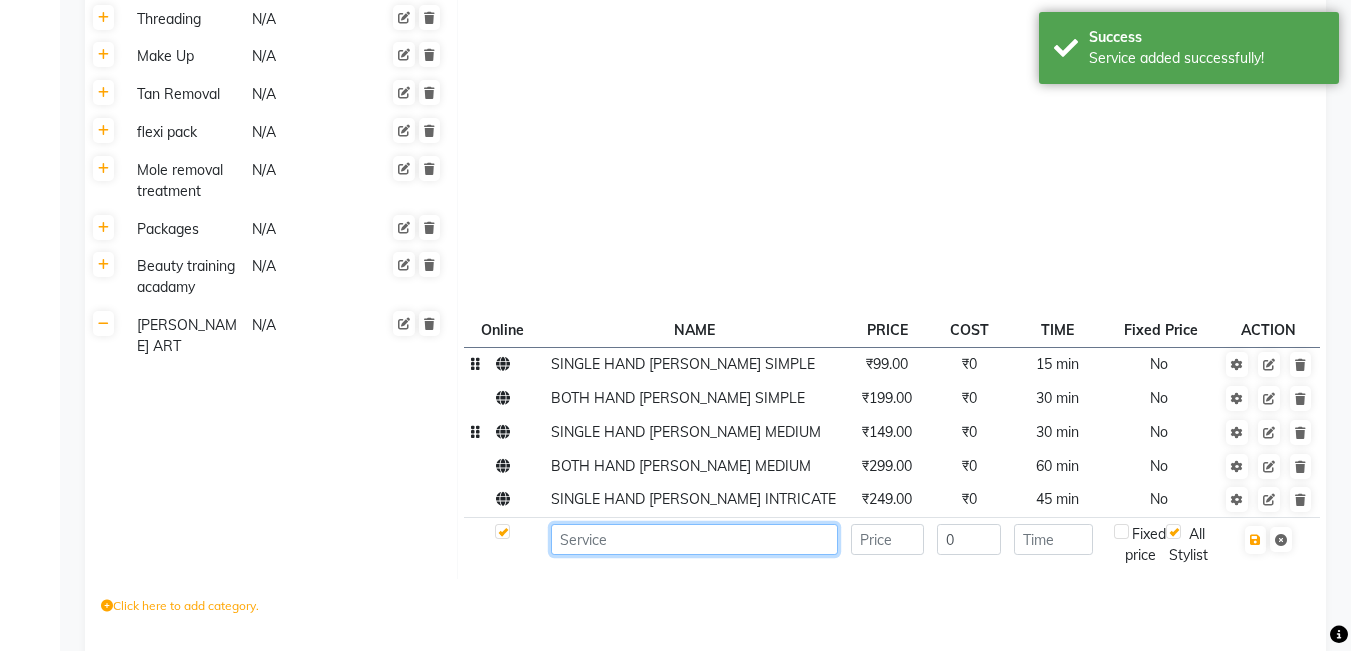 click 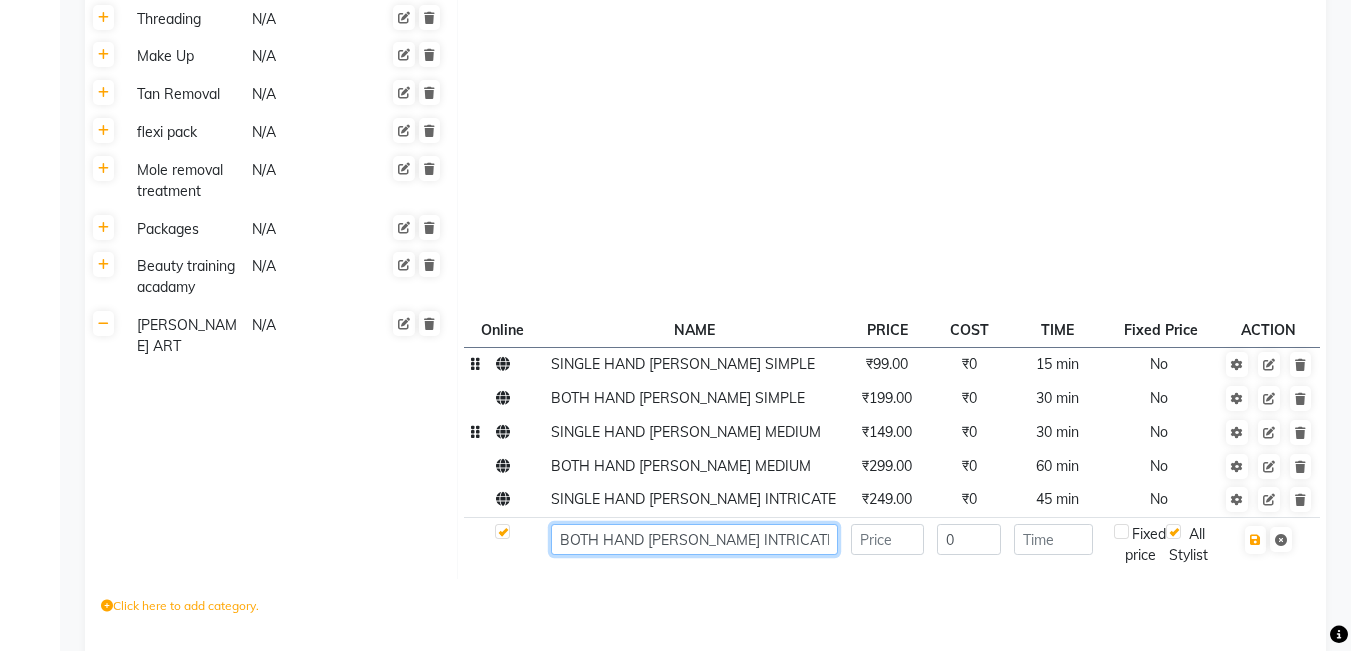 type on "BOTH HAND [PERSON_NAME] INTRICATE" 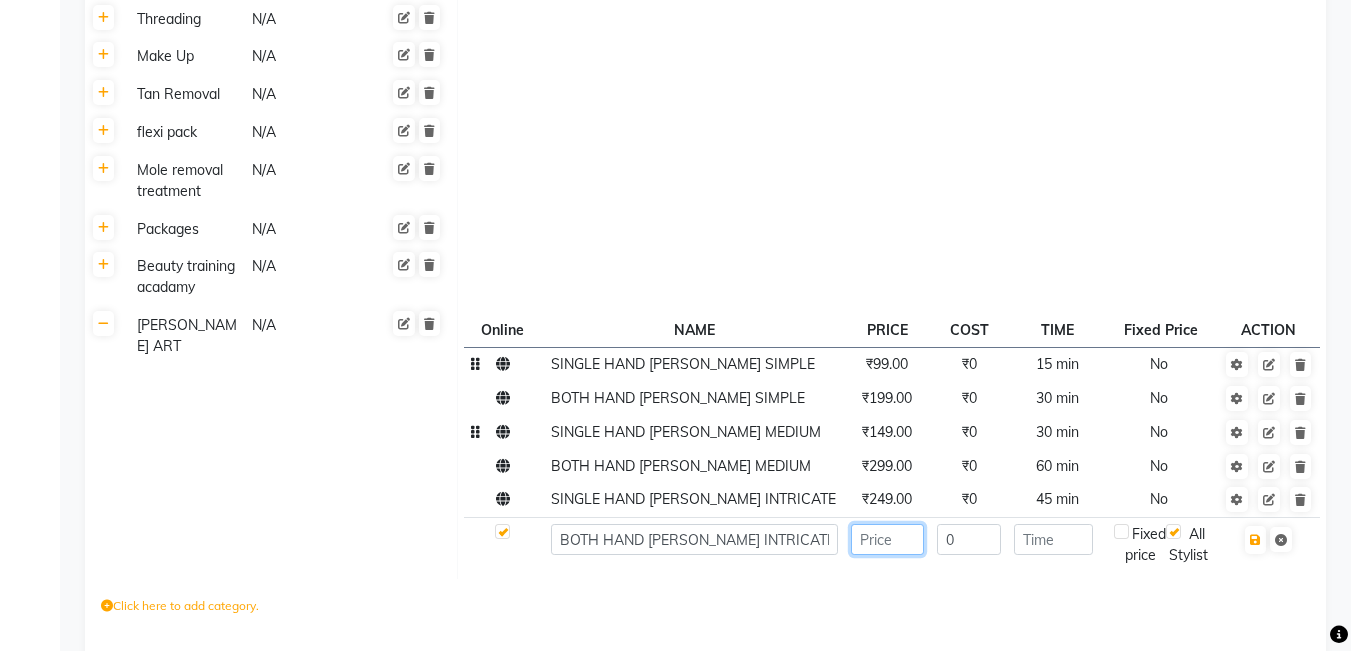 click 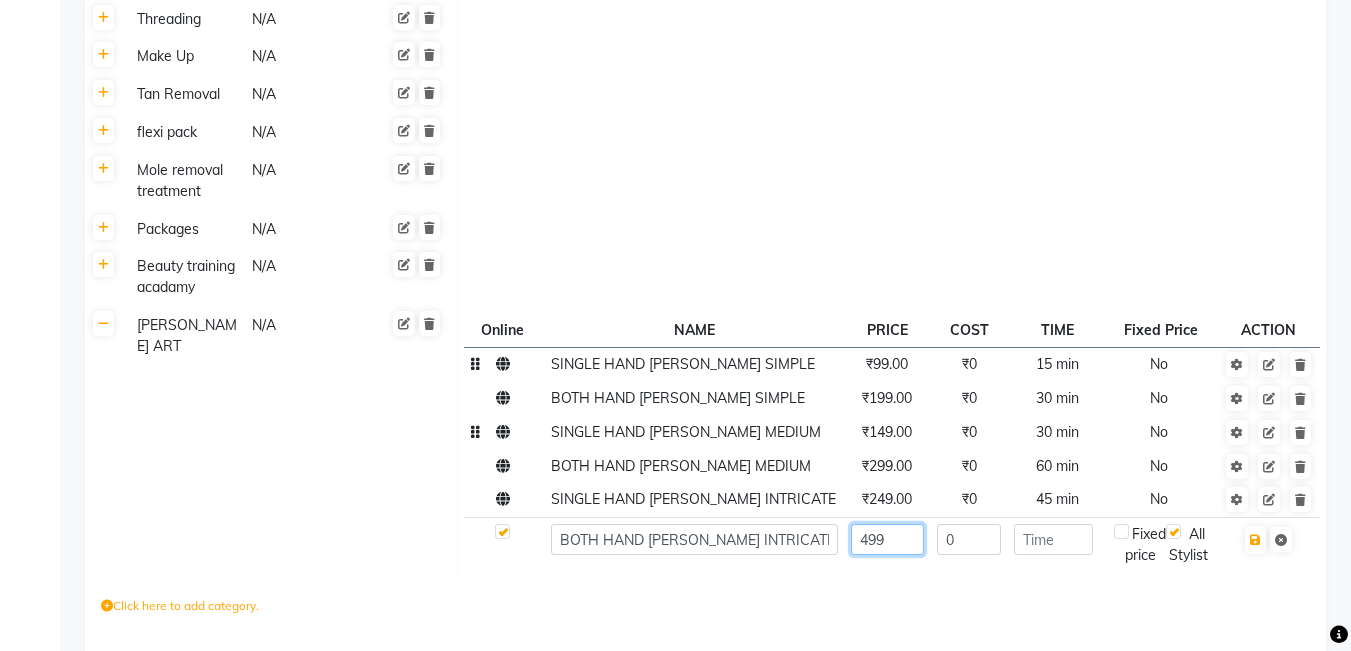 type on "499" 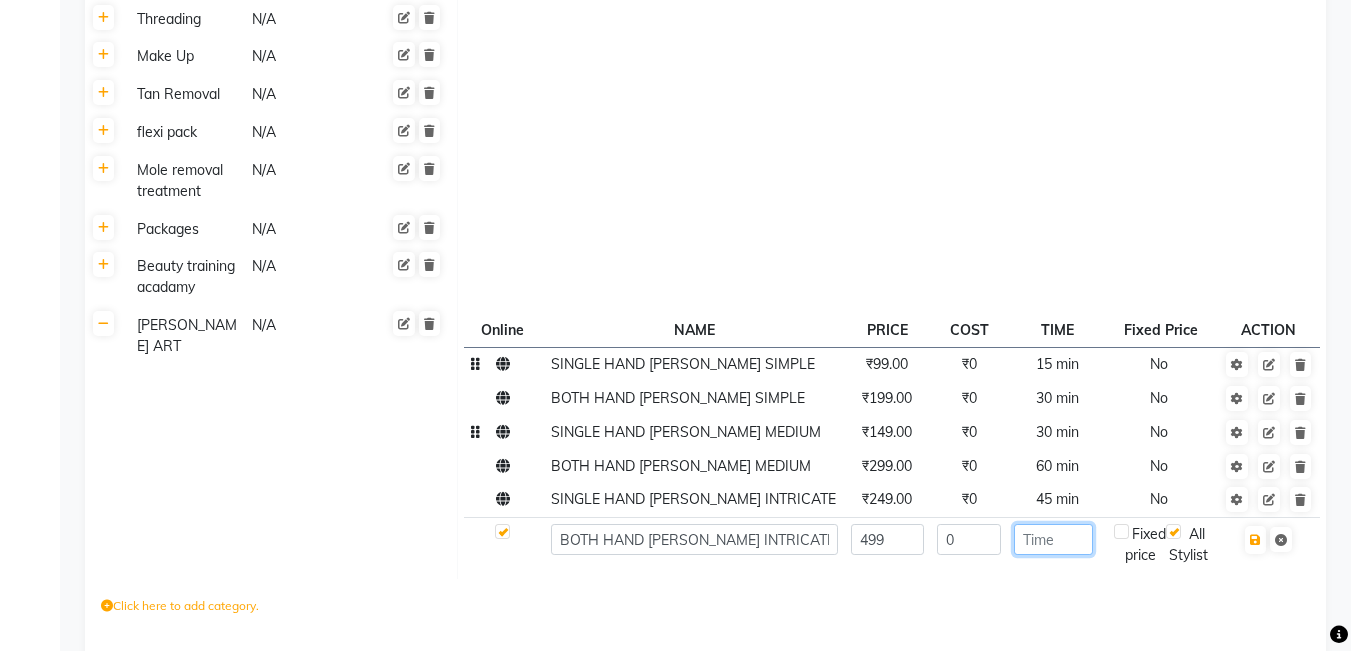 click 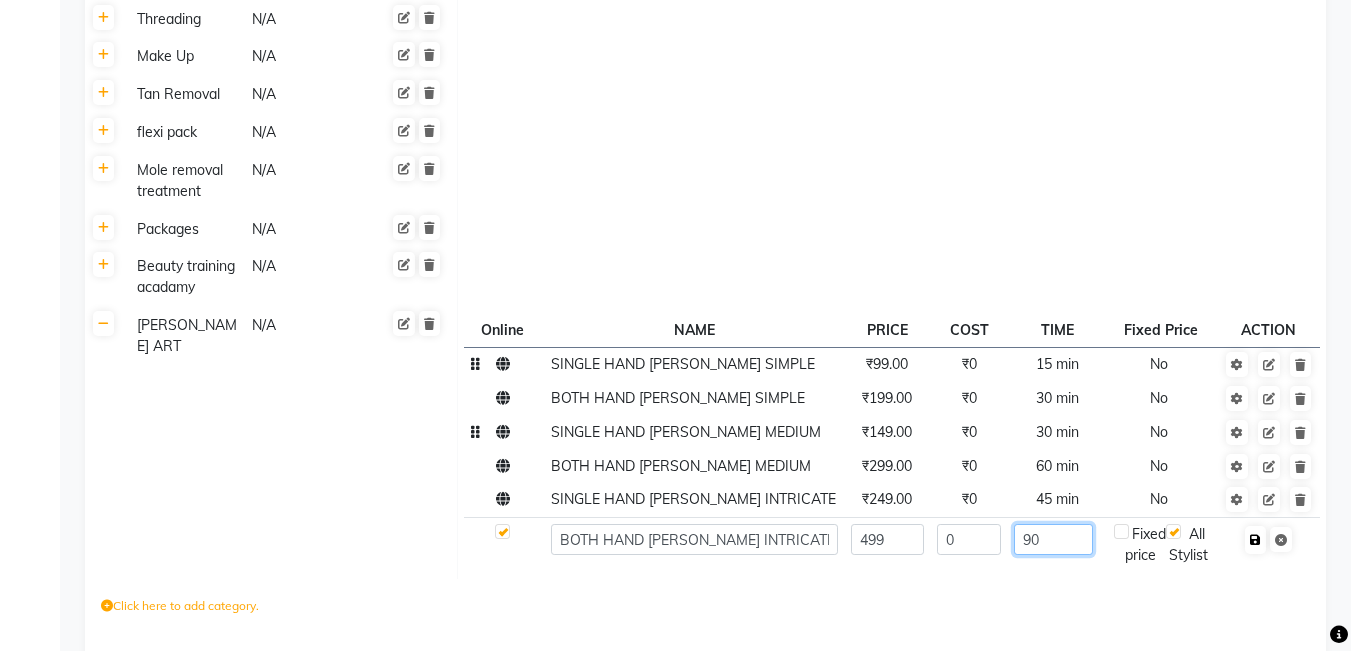 type on "90" 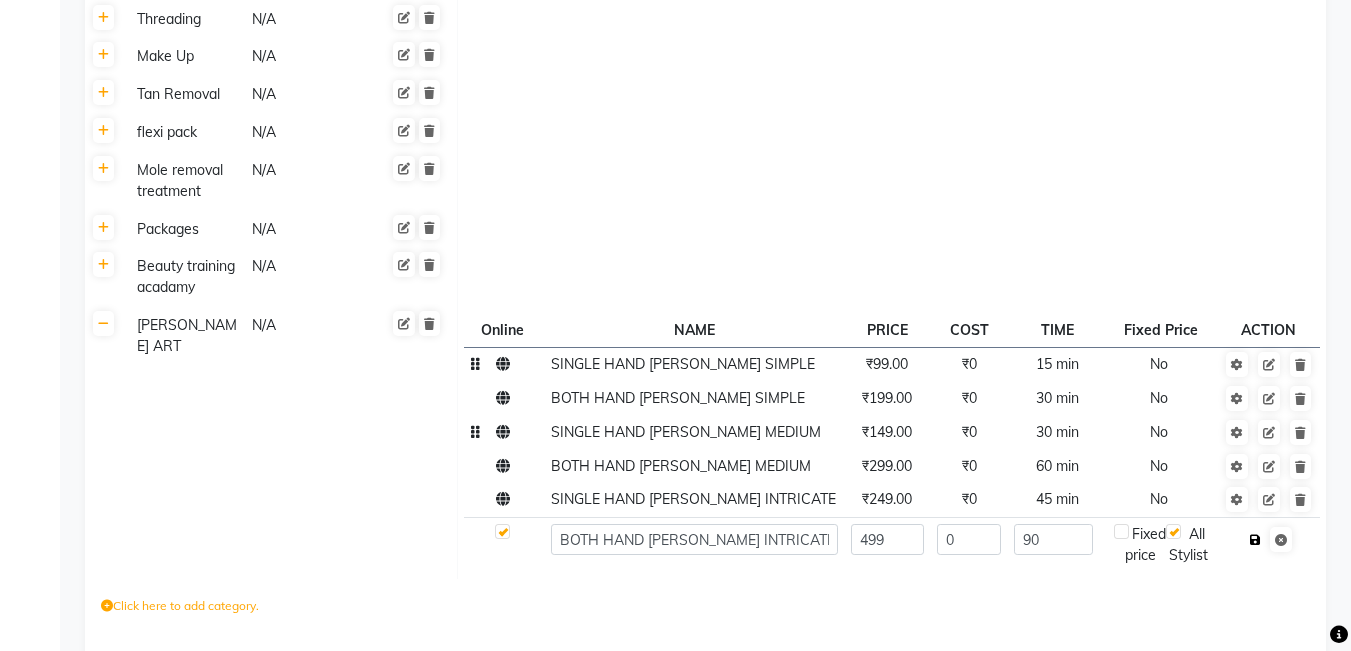 click at bounding box center (1255, 540) 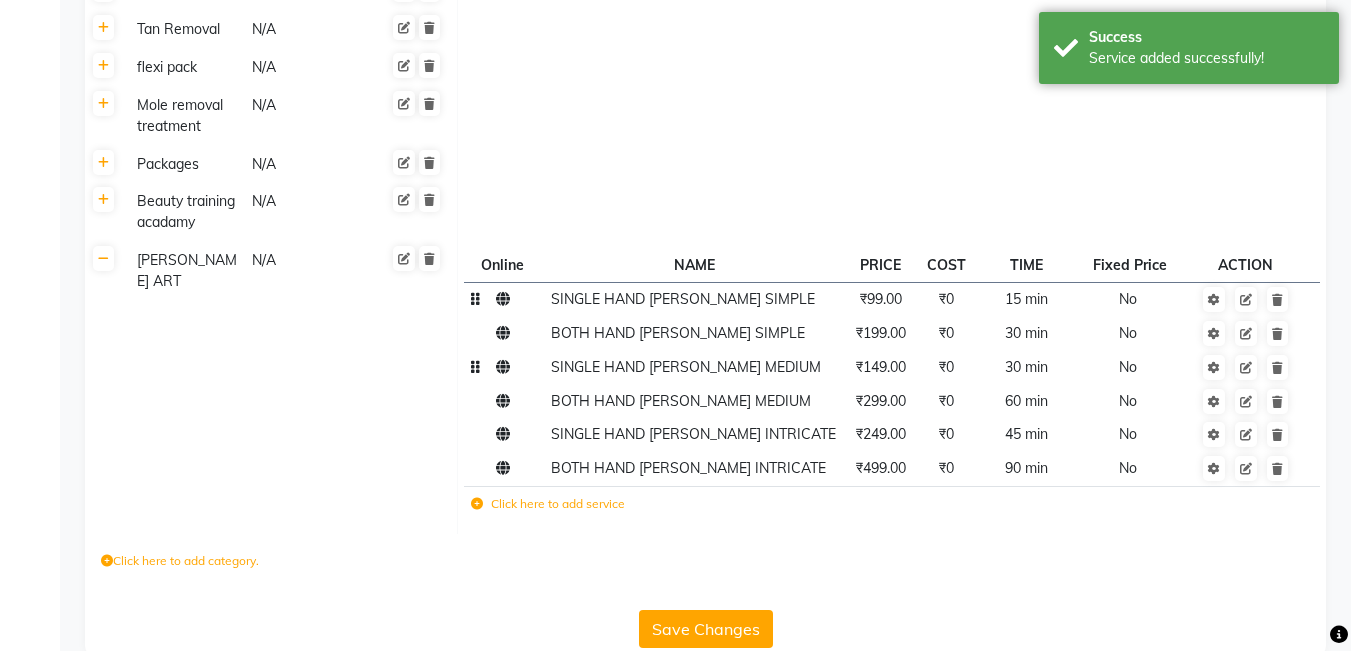 scroll, scrollTop: 2444, scrollLeft: 0, axis: vertical 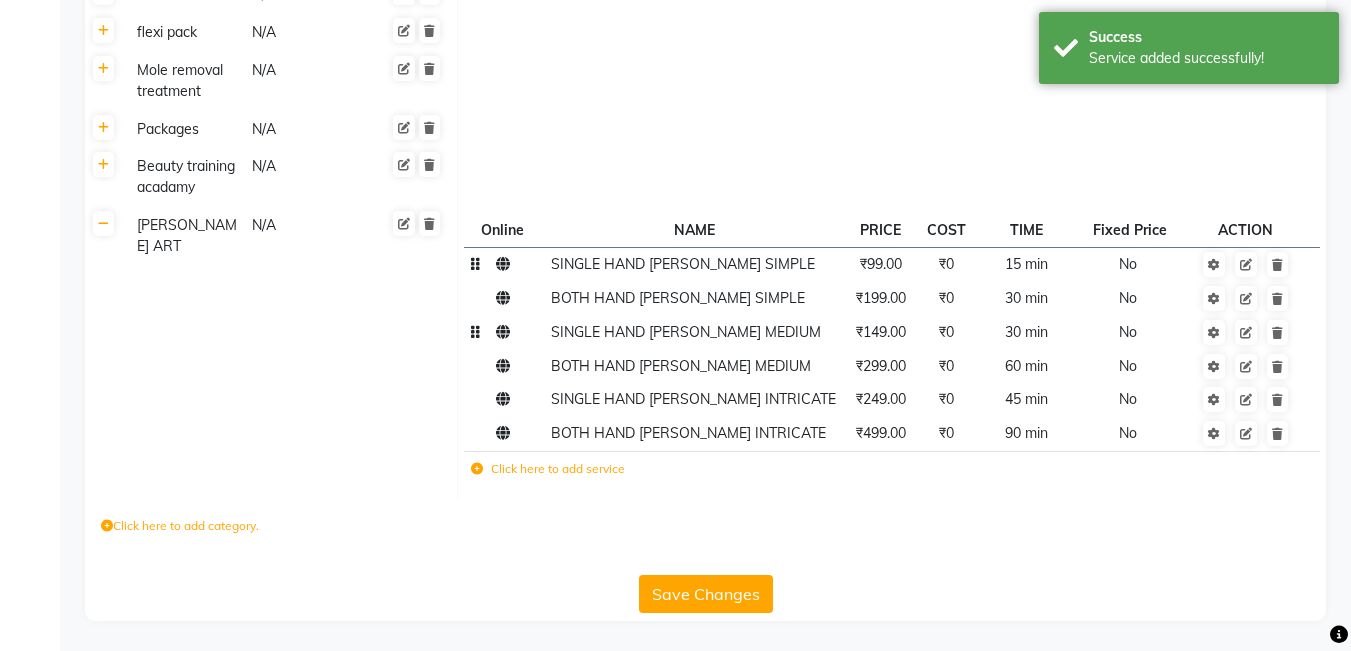 click on "Save Changes" 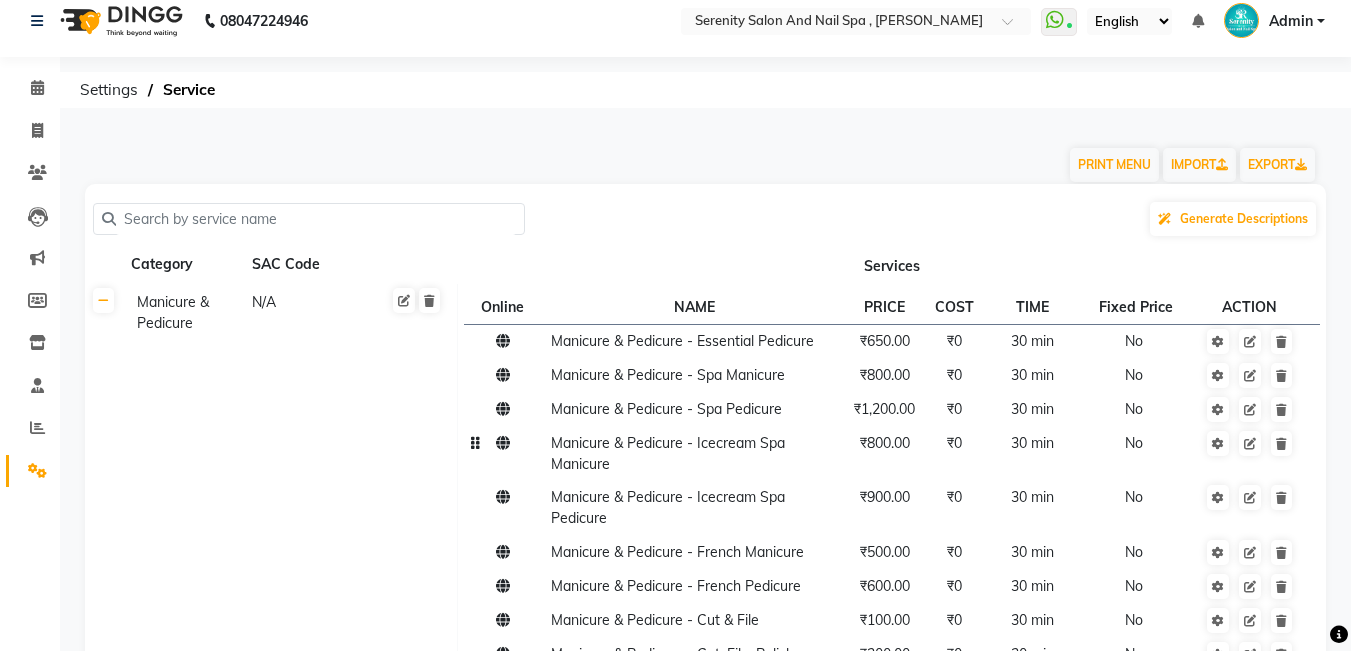 scroll, scrollTop: 0, scrollLeft: 0, axis: both 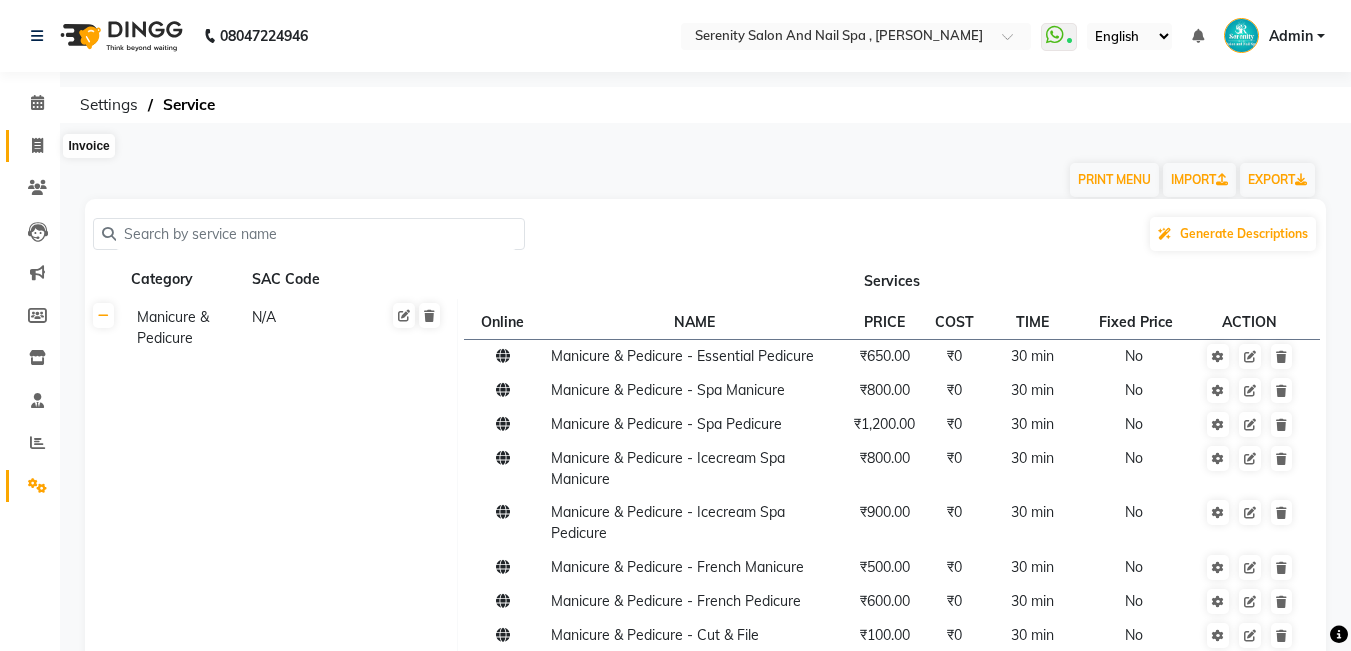 click 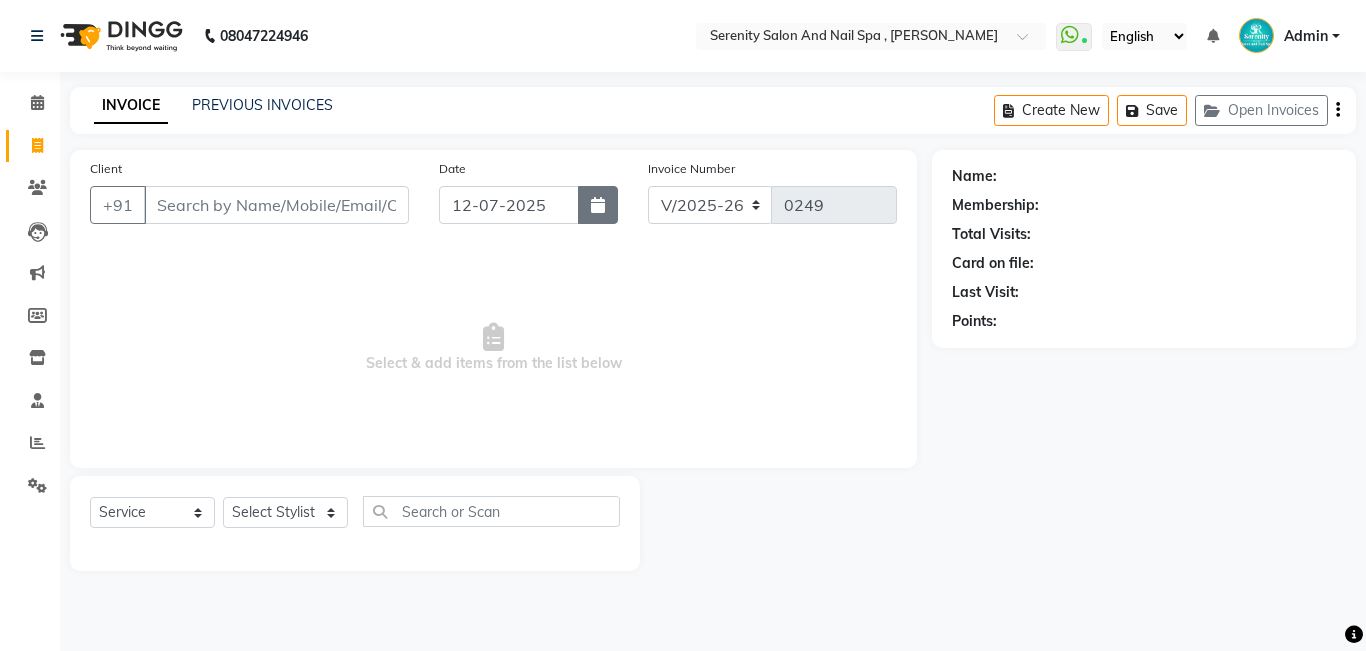 click 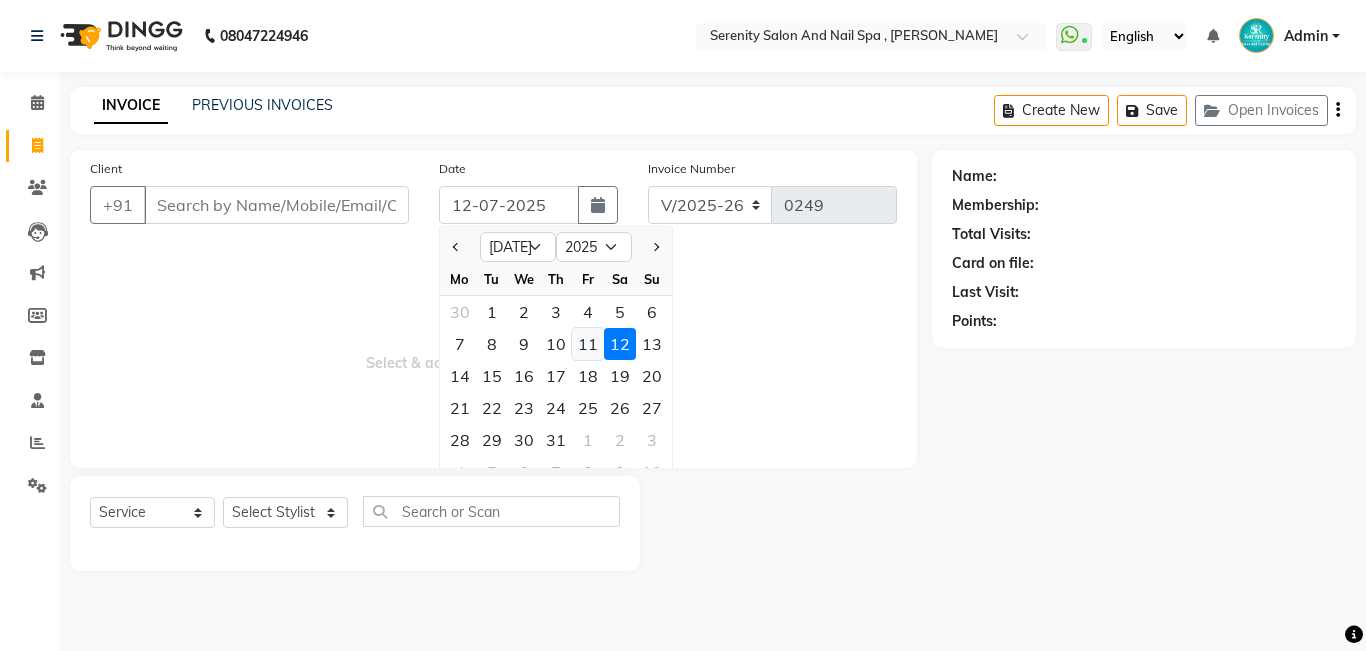 click on "11" 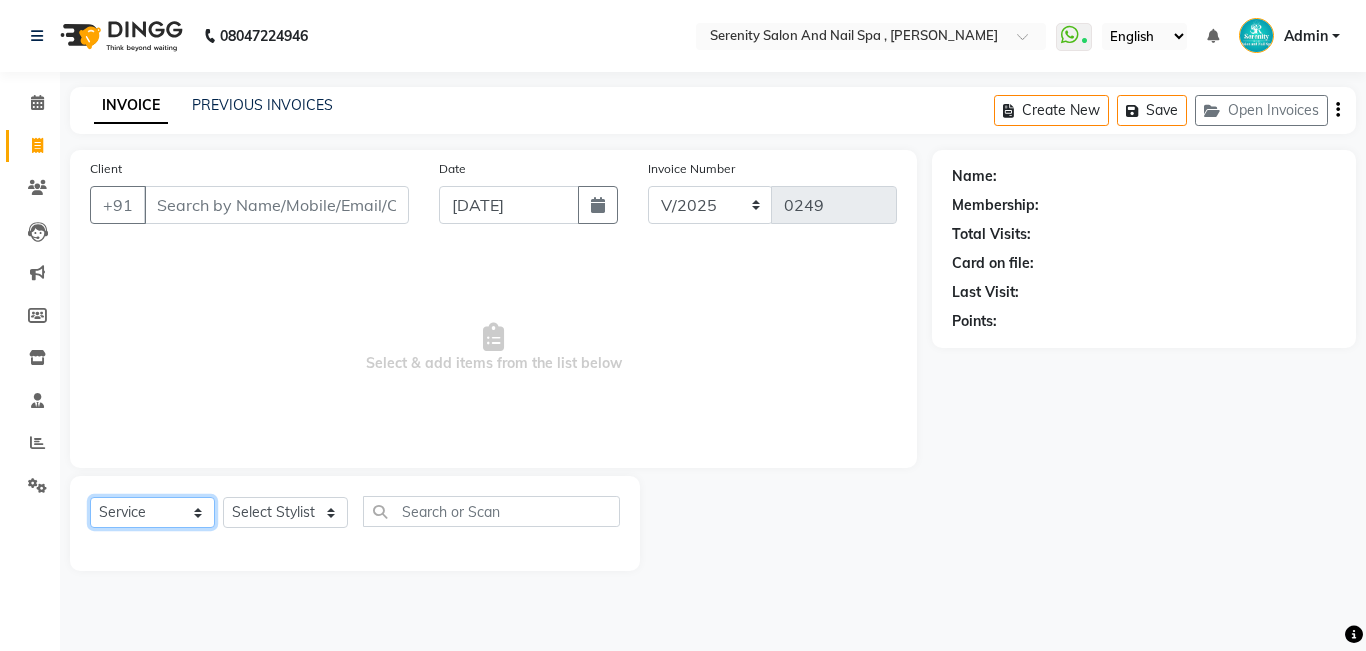 click on "Select  Service  Product  Membership  Package Voucher Prepaid Gift Card" 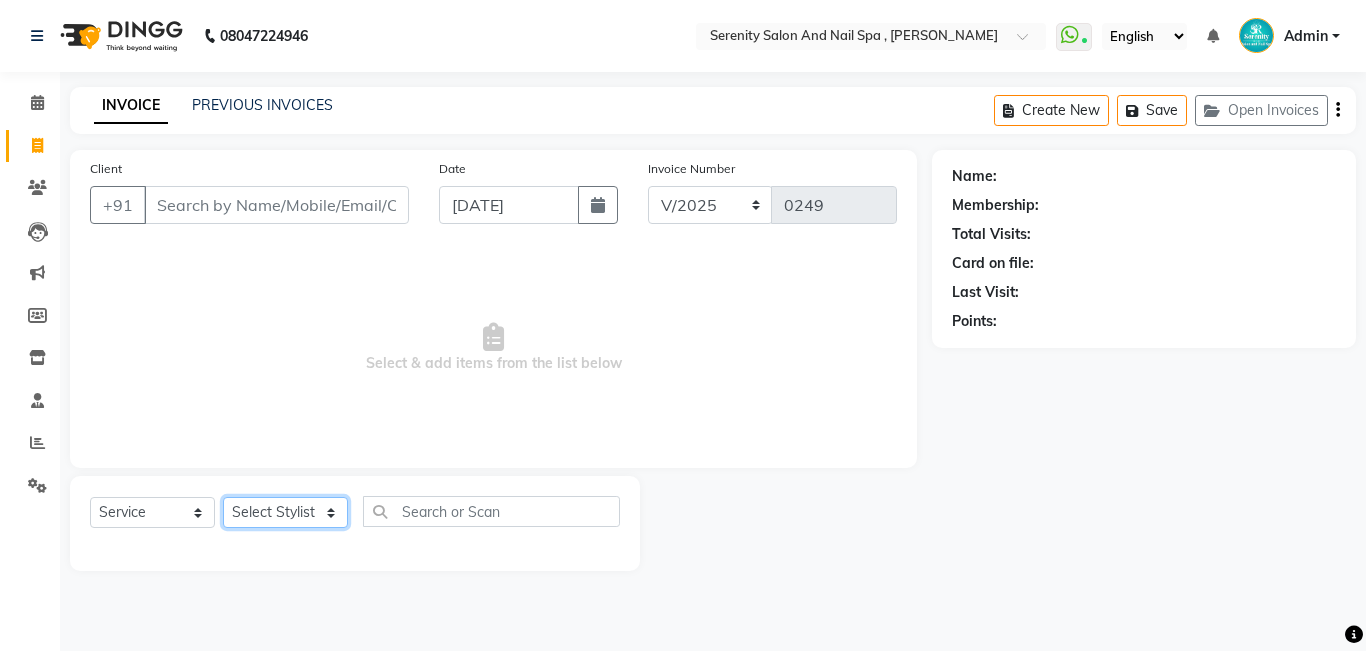 click on "Select Stylist Poonam [PERSON_NAME] [PERSON_NAME] [PERSON_NAME]" 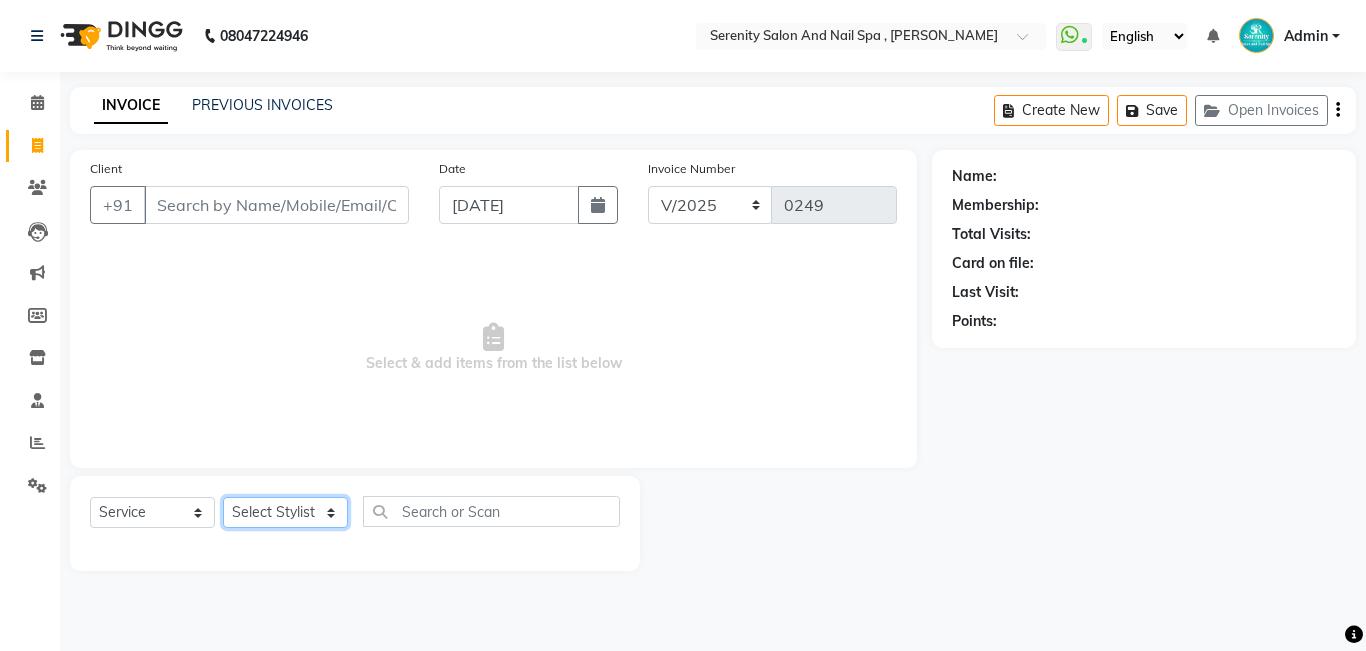 select on "5880" 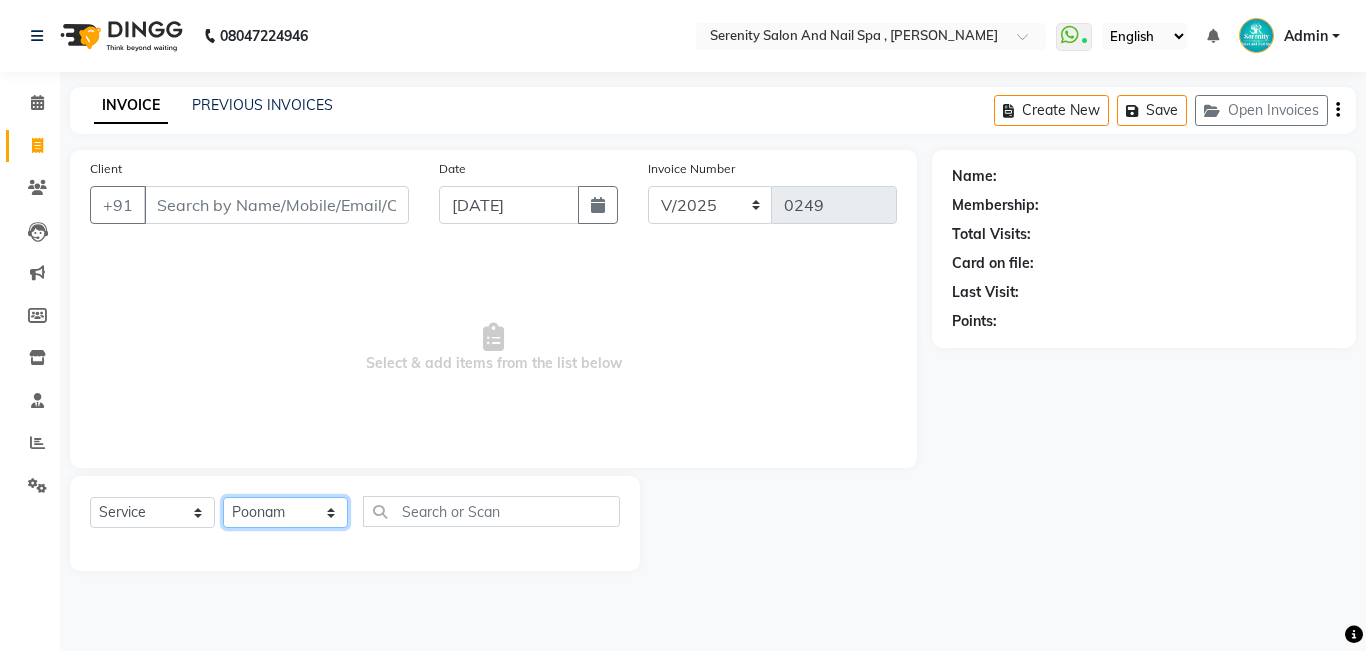 click on "Select Stylist Poonam [PERSON_NAME] [PERSON_NAME] [PERSON_NAME]" 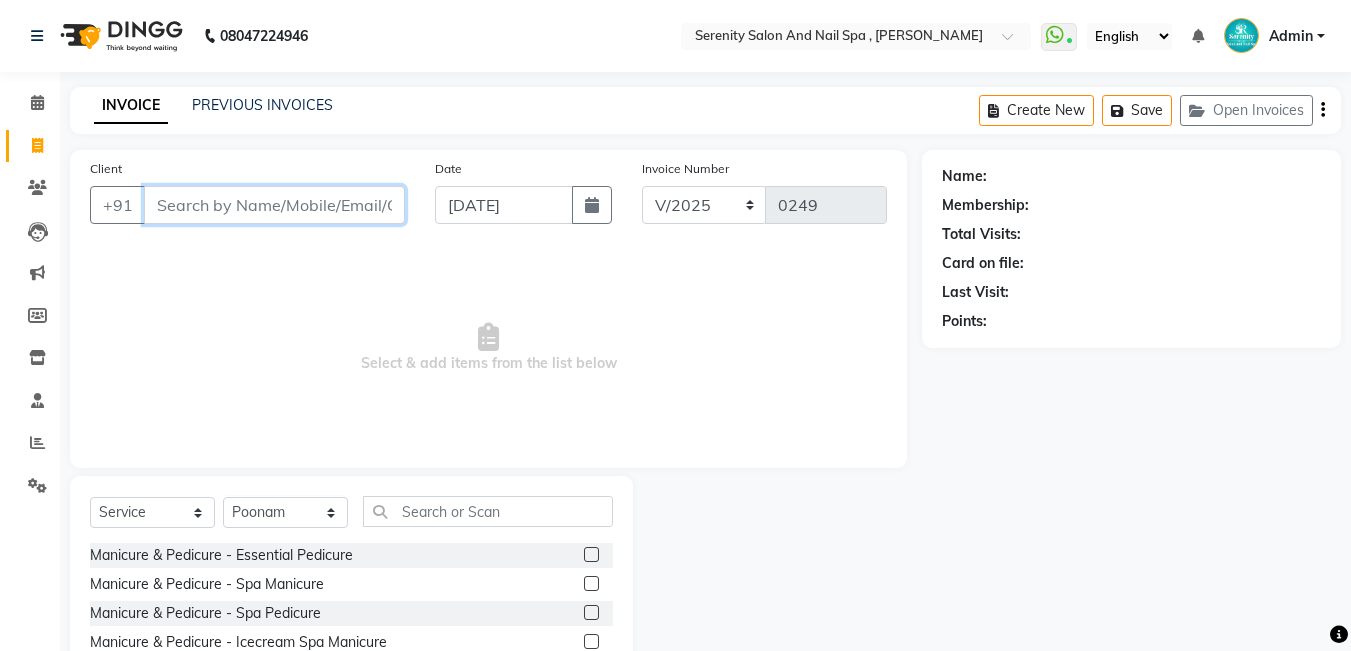 click on "Client" at bounding box center (274, 205) 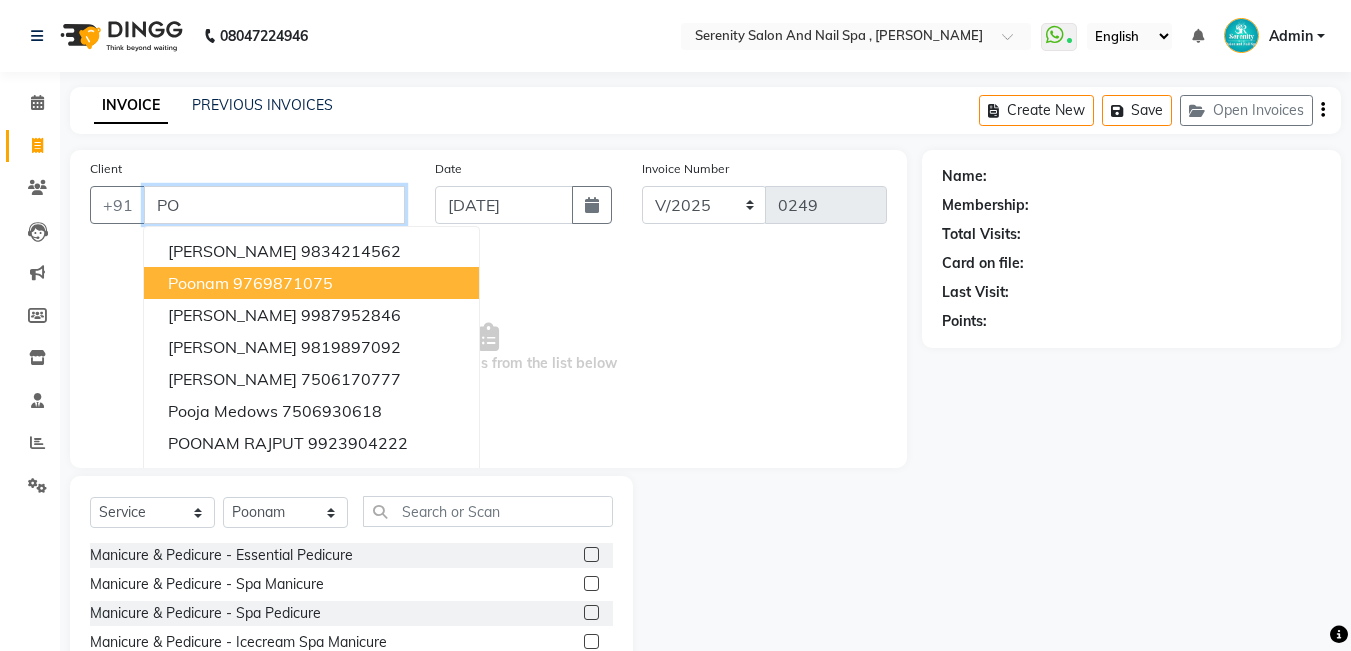 type on "P" 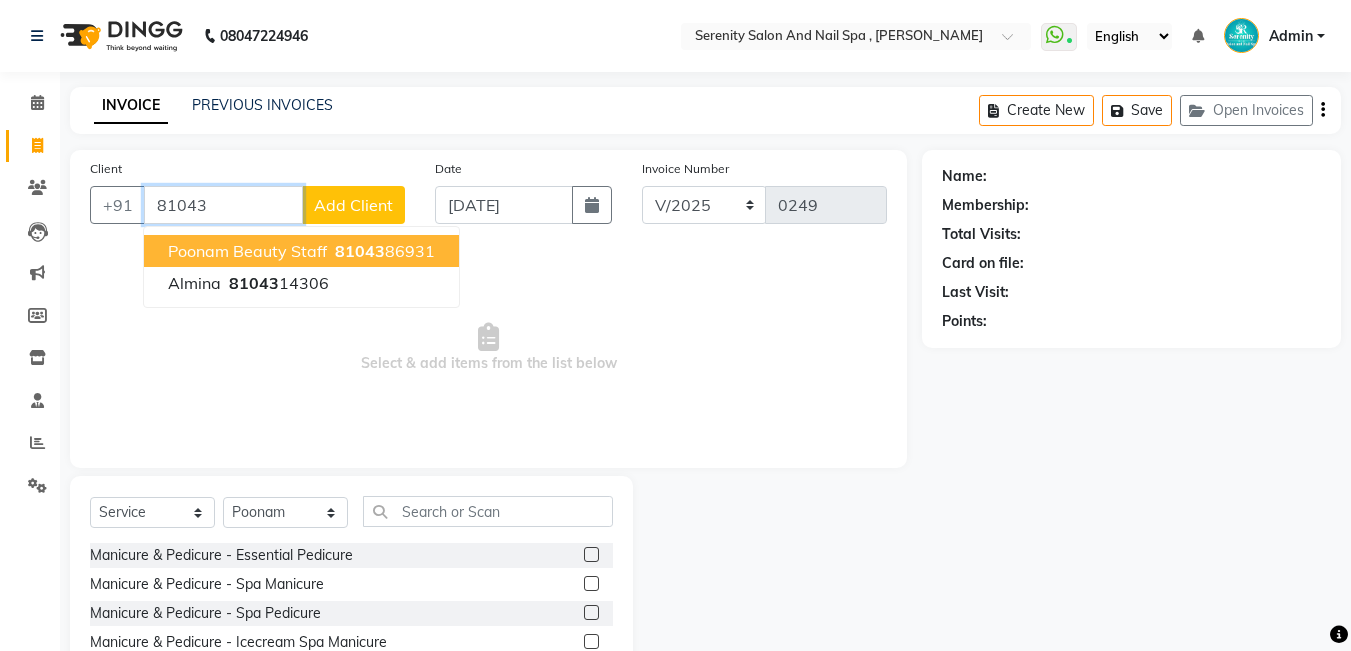 click on "81043 86931" at bounding box center [383, 251] 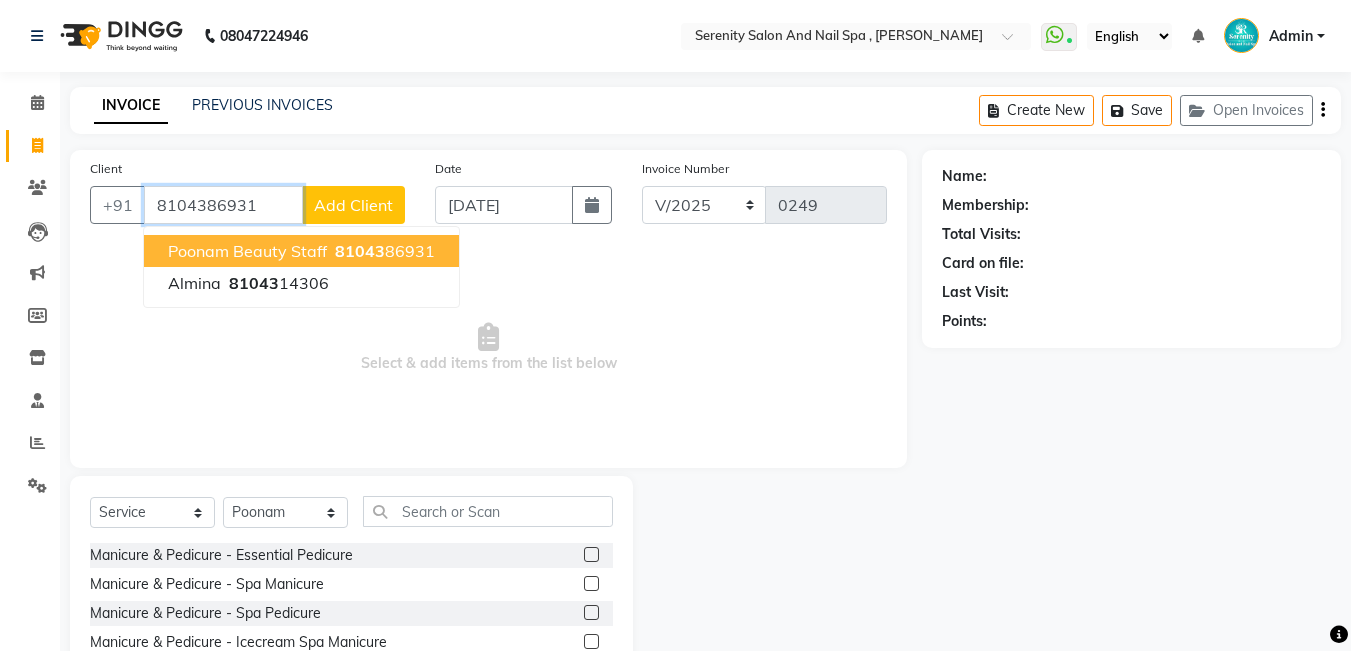 type on "8104386931" 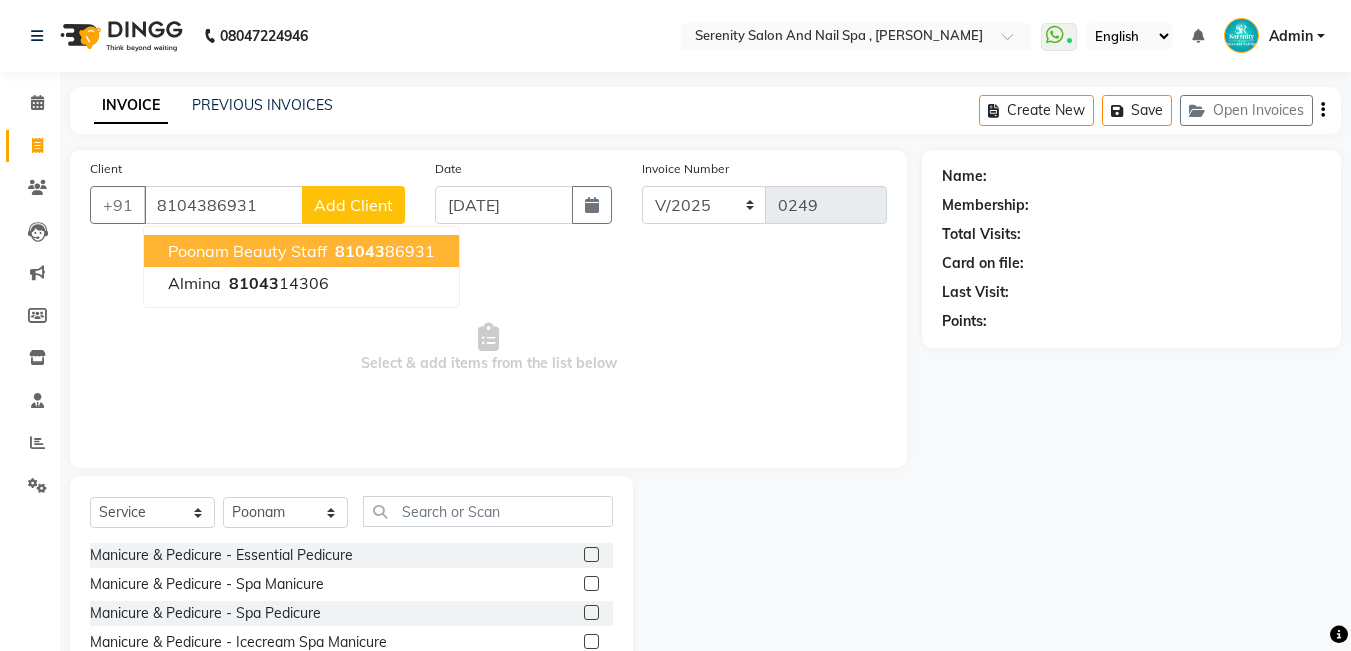 select on "1: Object" 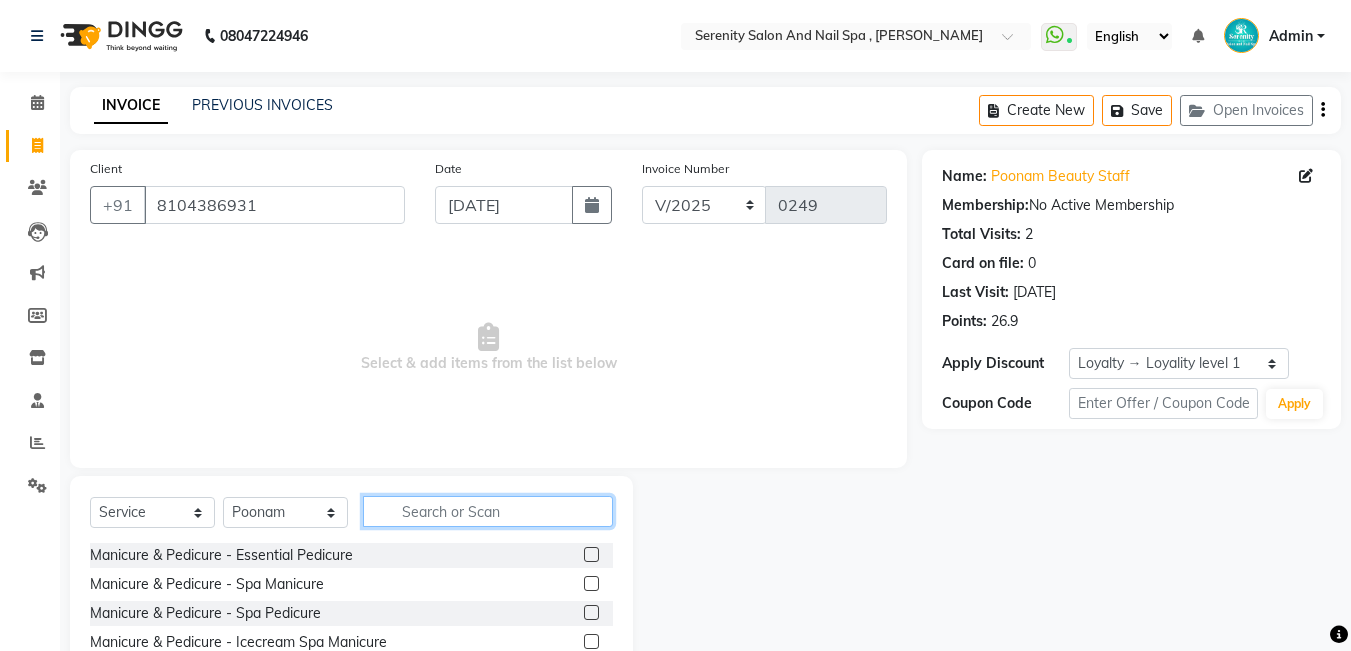 click 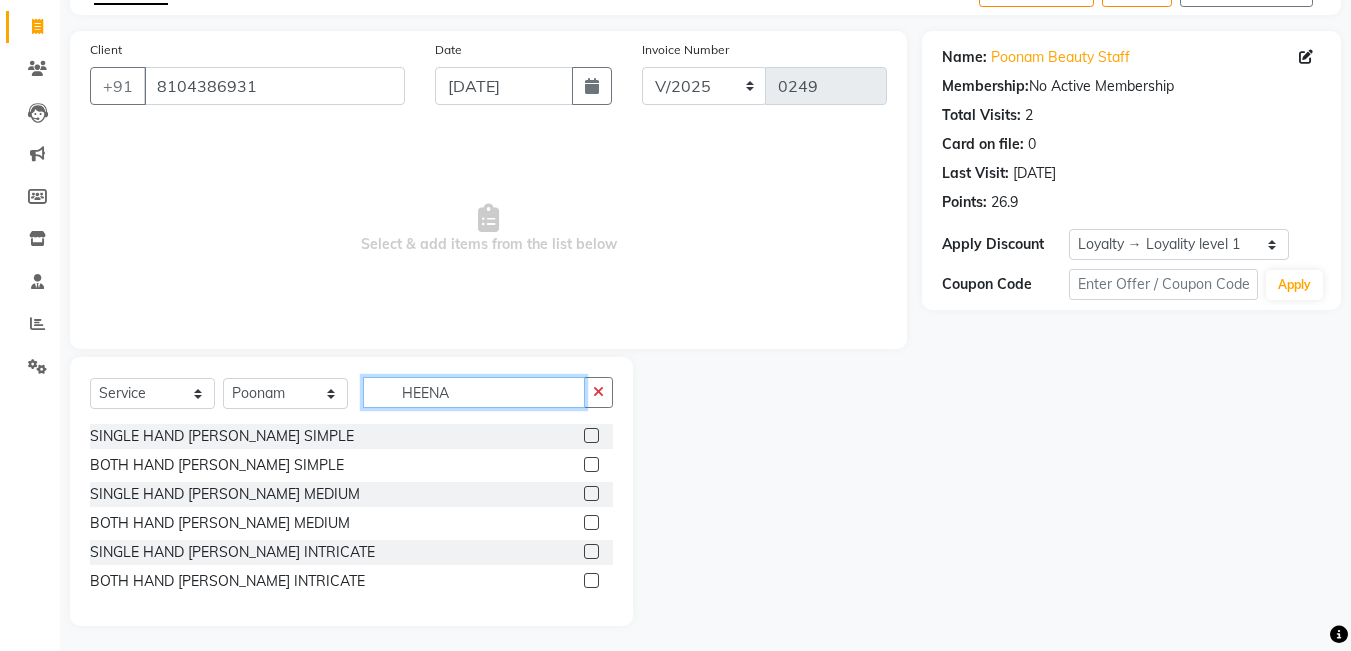 scroll, scrollTop: 124, scrollLeft: 0, axis: vertical 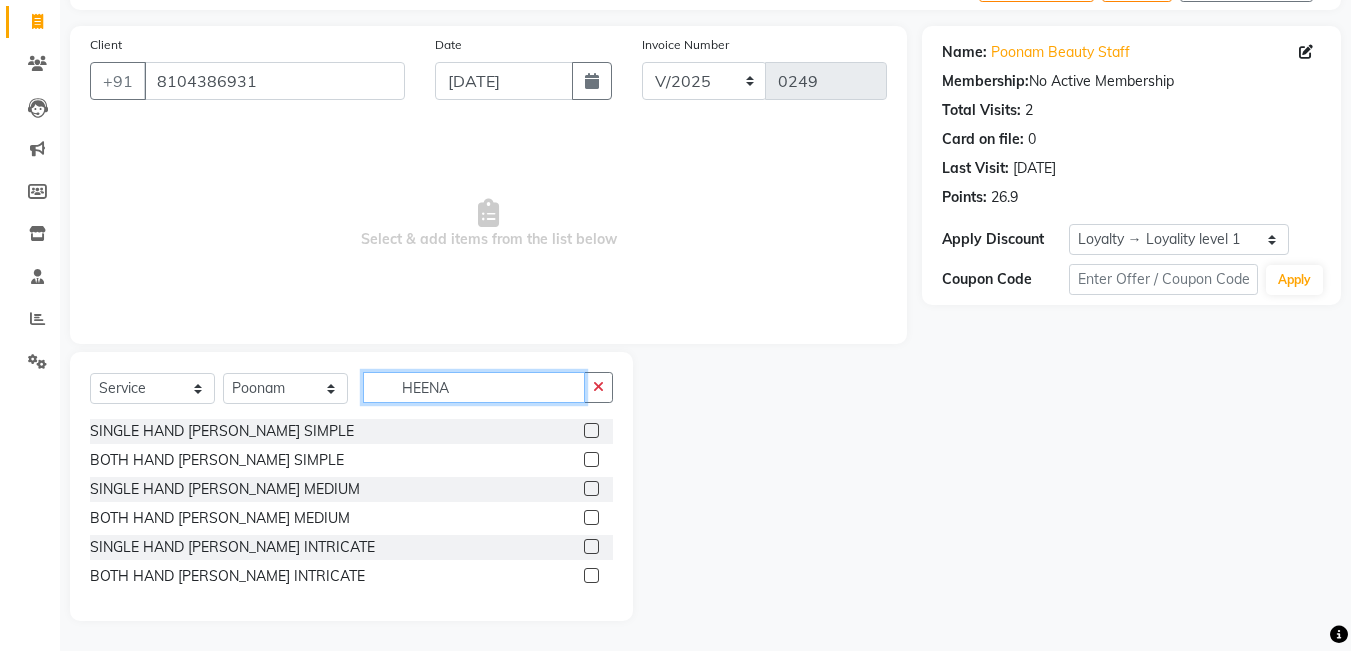 type on "HEENA" 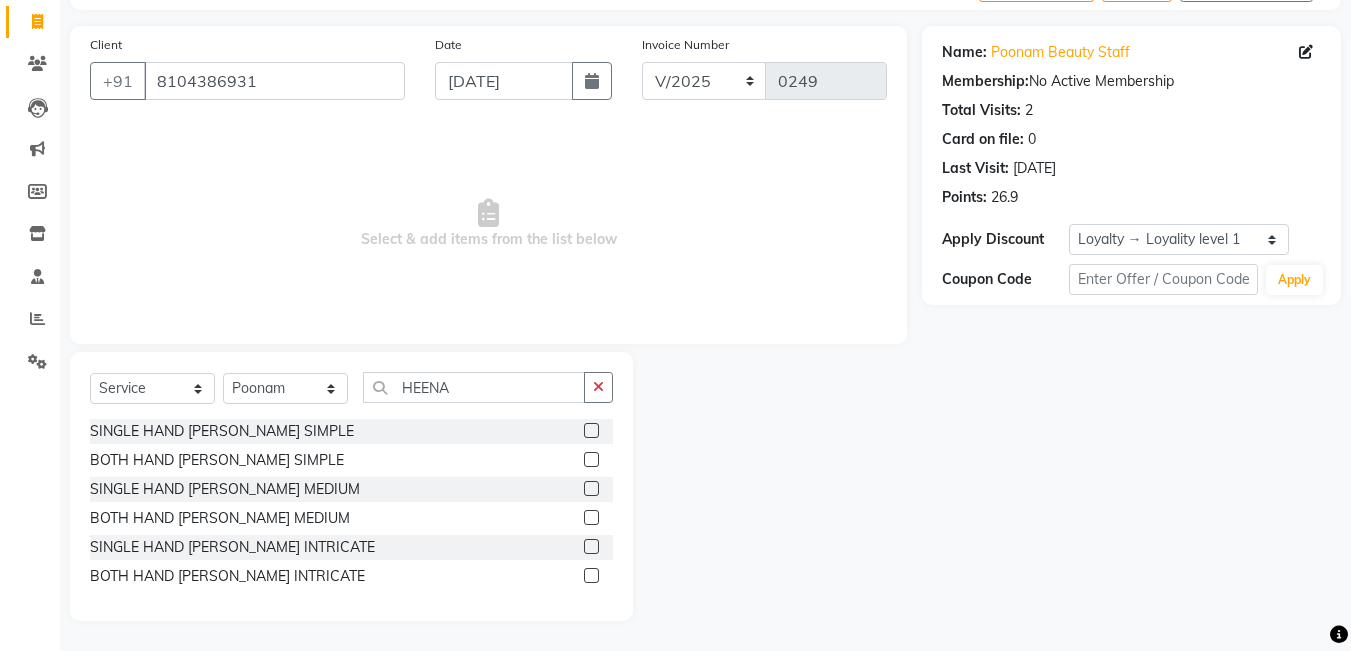 click 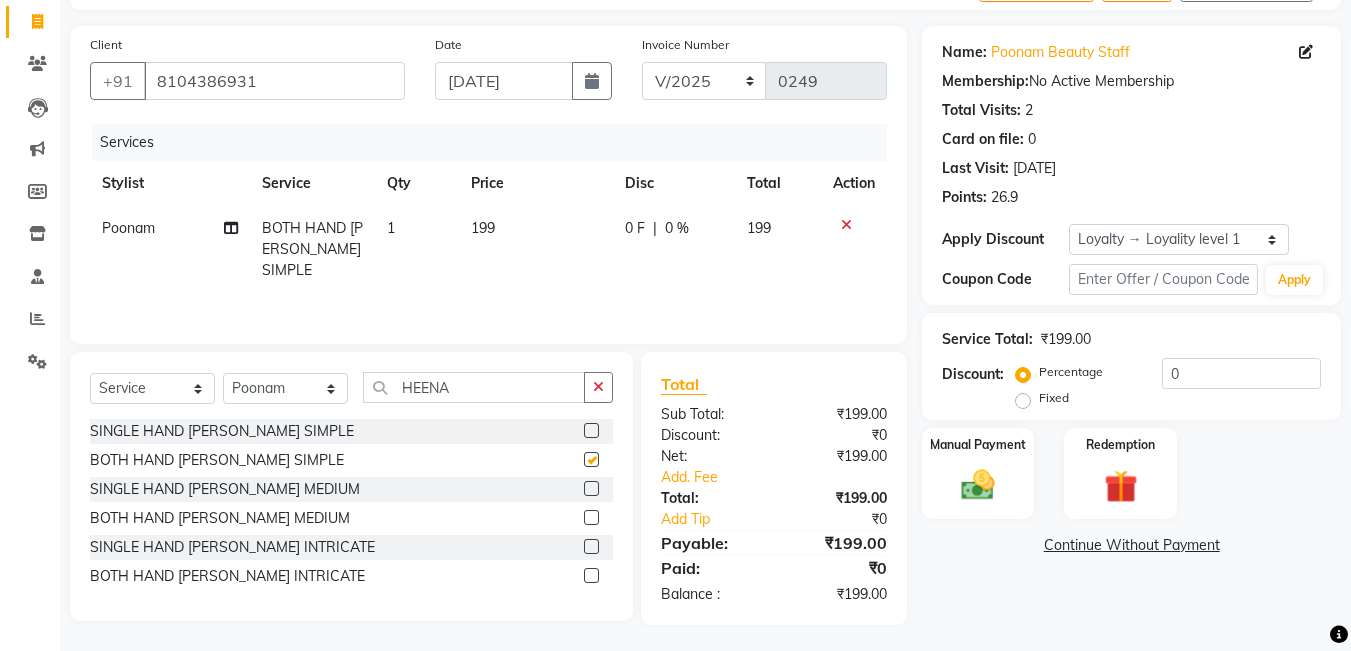 checkbox on "false" 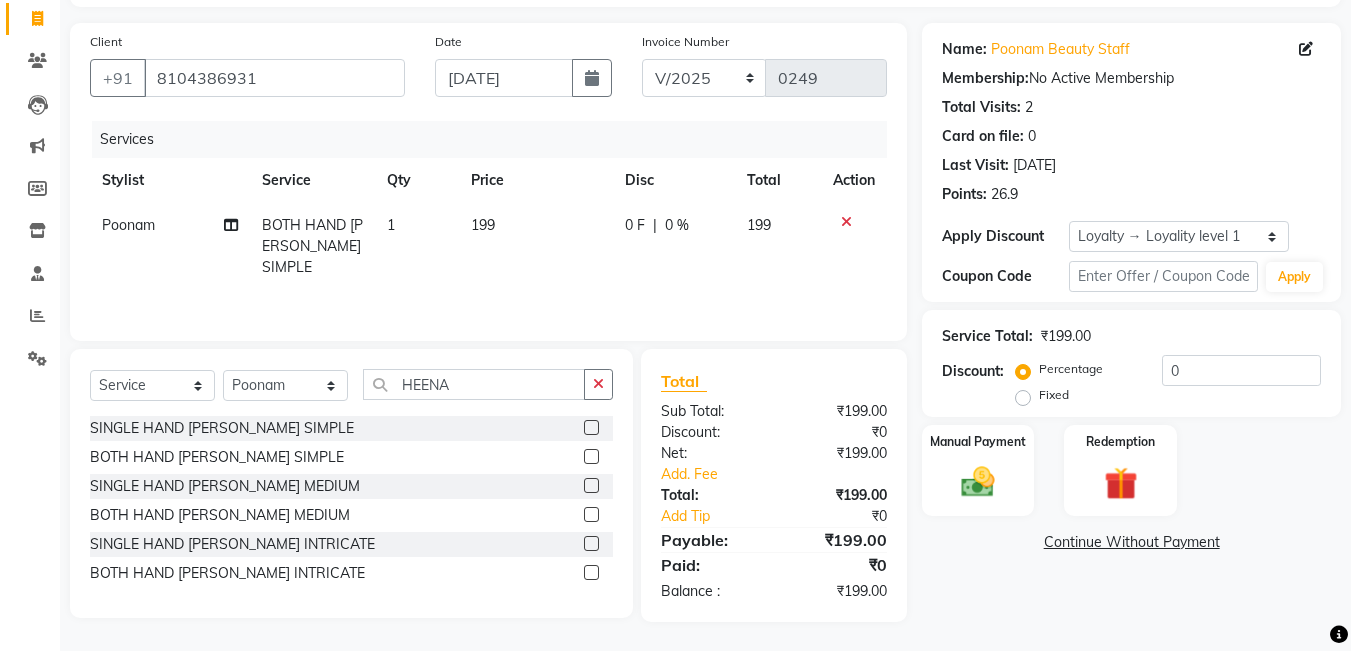 scroll, scrollTop: 128, scrollLeft: 0, axis: vertical 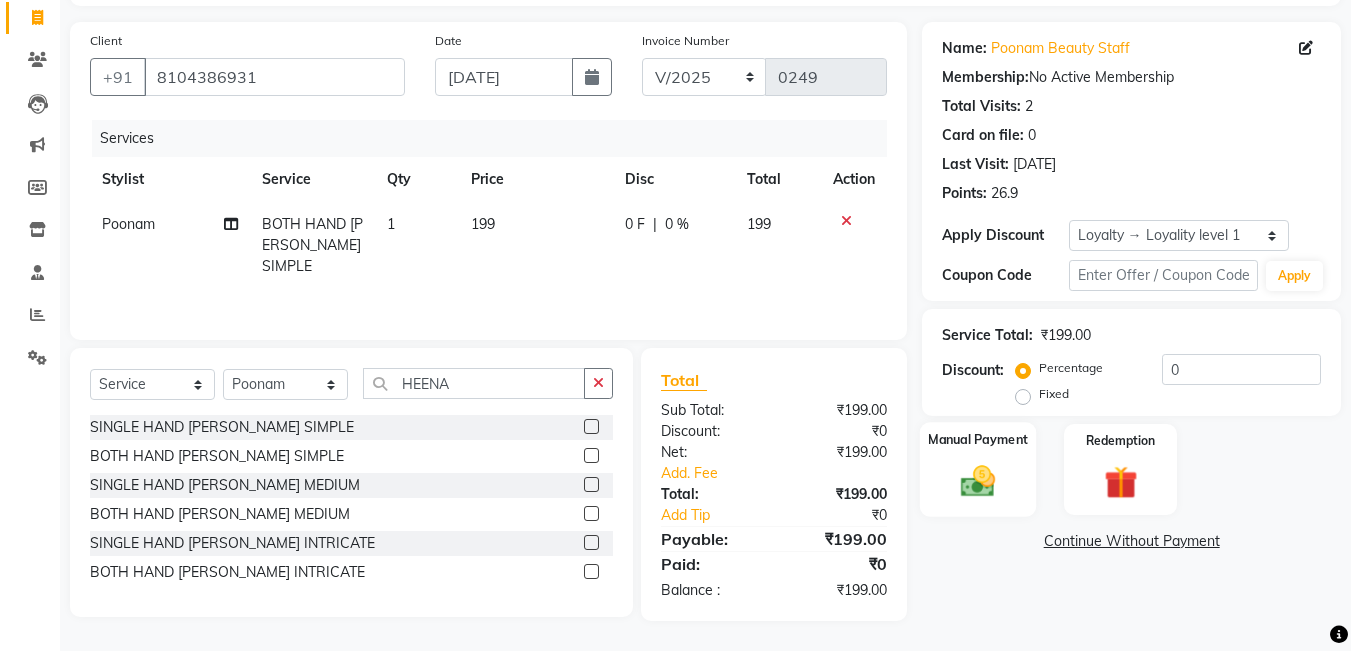 click 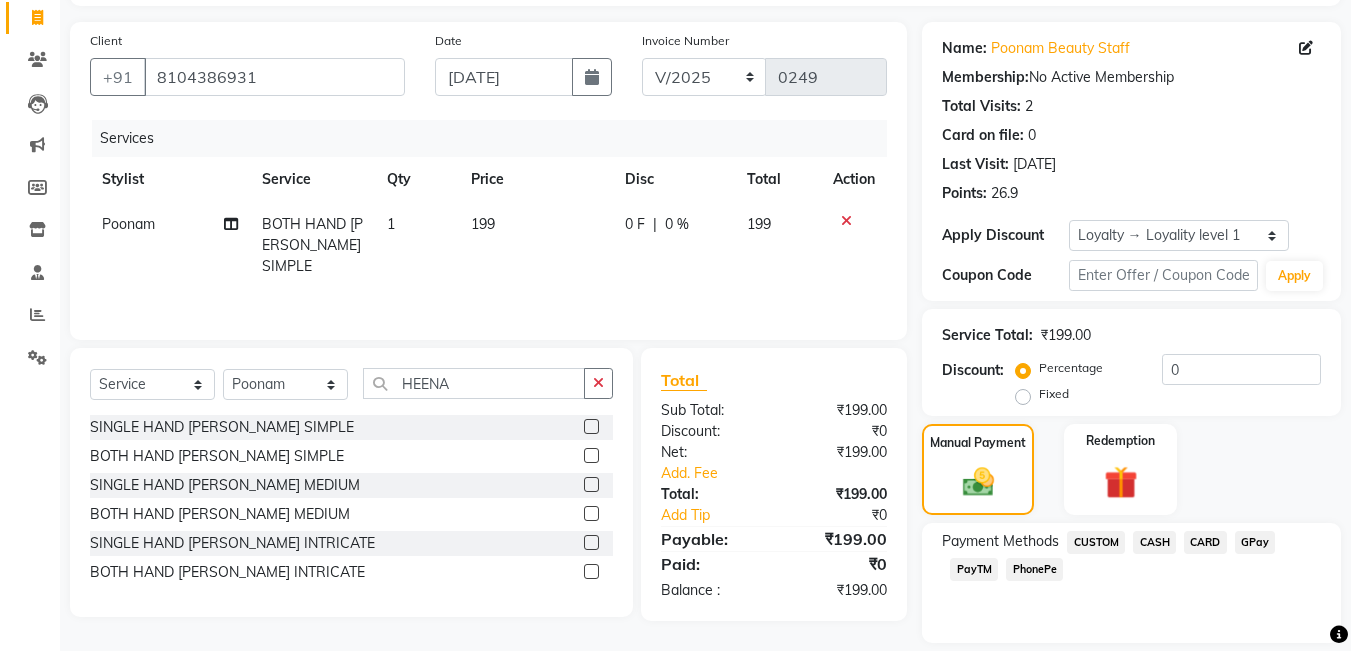 click on "GPay" 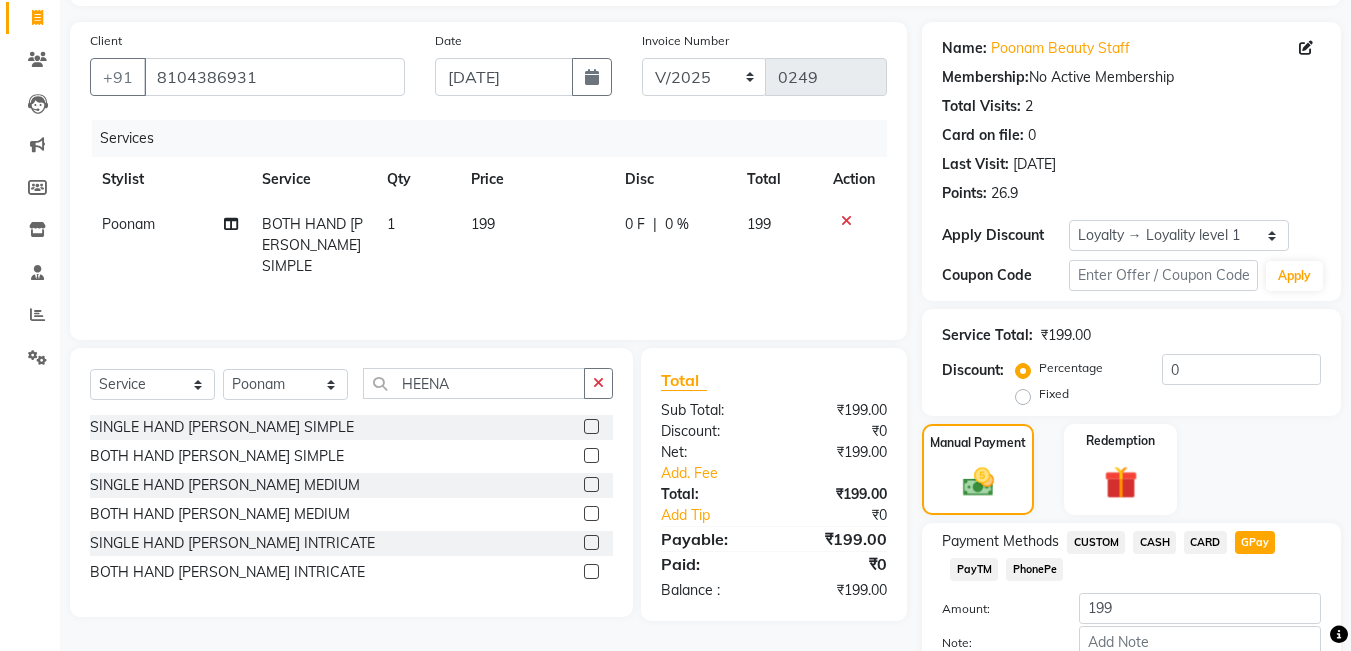scroll, scrollTop: 247, scrollLeft: 0, axis: vertical 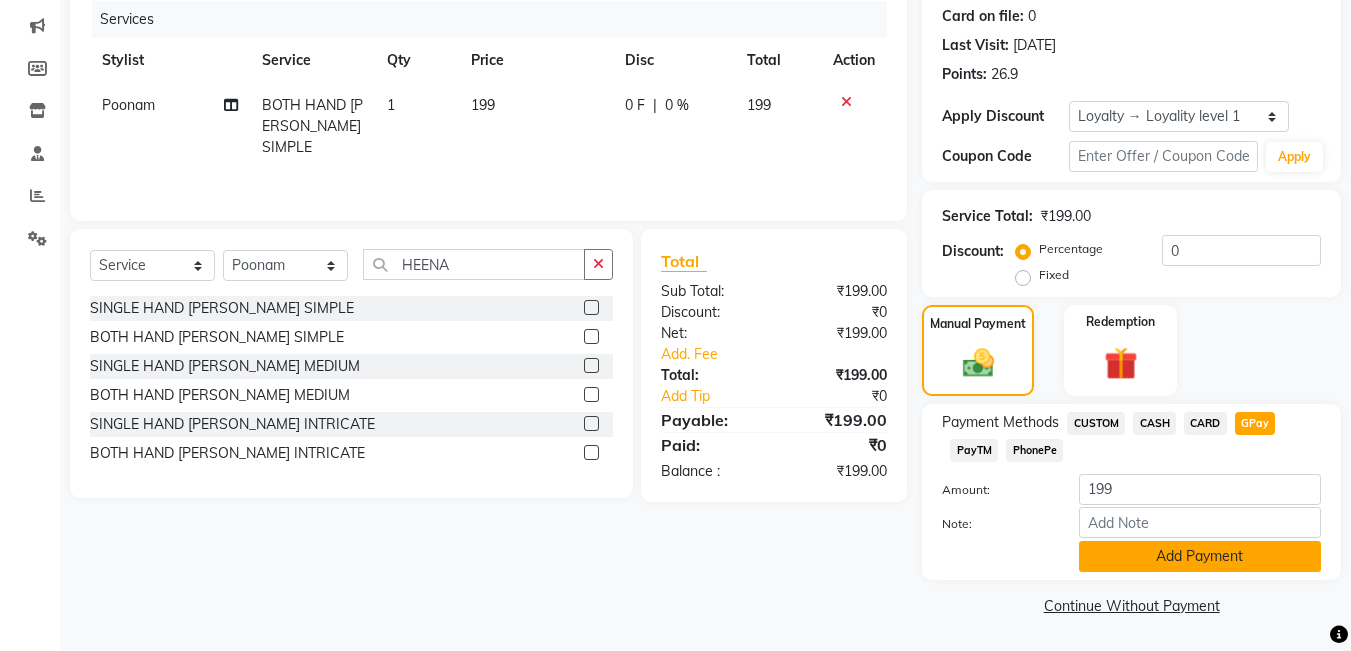 click on "Add Payment" 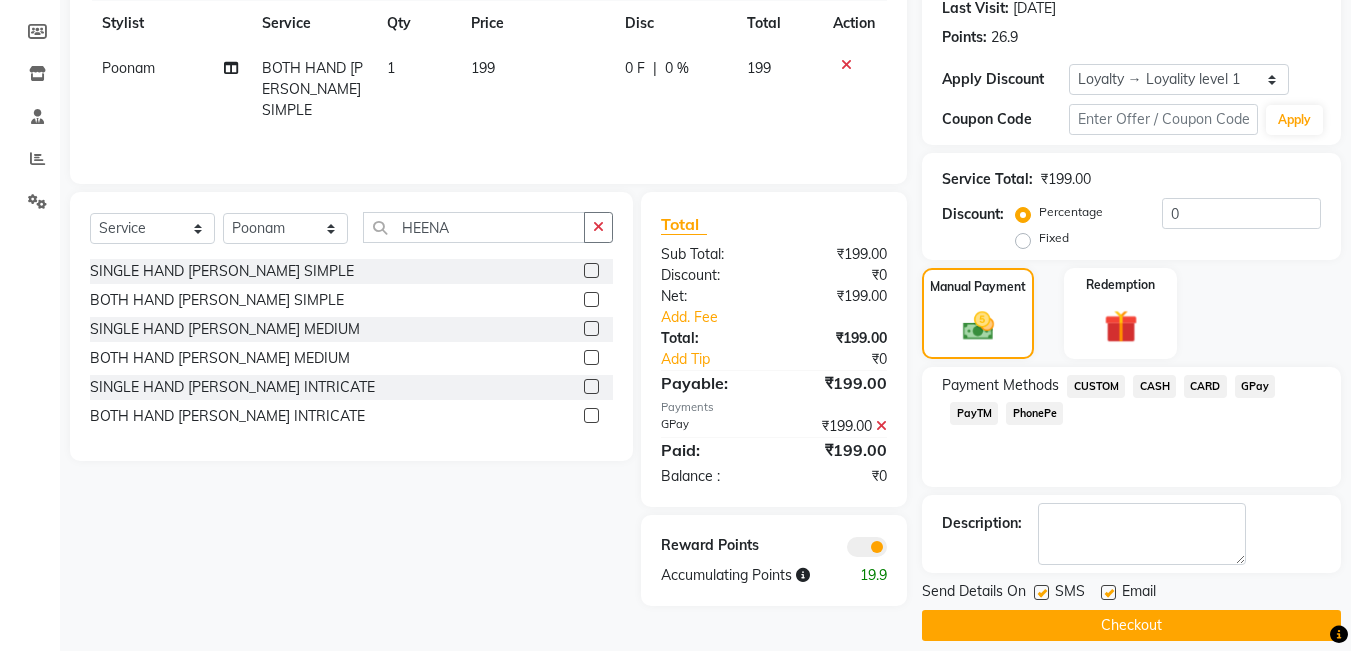 scroll, scrollTop: 304, scrollLeft: 0, axis: vertical 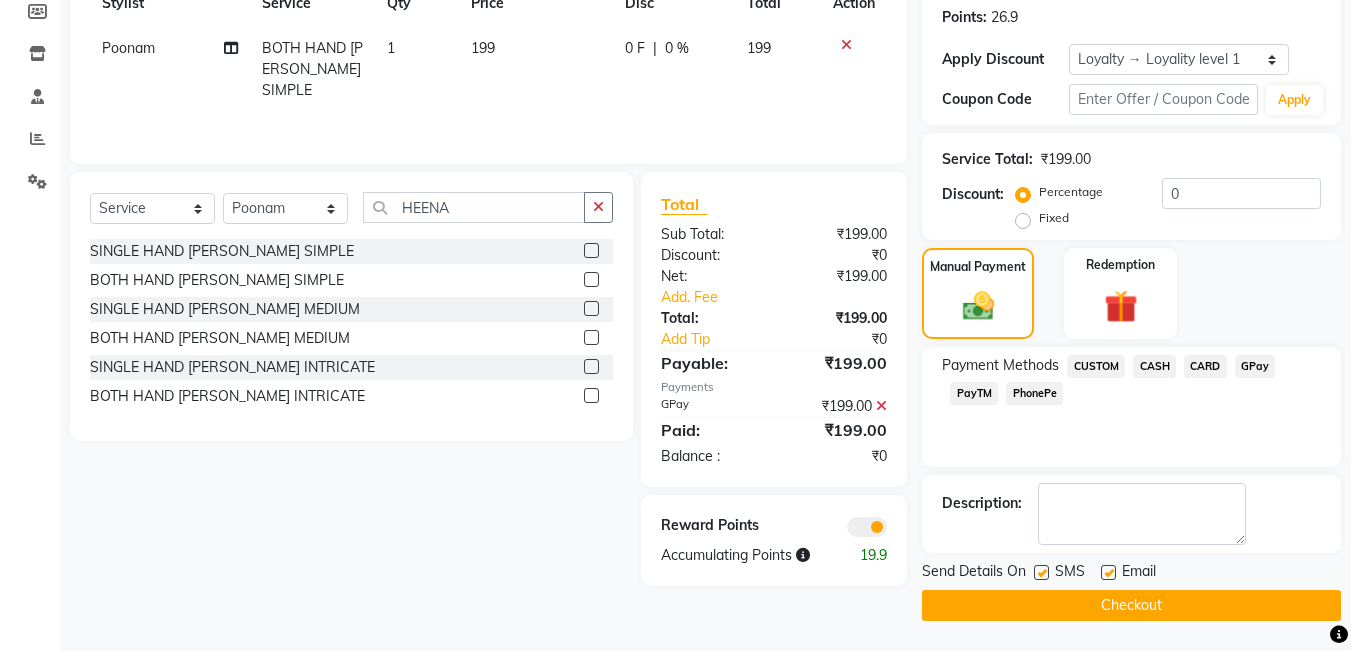 drag, startPoint x: 1167, startPoint y: 602, endPoint x: 482, endPoint y: 556, distance: 686.5428 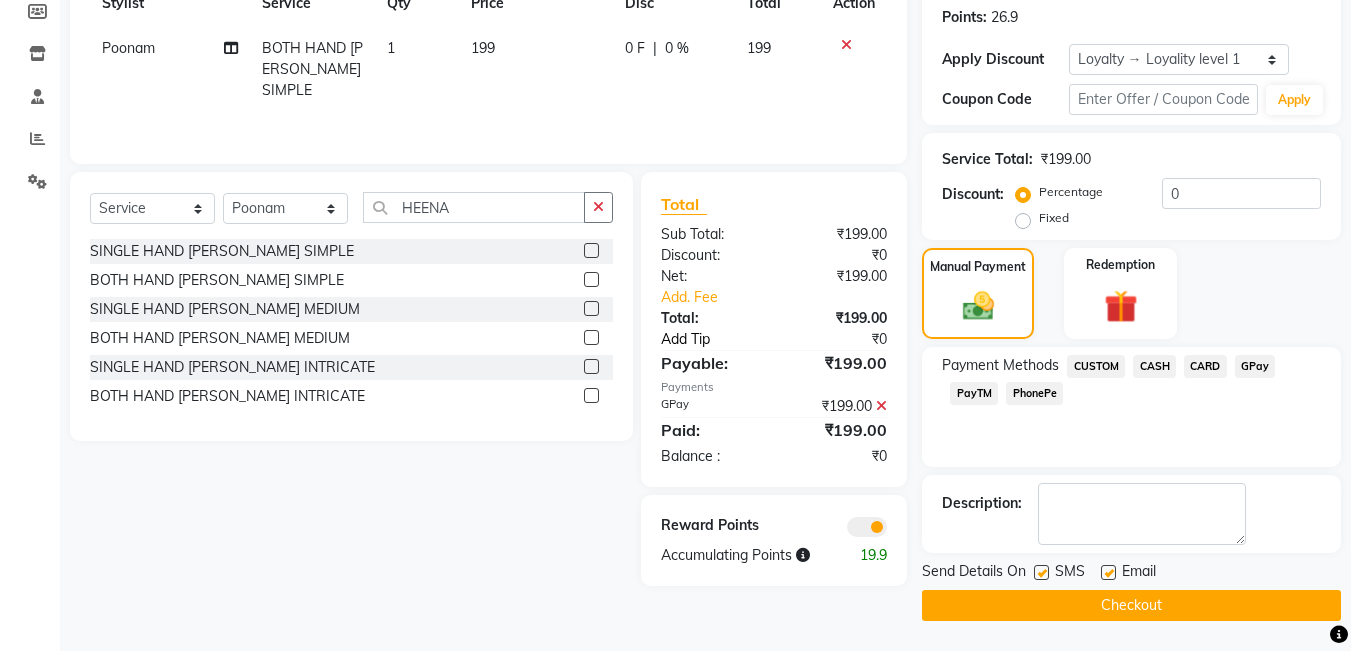 click on "Add Tip" 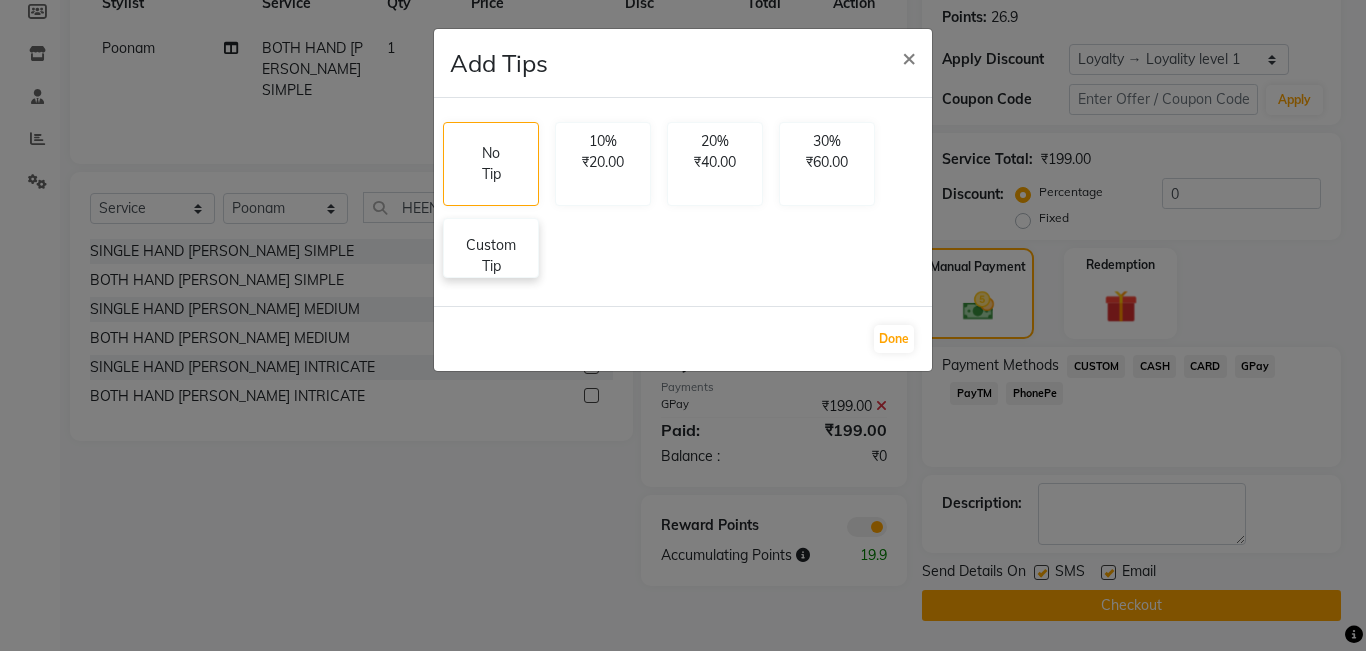 click on "Custom Tip" 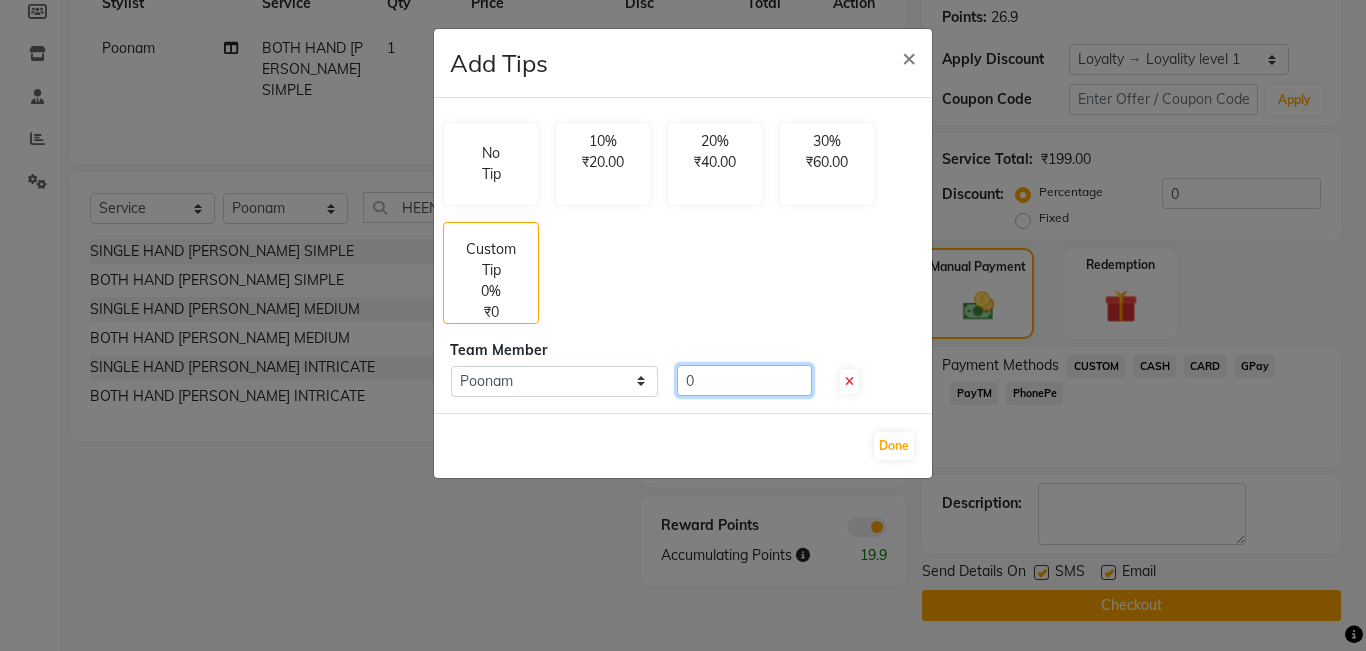 click on "0" 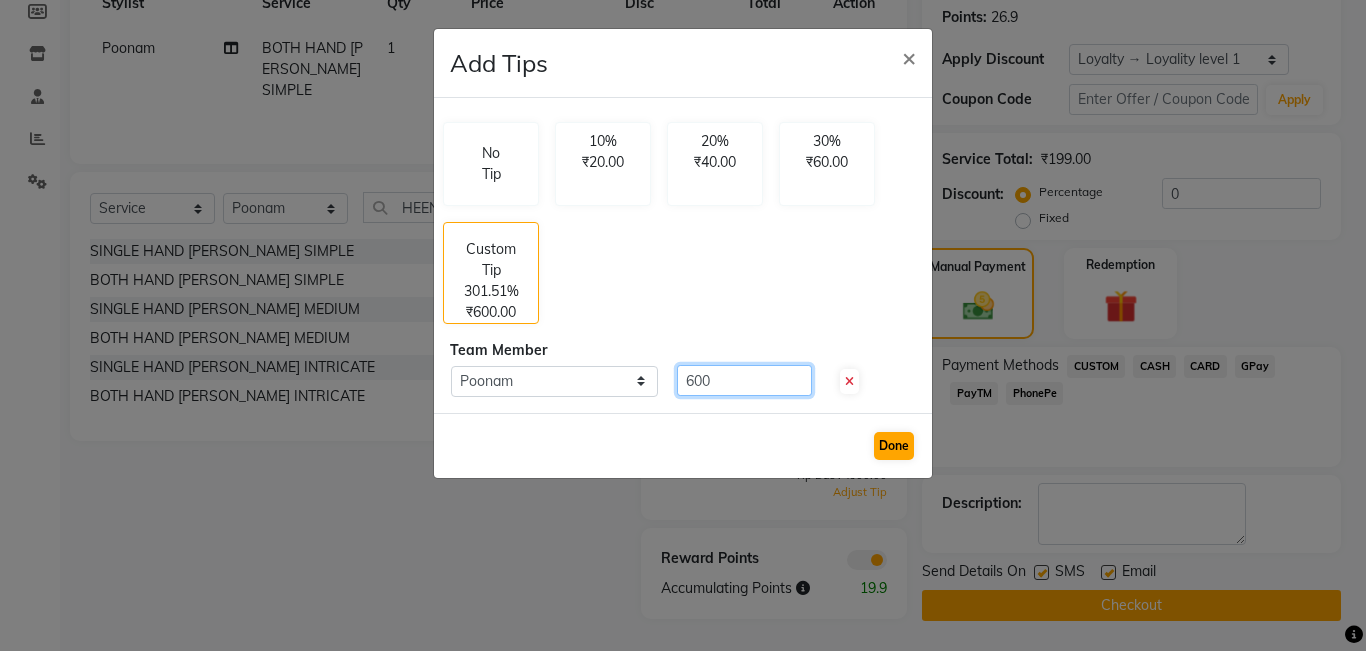 type on "600" 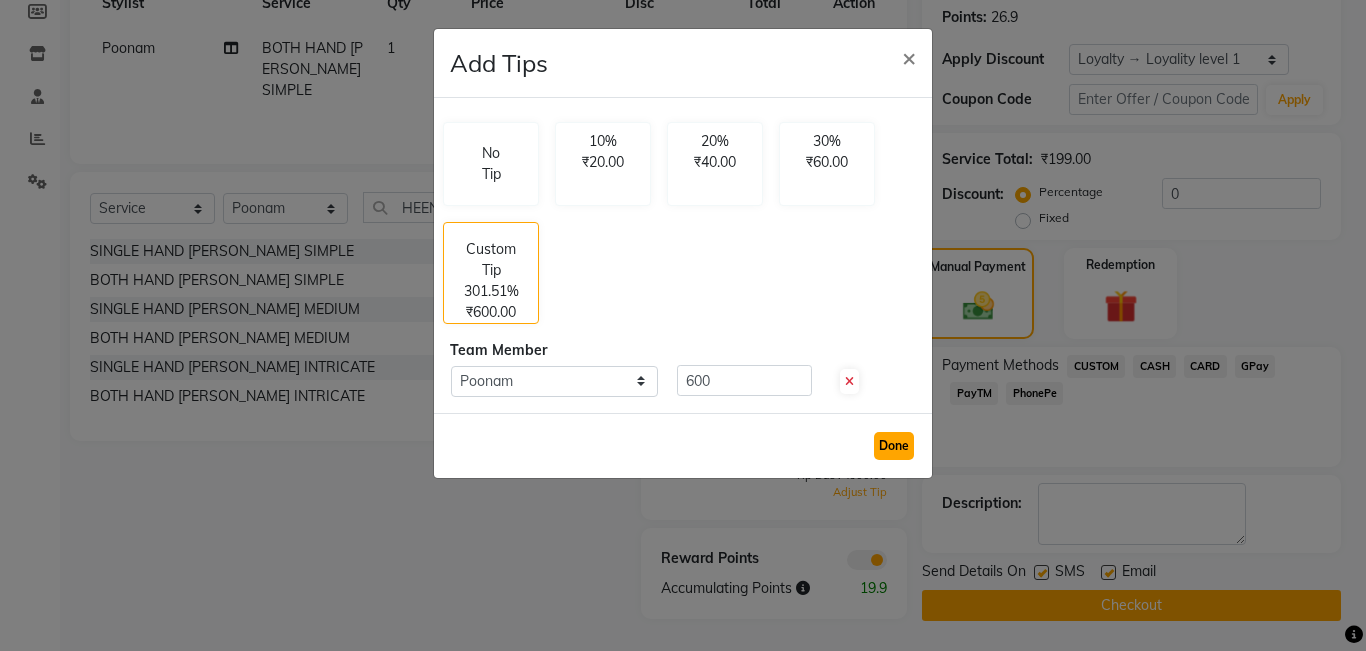 click on "Done" 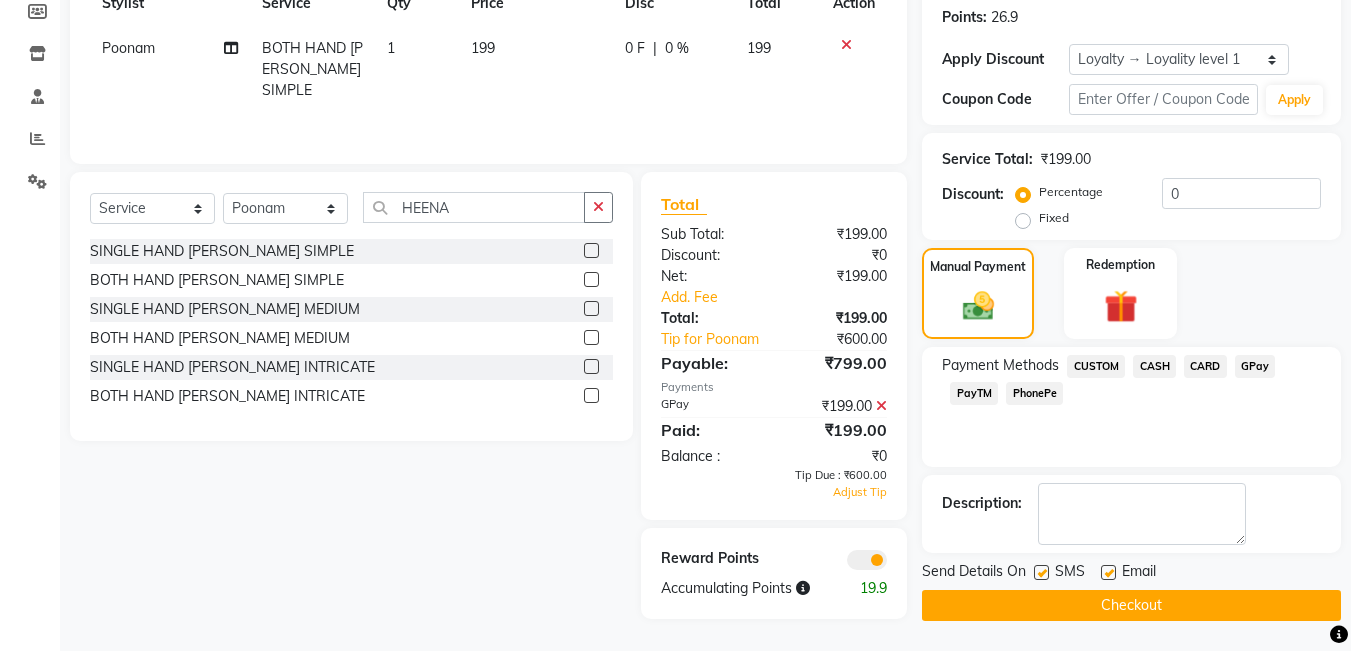 click on "Checkout" 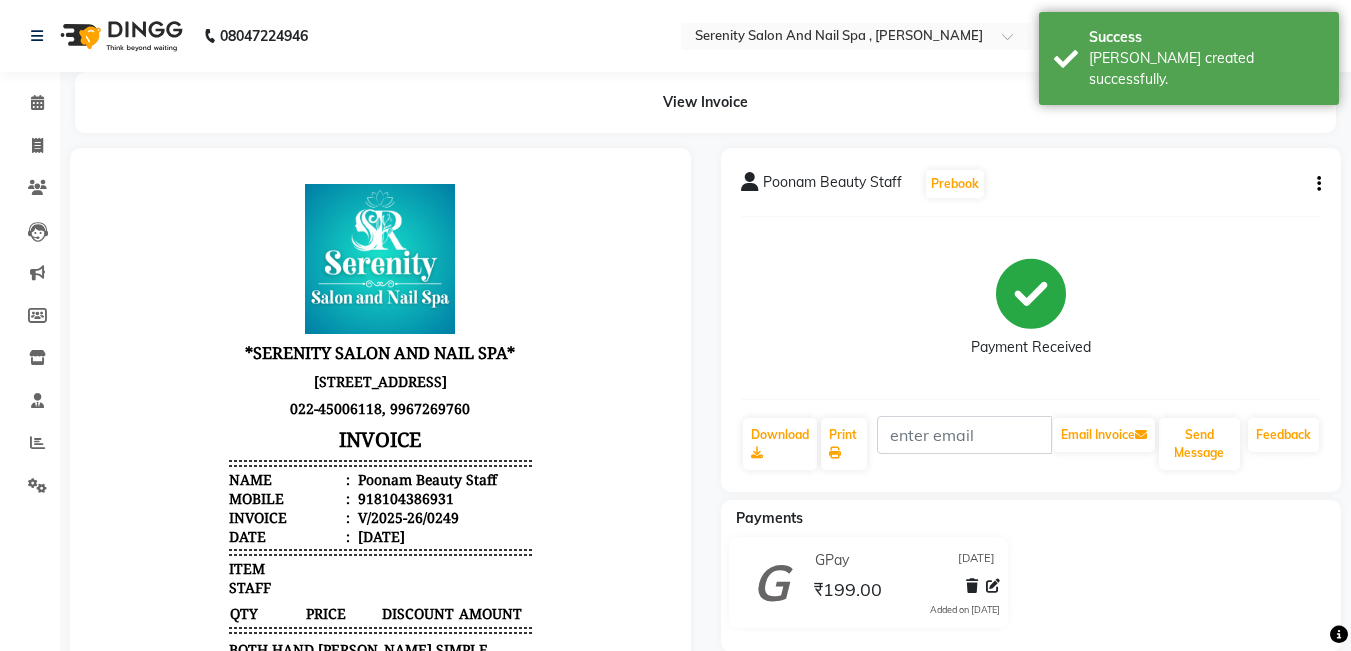 scroll, scrollTop: 0, scrollLeft: 0, axis: both 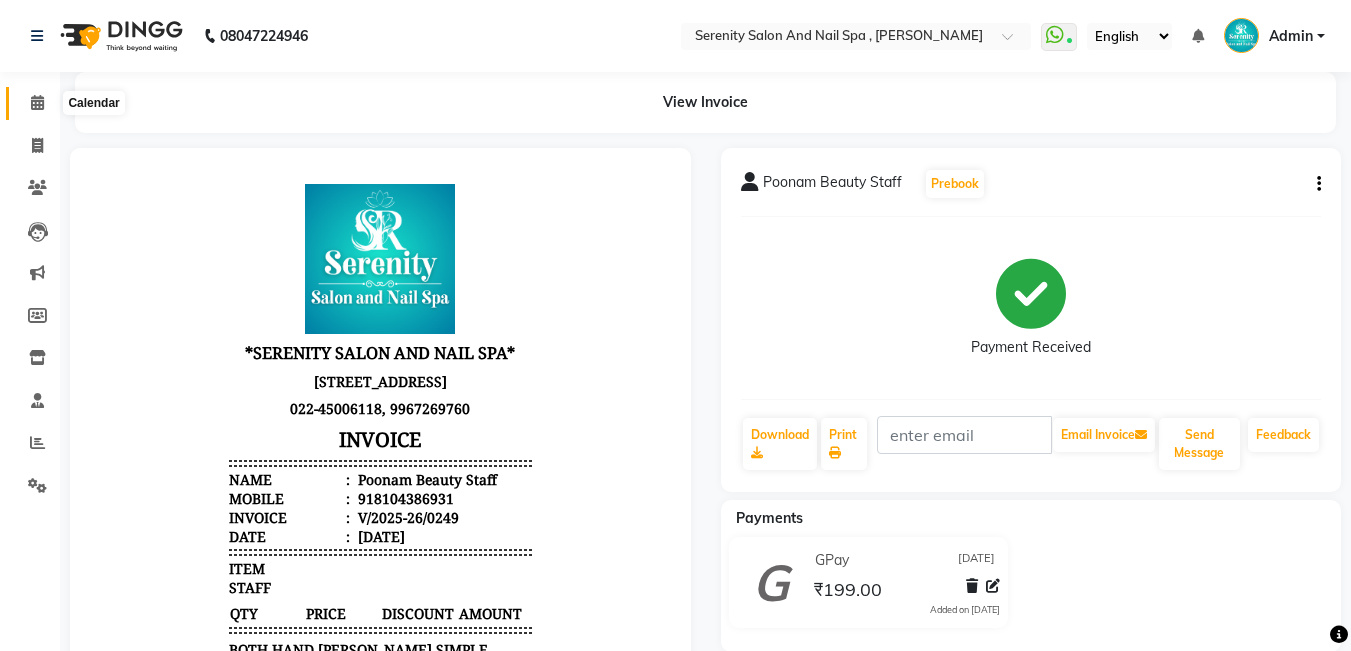 click 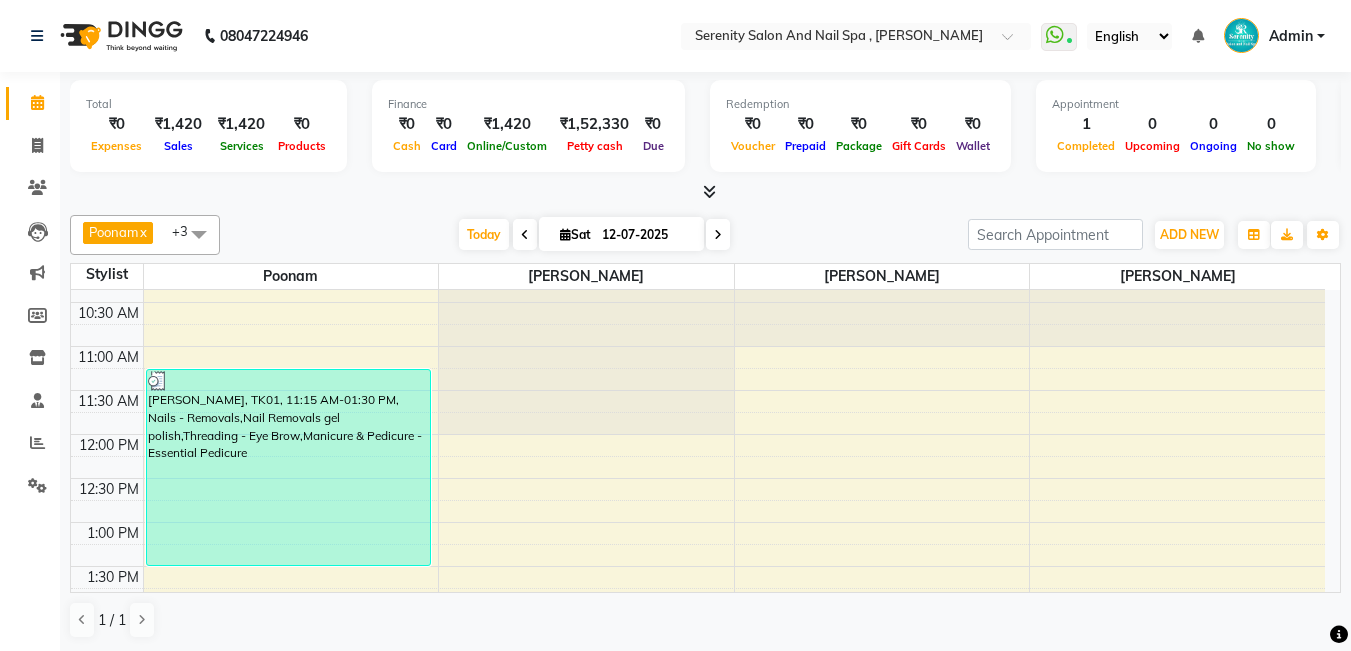 scroll, scrollTop: 0, scrollLeft: 0, axis: both 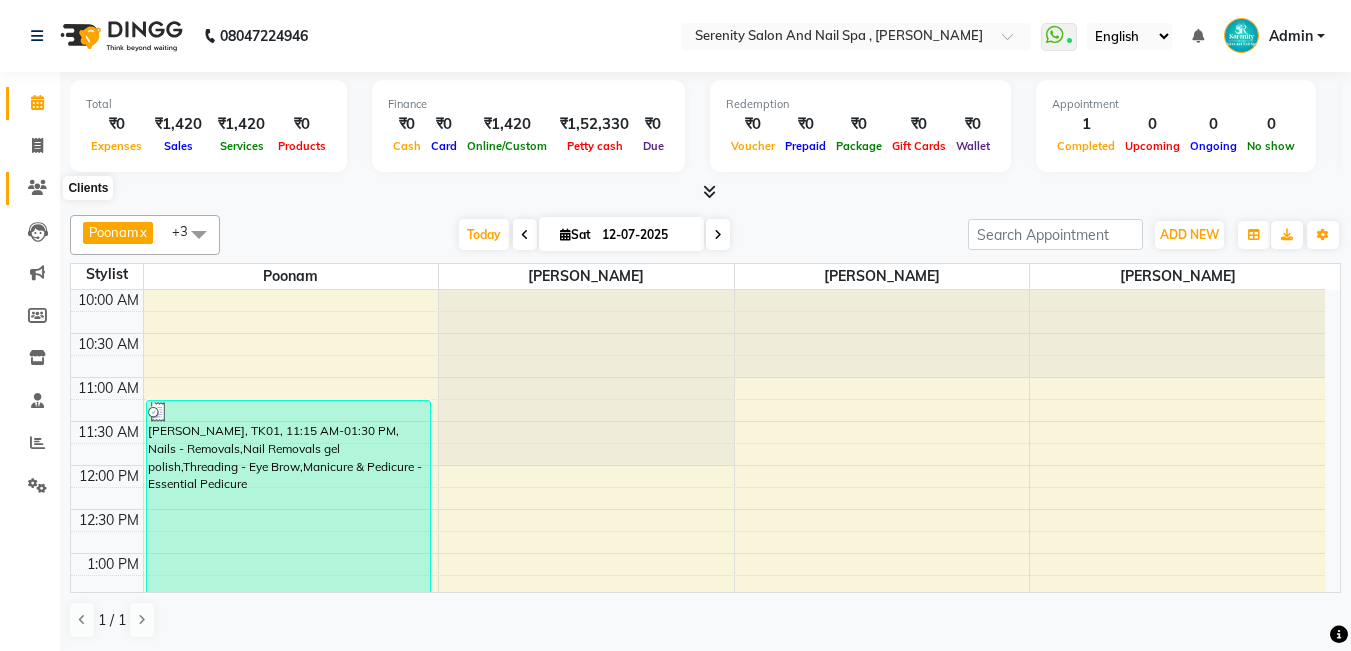 click 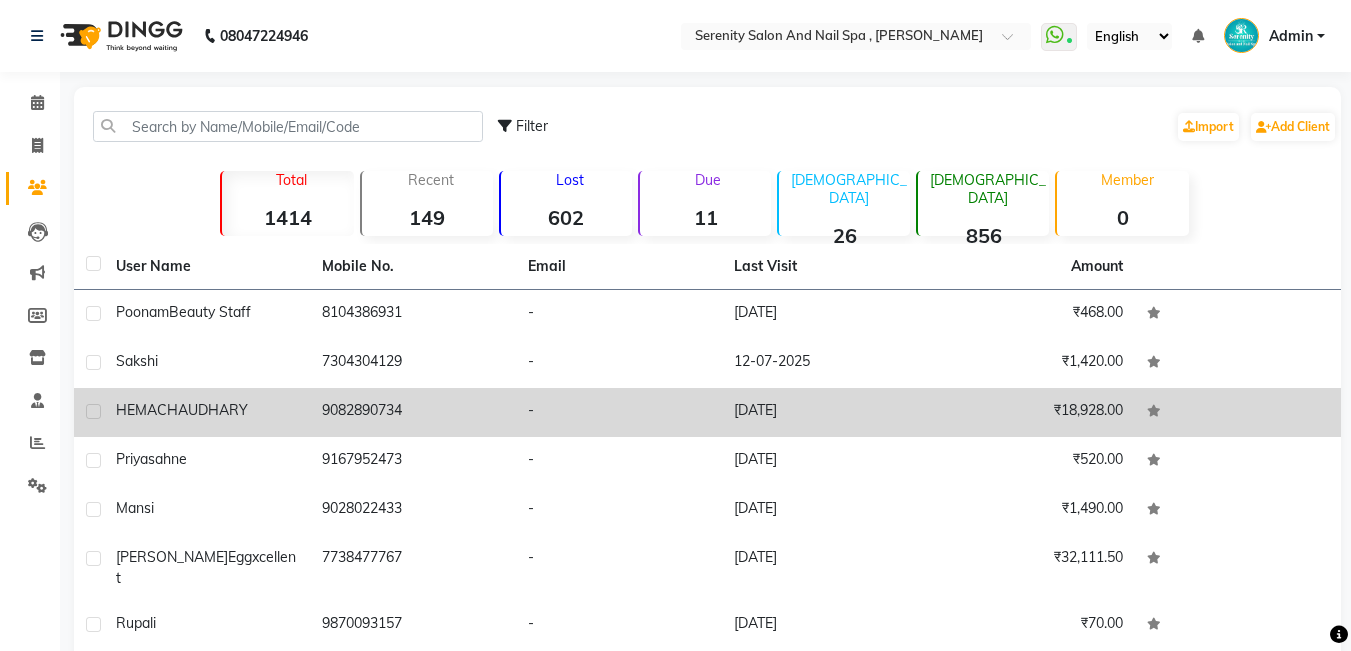click on "9082890734" 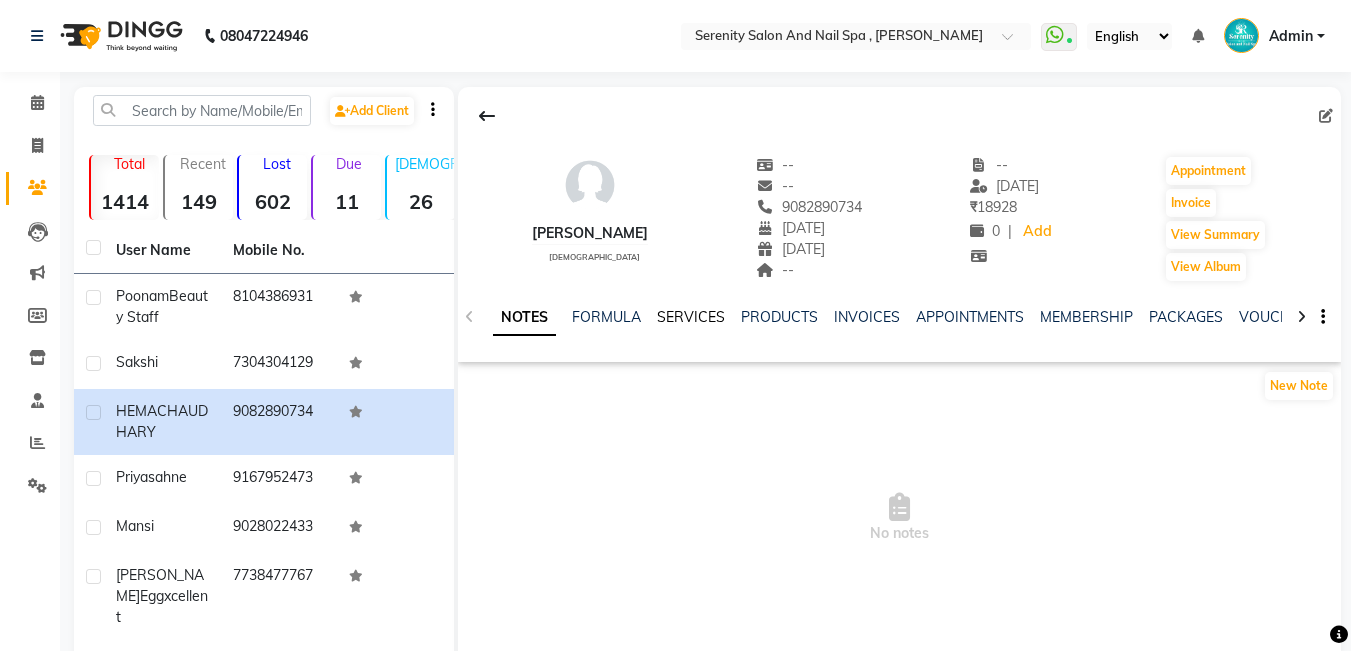 click on "SERVICES" 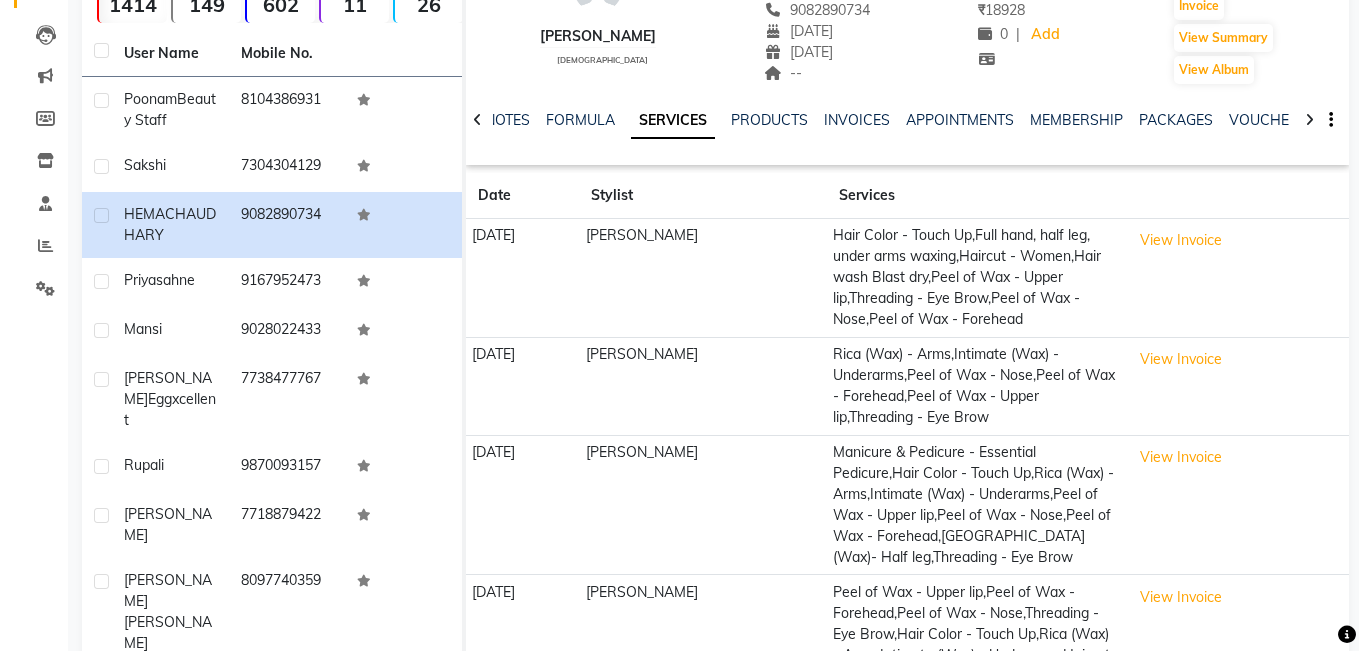 scroll, scrollTop: 200, scrollLeft: 0, axis: vertical 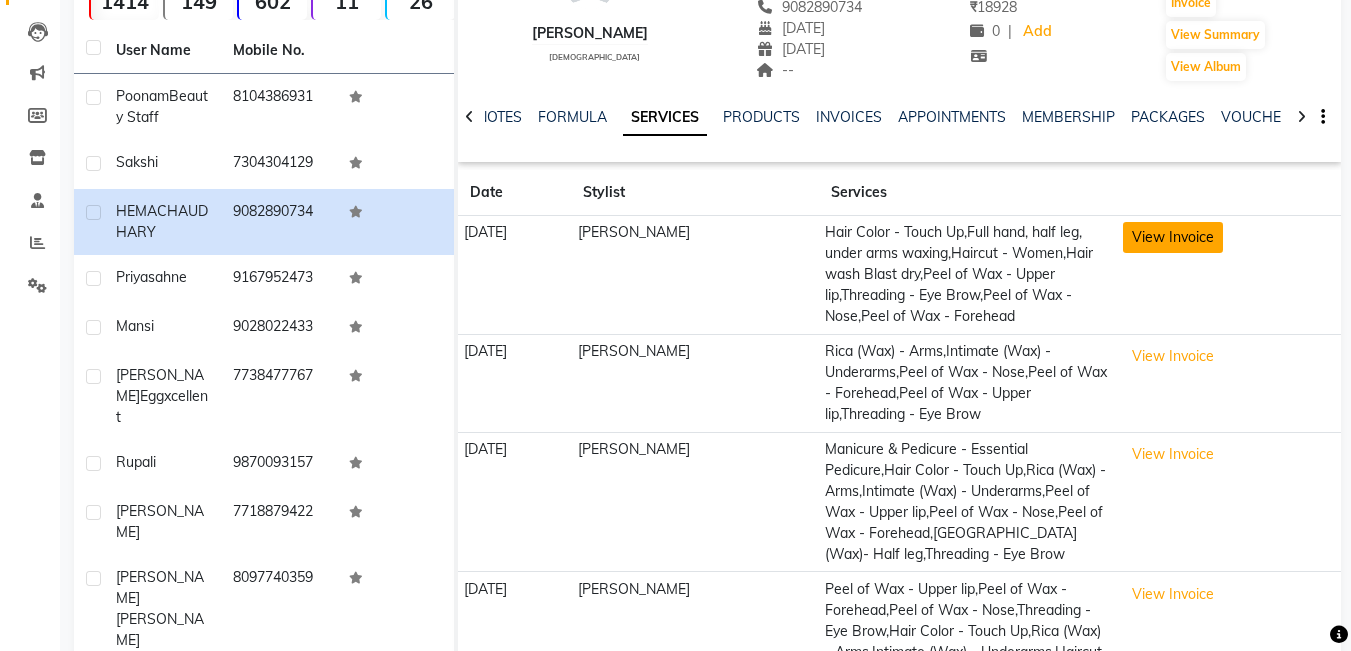 click on "View Invoice" 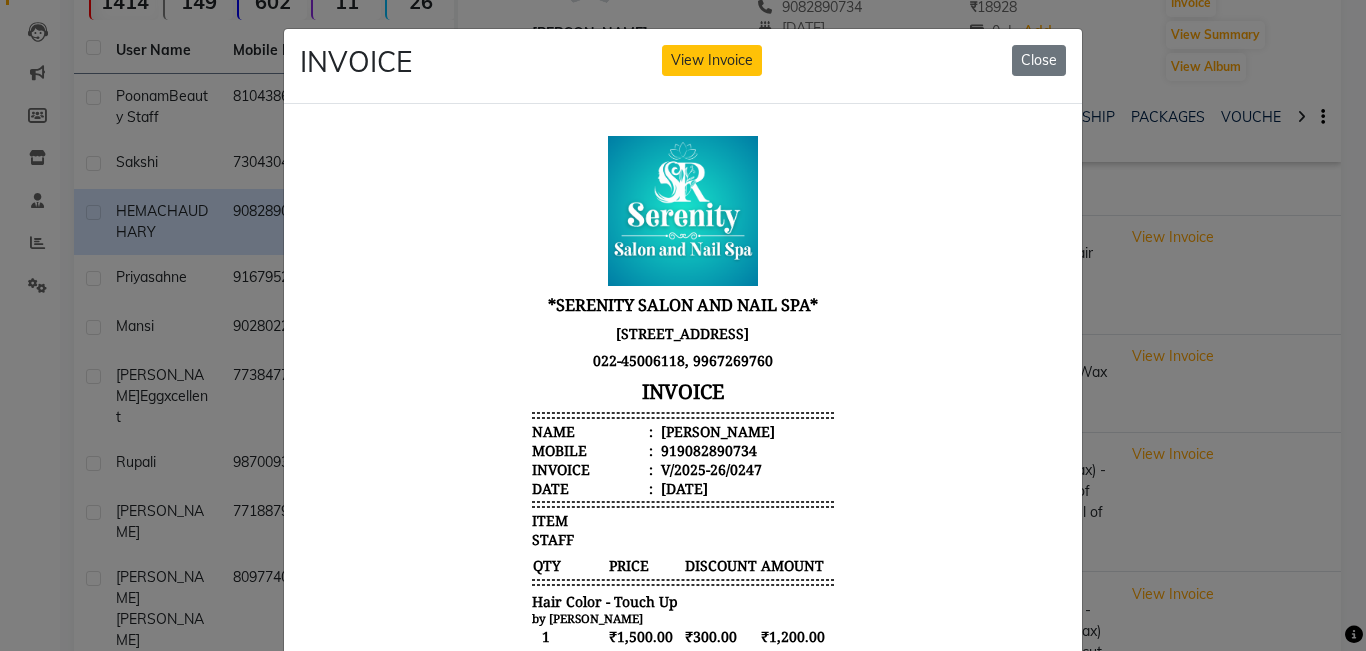 scroll, scrollTop: 16, scrollLeft: 0, axis: vertical 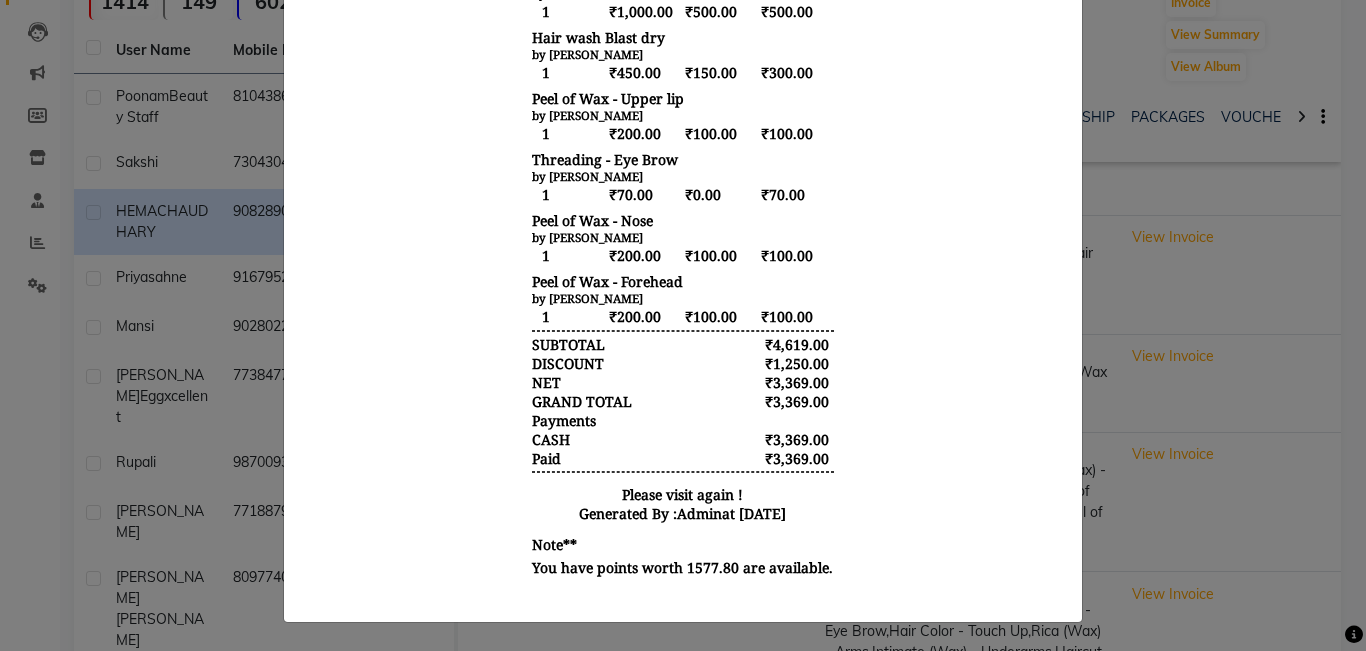 click on "INVOICE View Invoice Close" 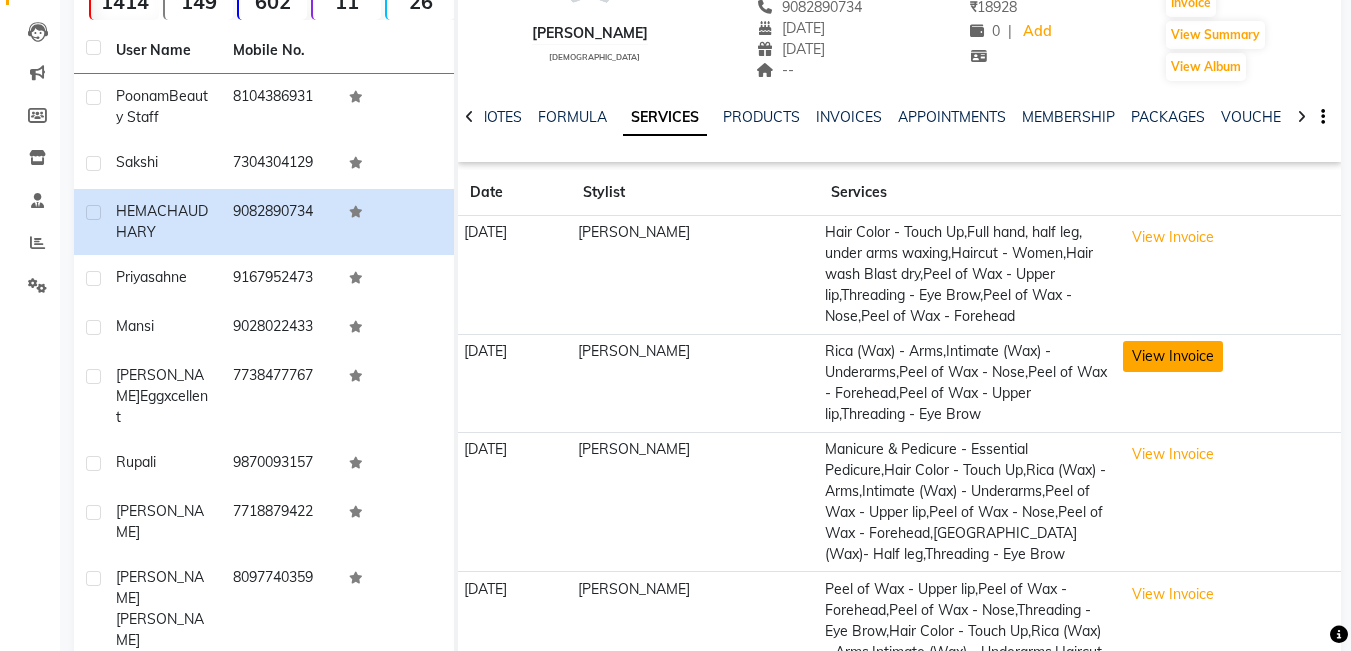 click on "View Invoice" 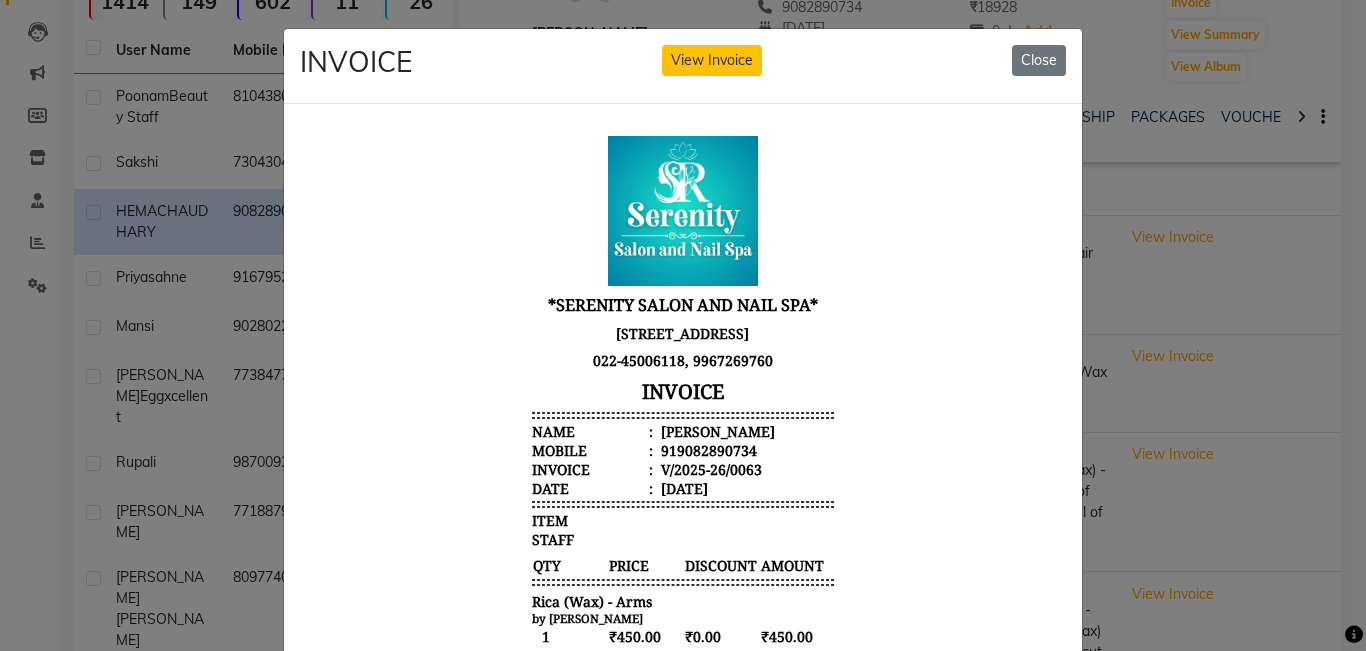 scroll, scrollTop: 16, scrollLeft: 0, axis: vertical 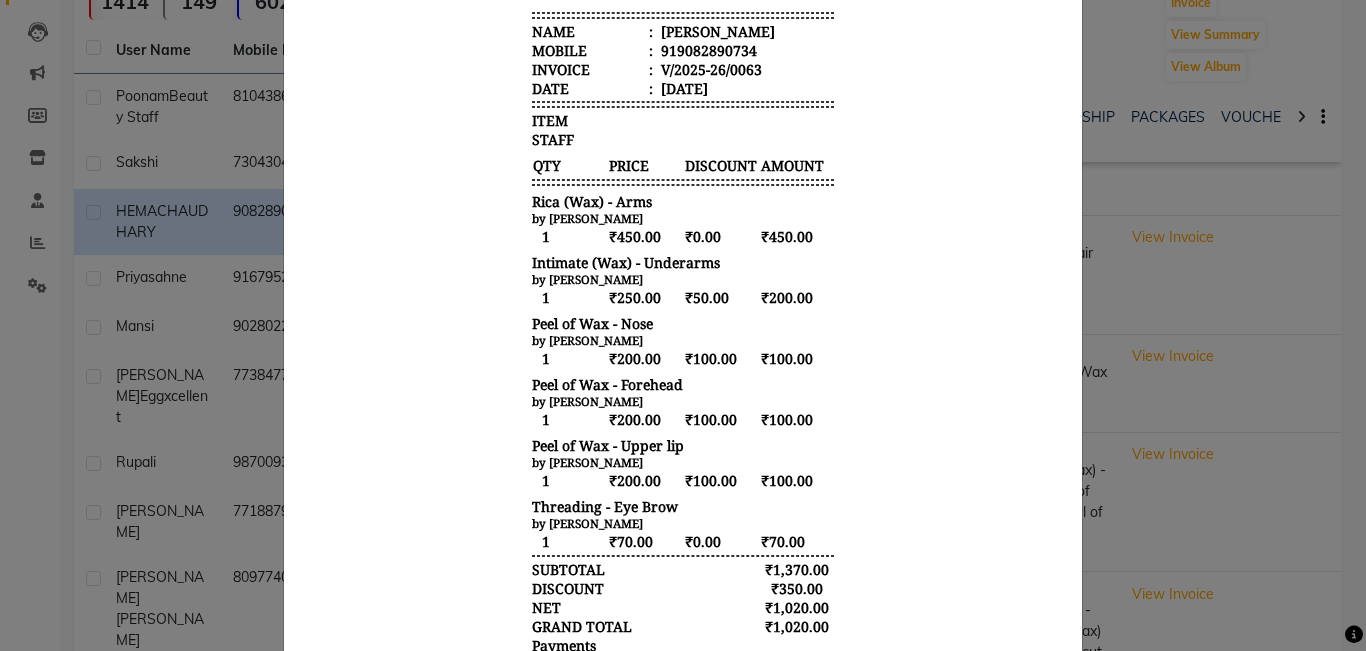 click on "INVOICE View Invoice Close" 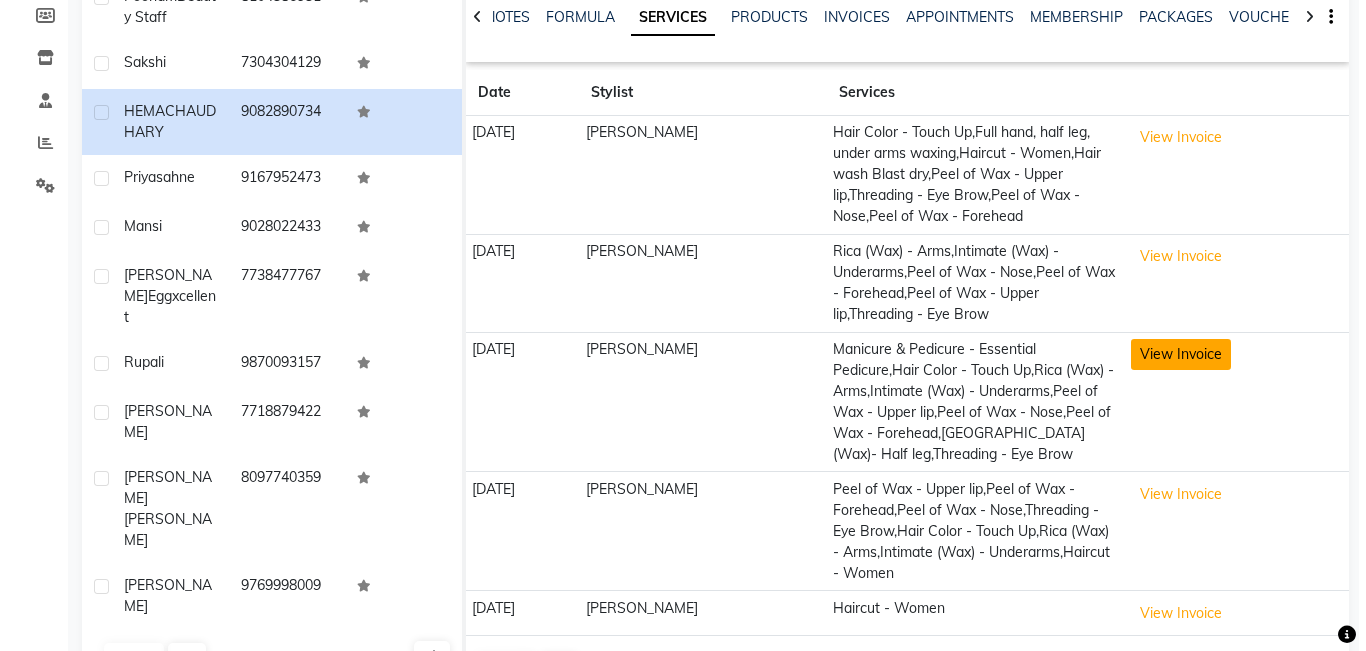 scroll, scrollTop: 200, scrollLeft: 0, axis: vertical 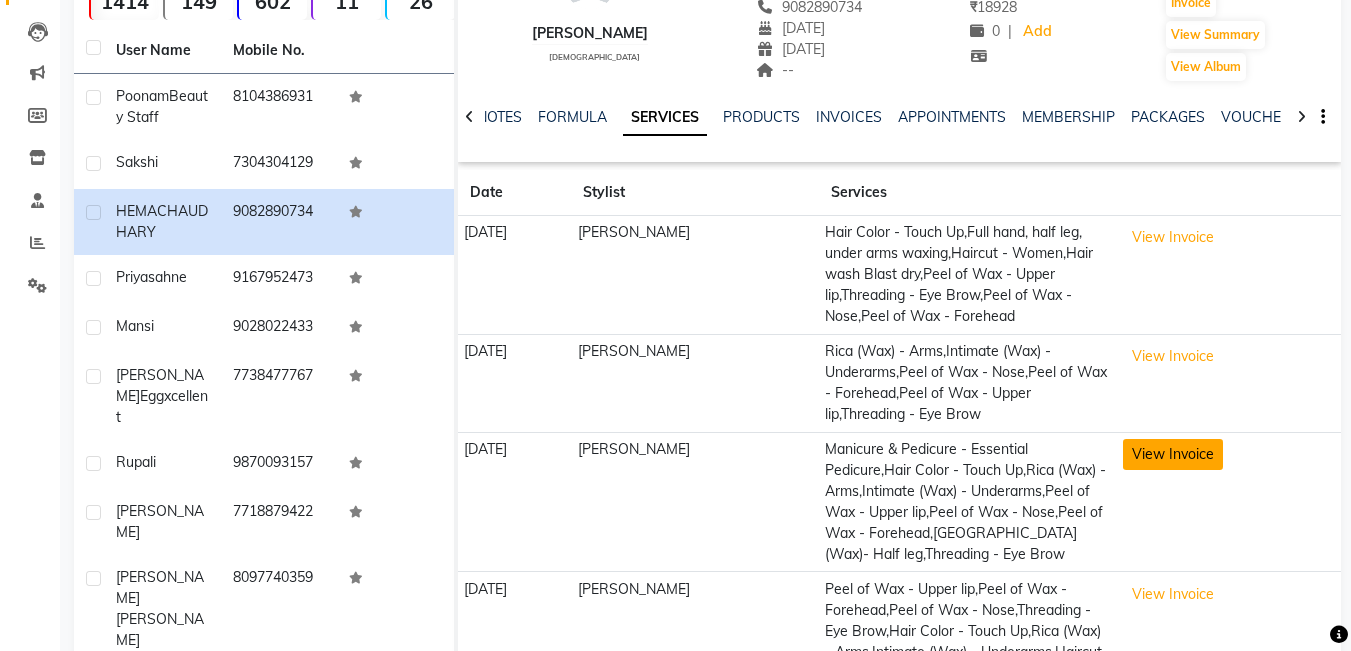 click on "View Invoice" 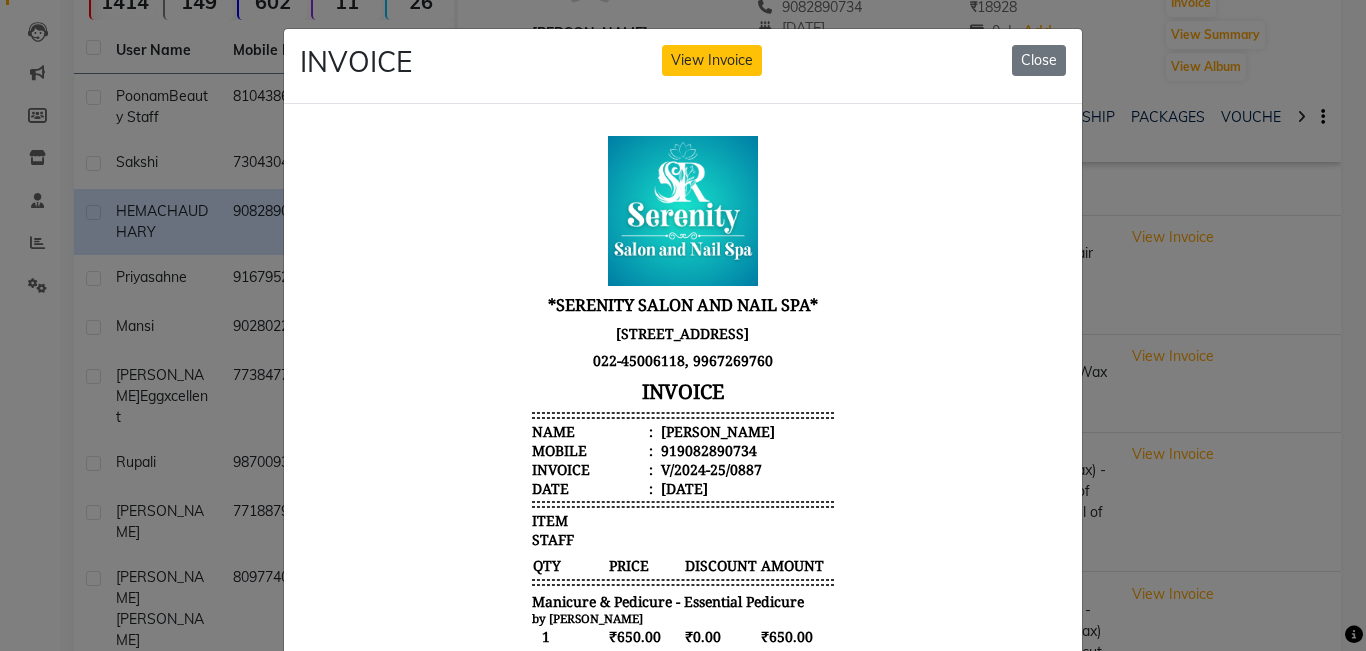 scroll, scrollTop: 16, scrollLeft: 0, axis: vertical 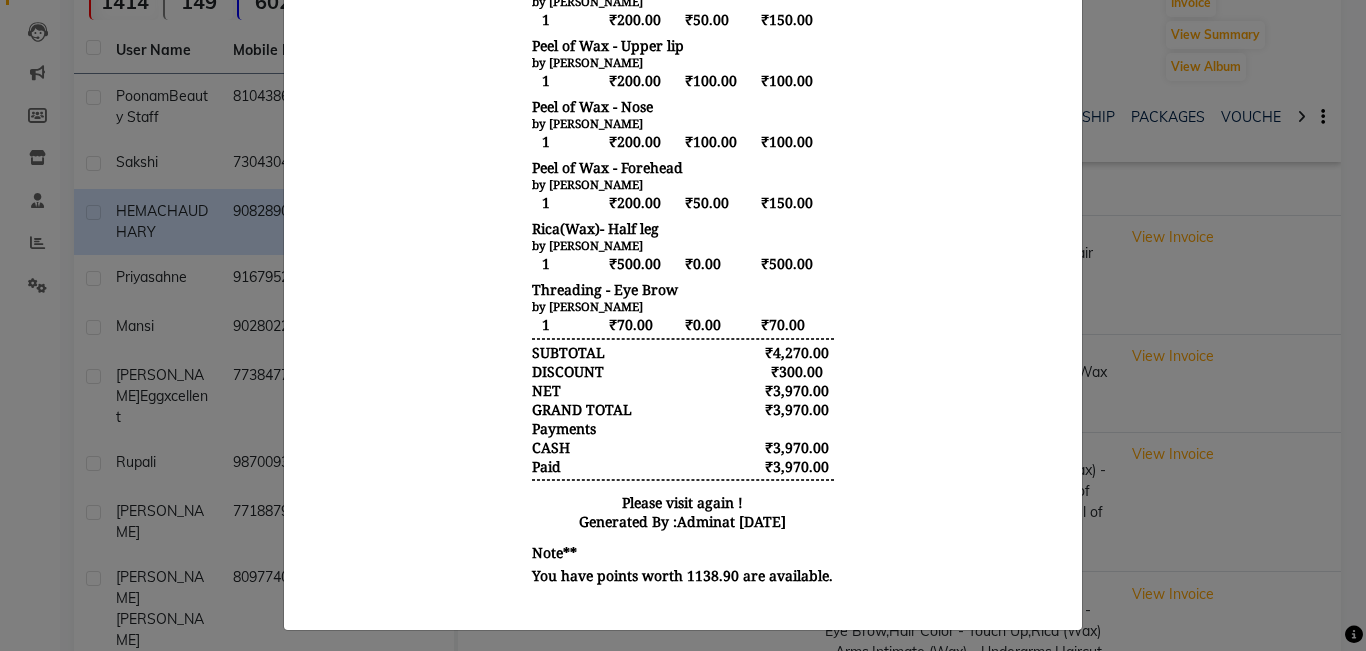 click on "*SERENITY SALON  AND NAIL SPA*
[STREET_ADDRESS]
022-45006118, 9967269760
INVOICE
Name  :
[PERSON_NAME]
Mobile :
919082890734
Invoice  :
V/2024-25/0887
Date  :
[DATE]
ITEM
1" at bounding box center [683, -38] 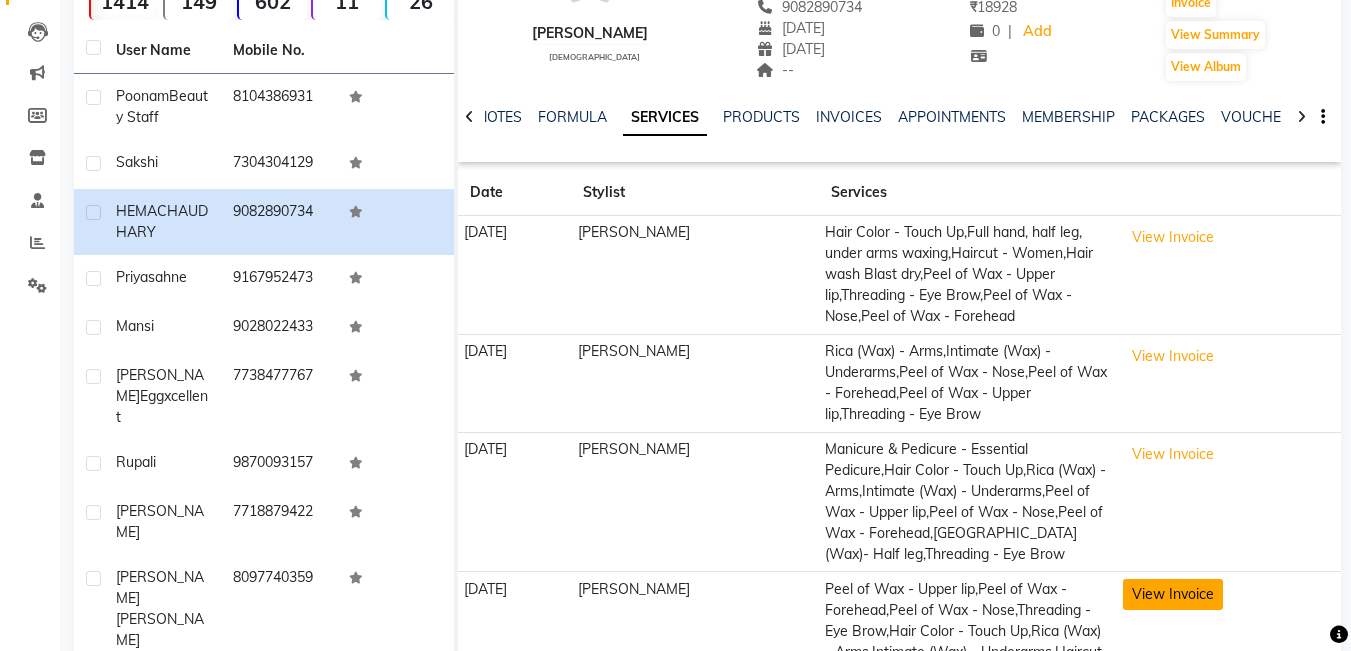 click on "View Invoice" 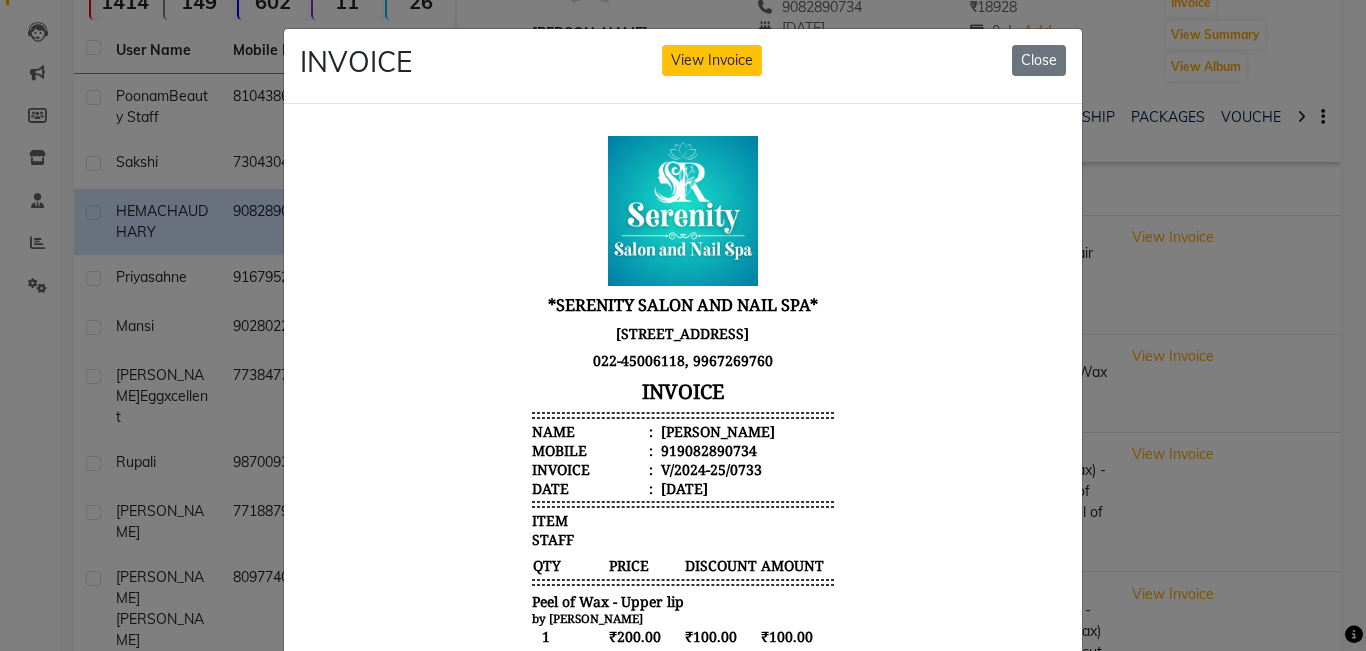 scroll, scrollTop: 16, scrollLeft: 0, axis: vertical 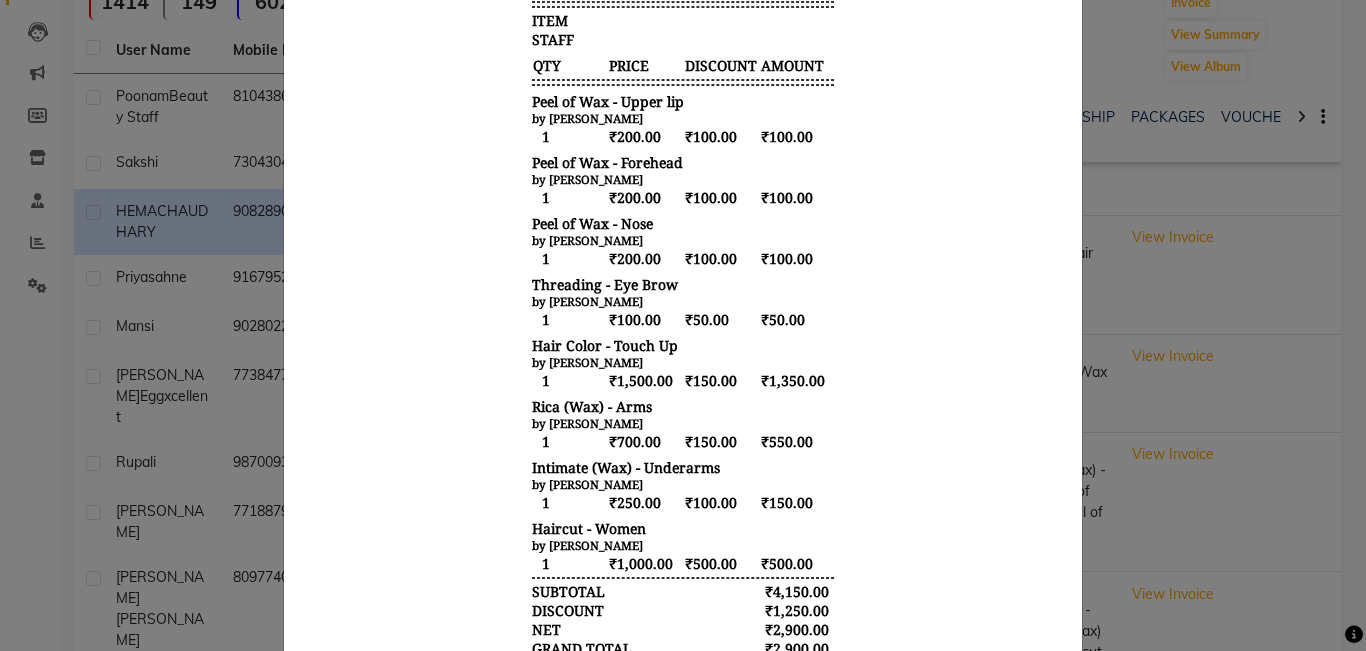 click on "INVOICE View Invoice Close" 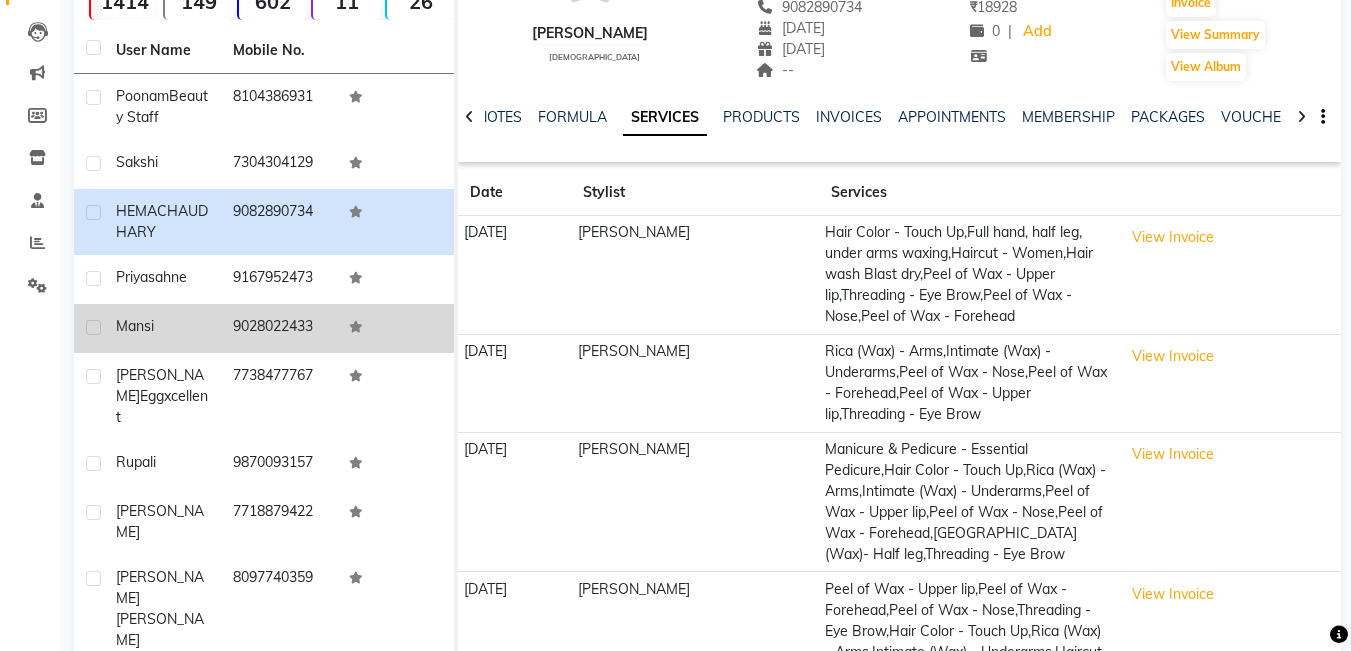 click on "mansi" 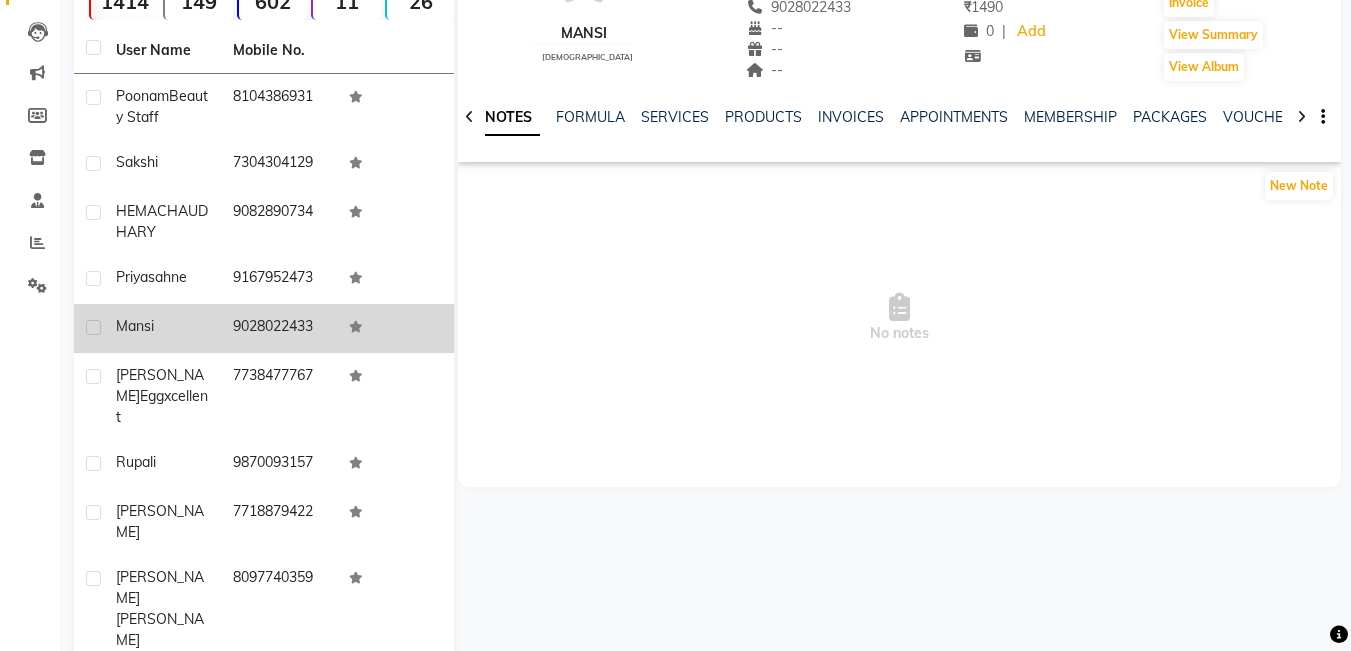 click on "9028022433" 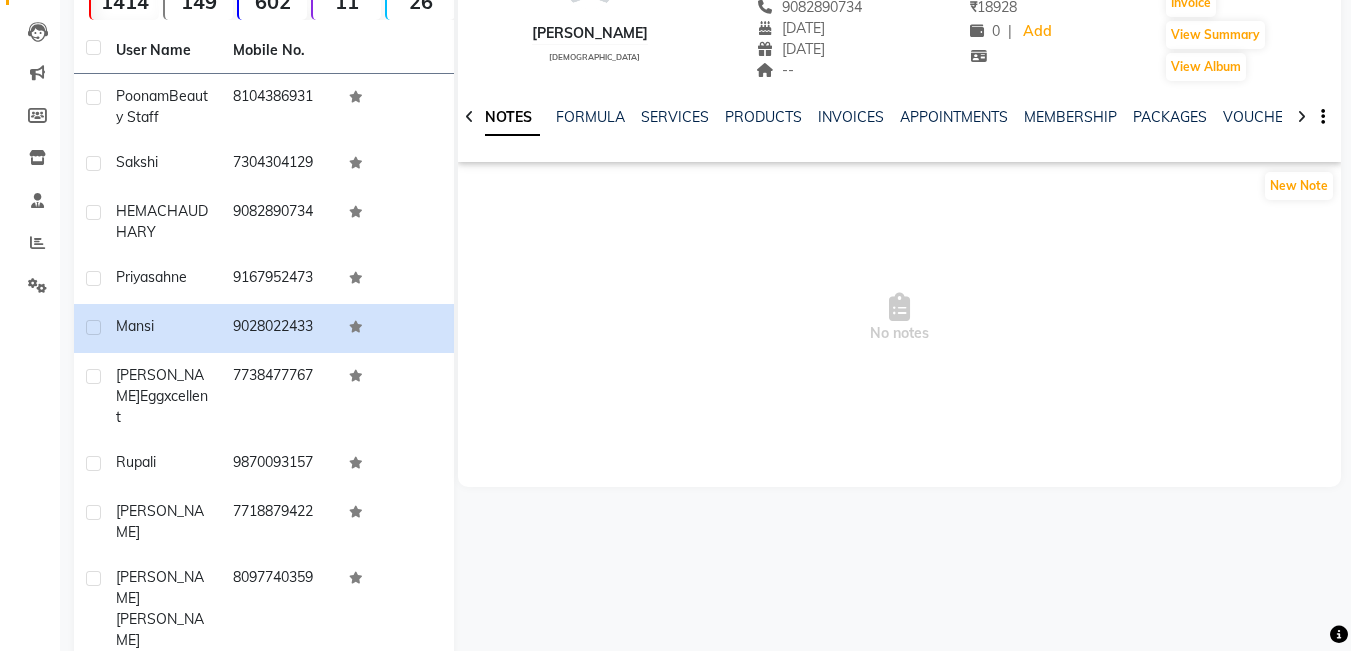 scroll, scrollTop: 0, scrollLeft: 0, axis: both 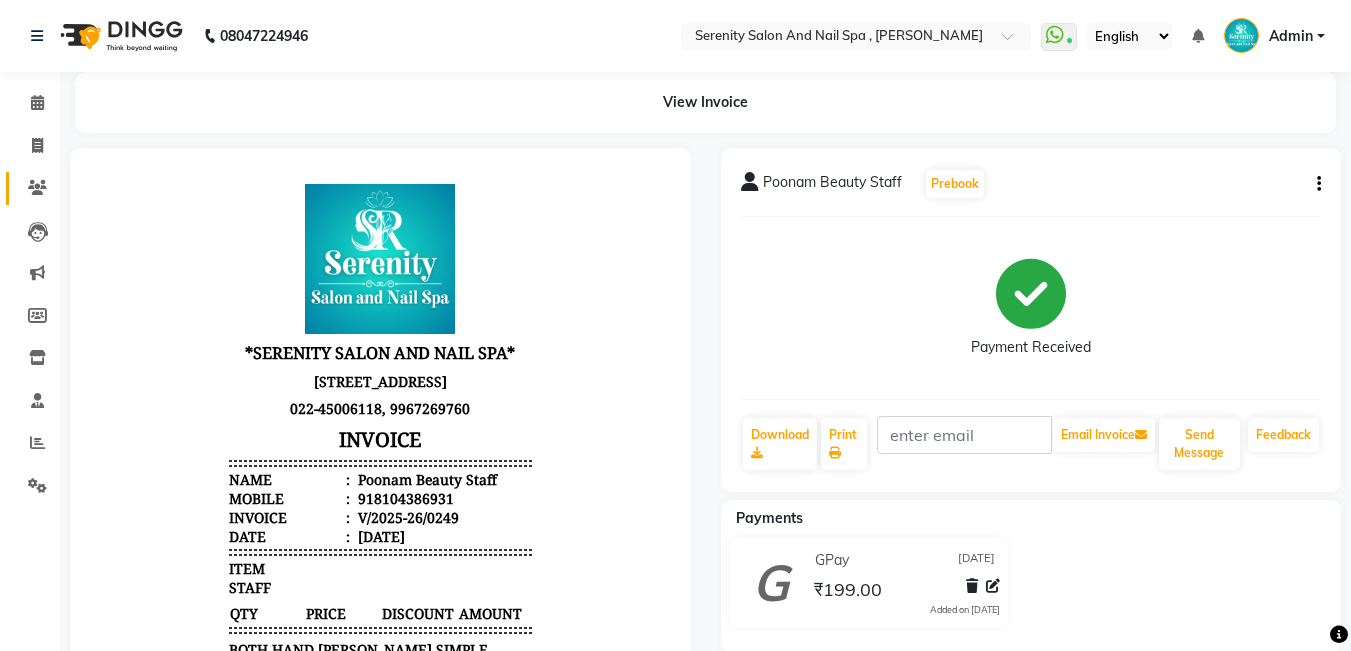 select on "433" 